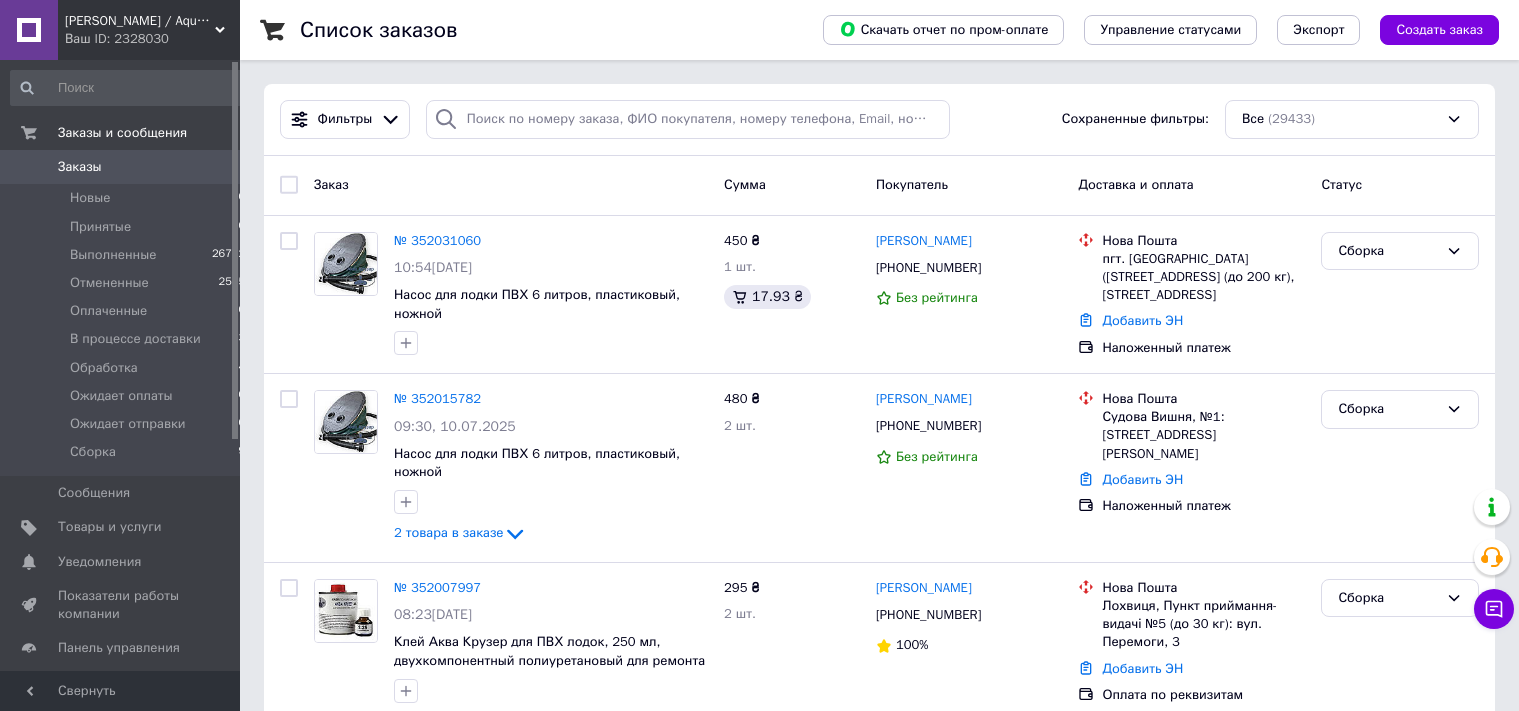 scroll, scrollTop: 0, scrollLeft: 0, axis: both 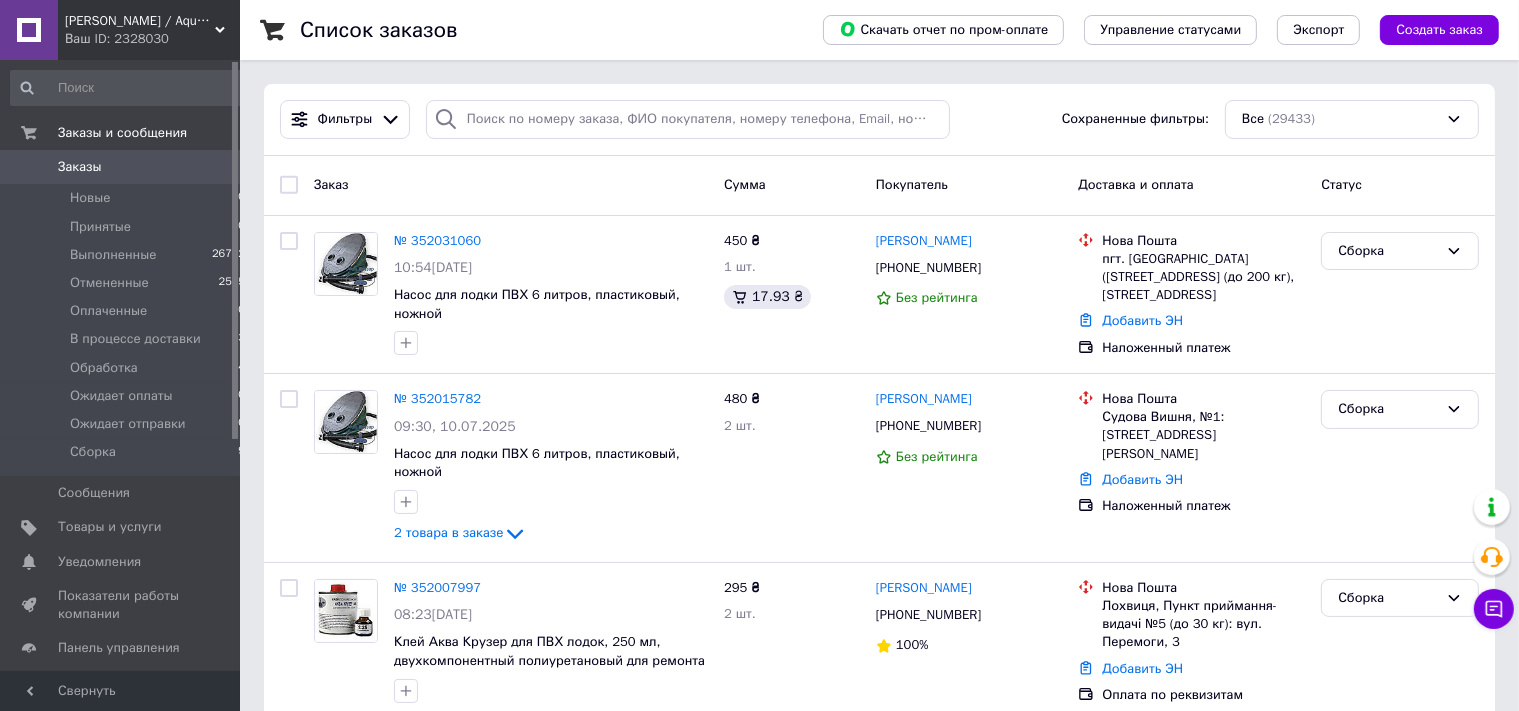 click on "Заказы" at bounding box center [80, 167] 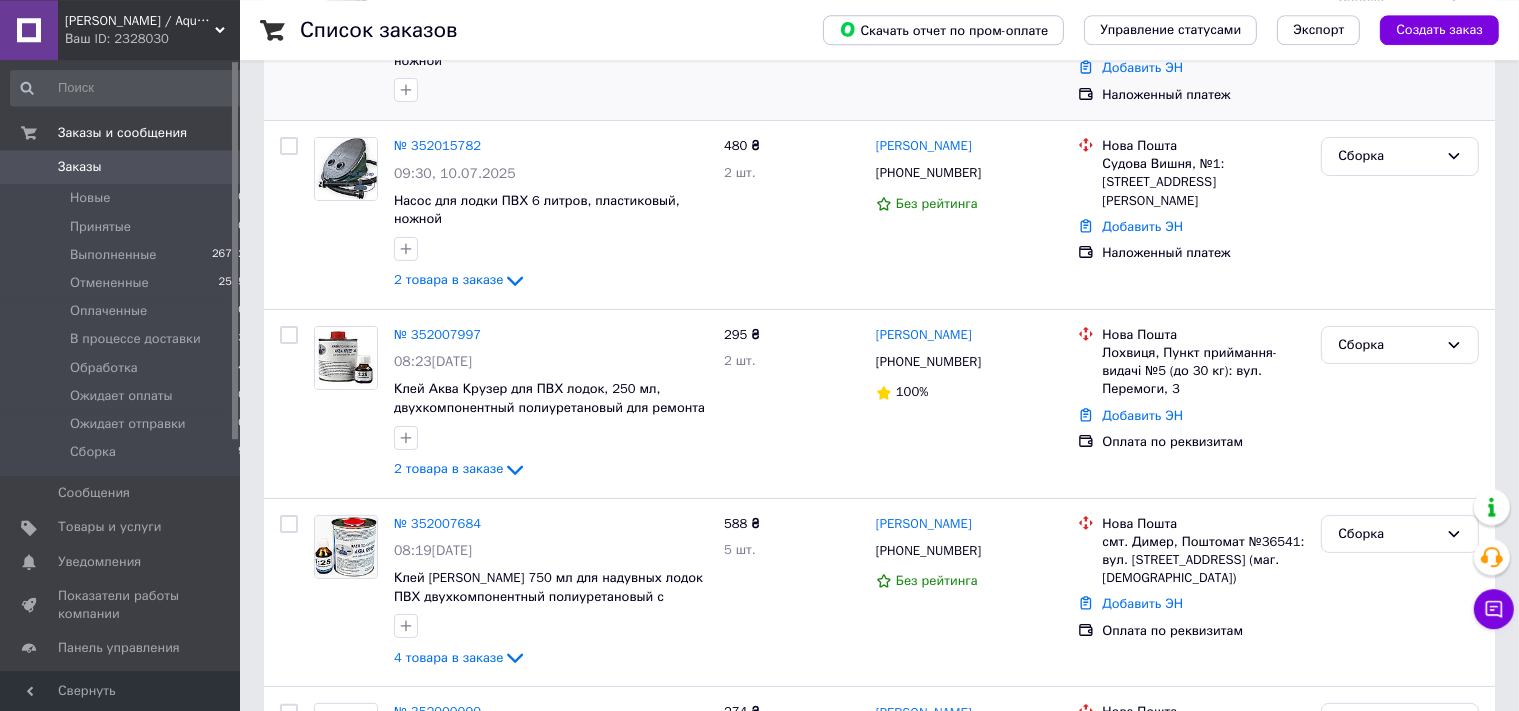 scroll, scrollTop: 316, scrollLeft: 0, axis: vertical 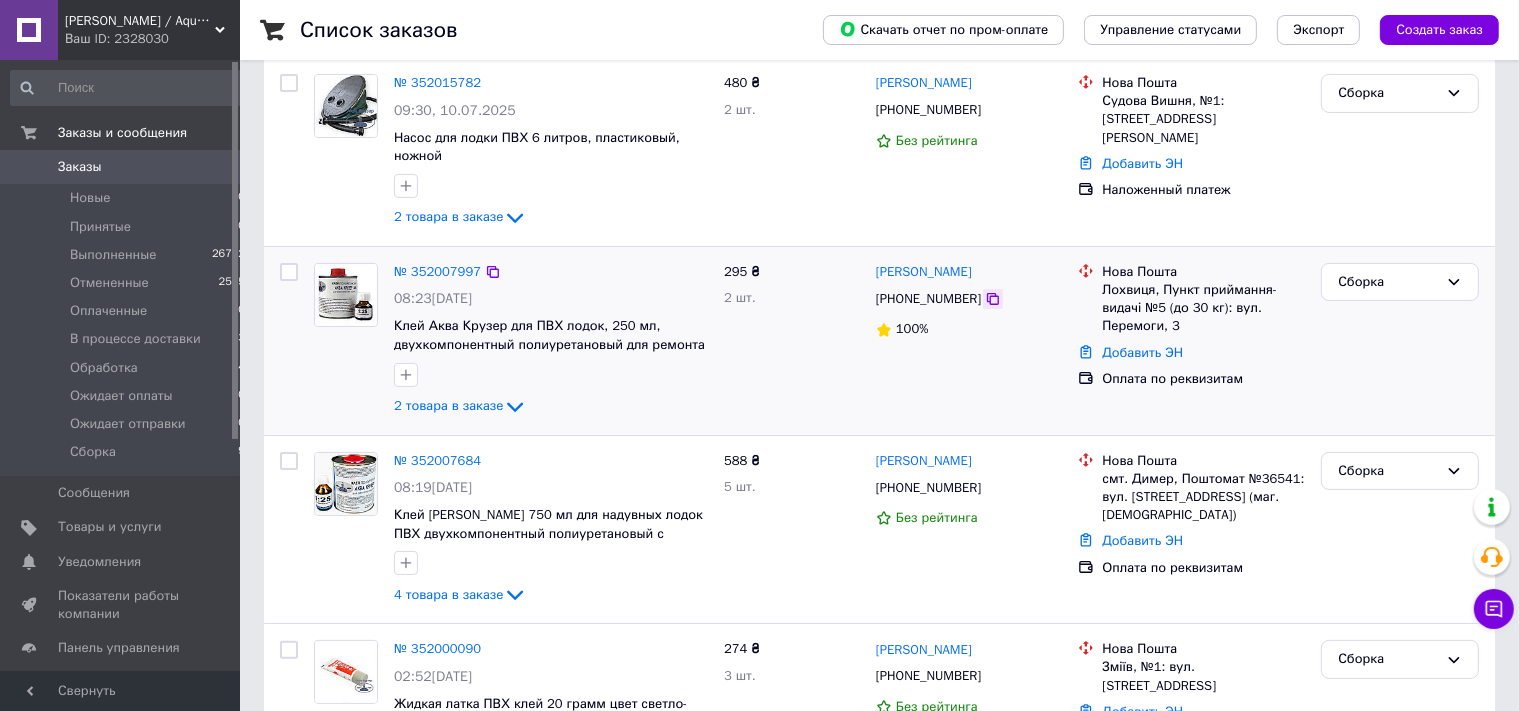 click 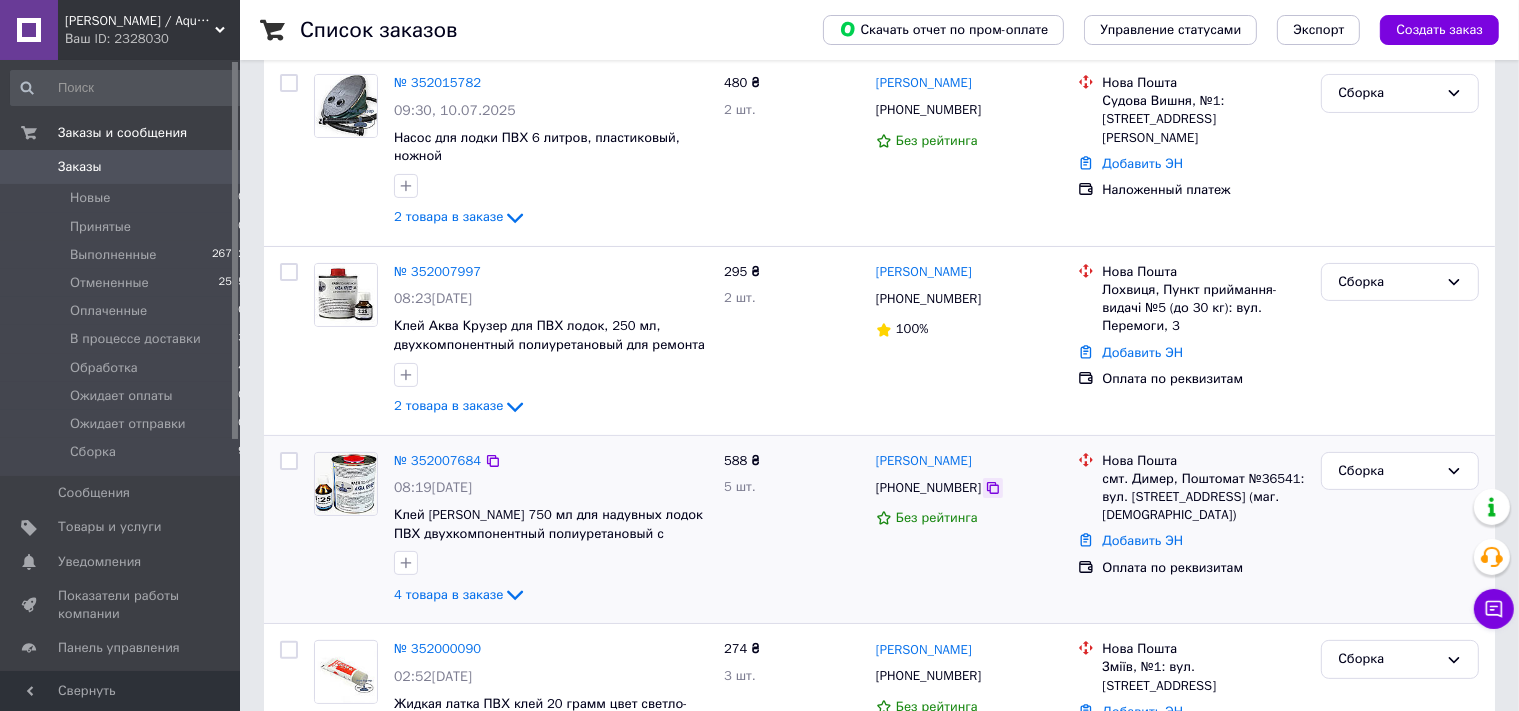 click 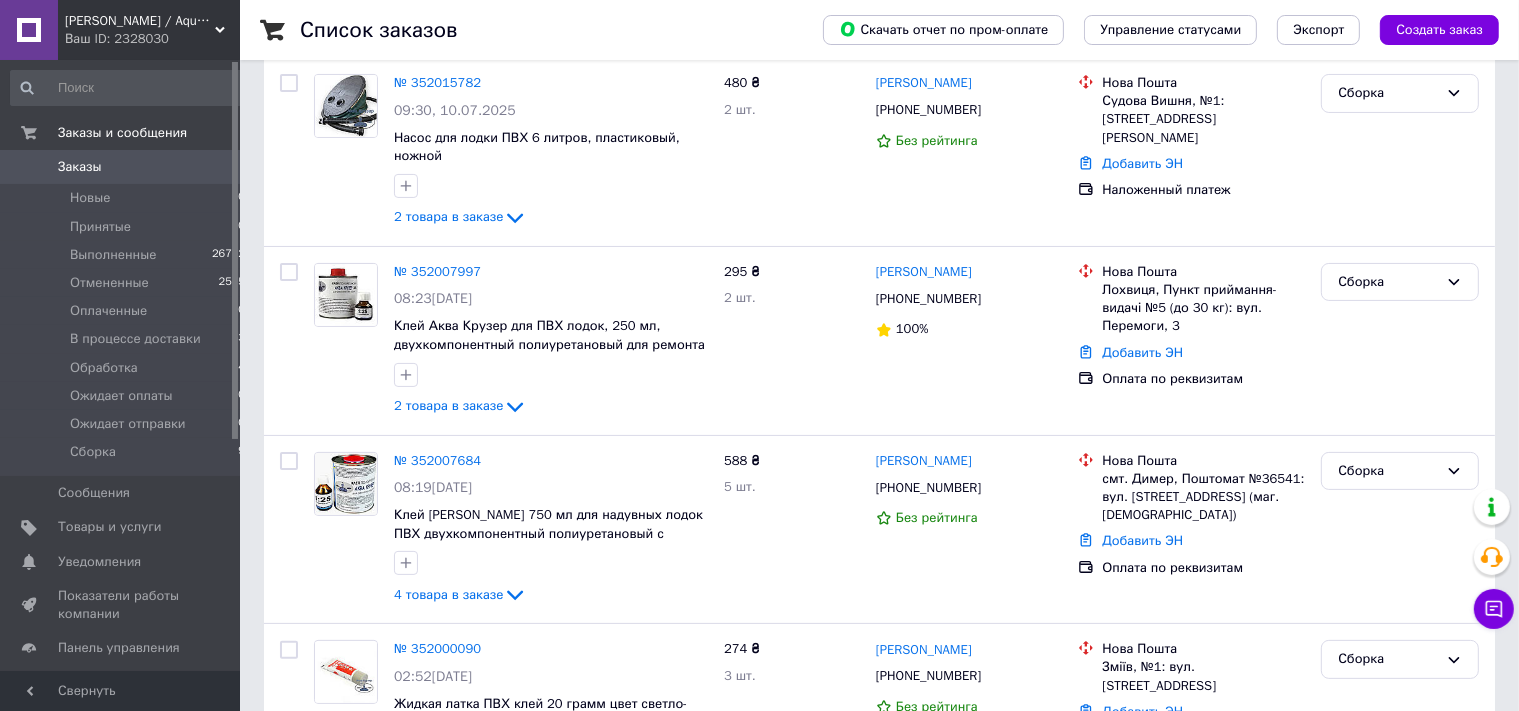 click on "Заказы" at bounding box center (80, 167) 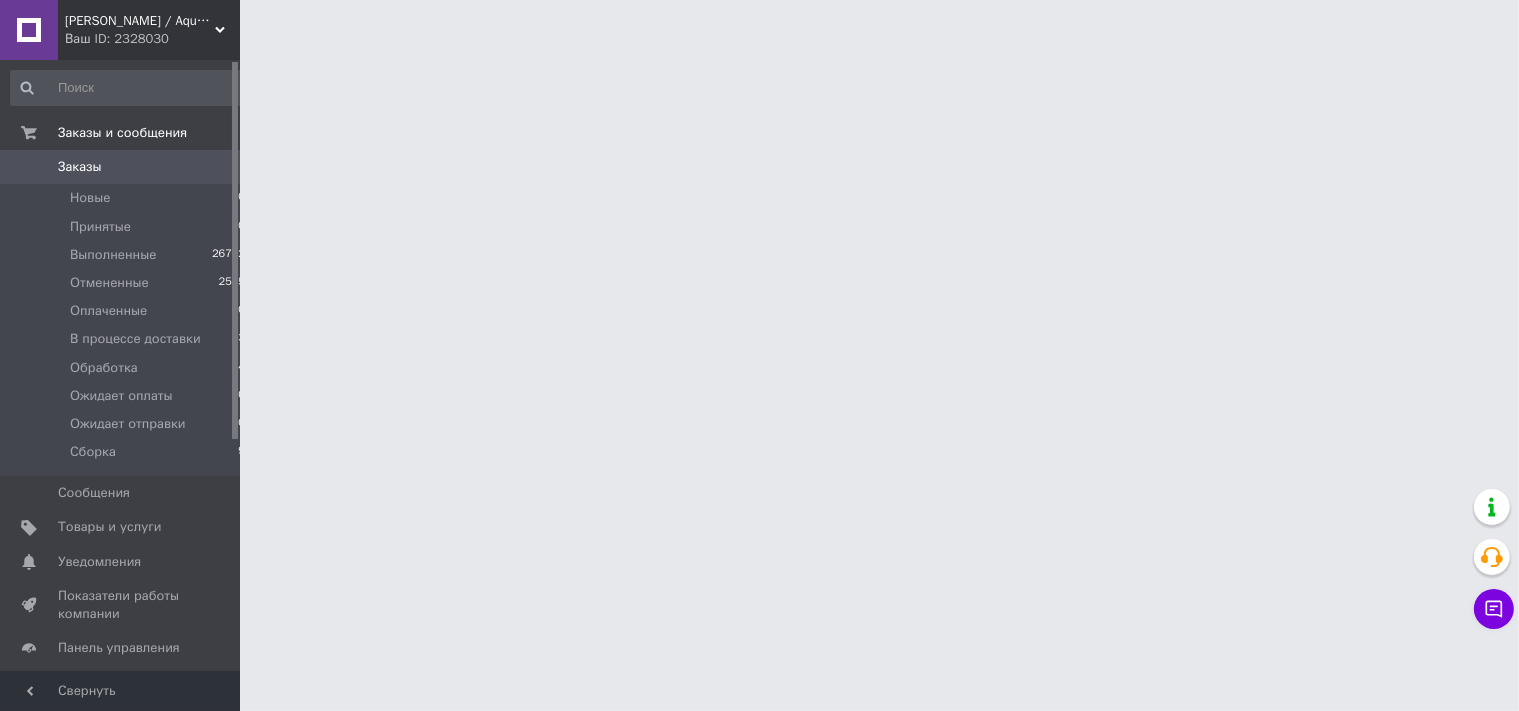 scroll, scrollTop: 0, scrollLeft: 0, axis: both 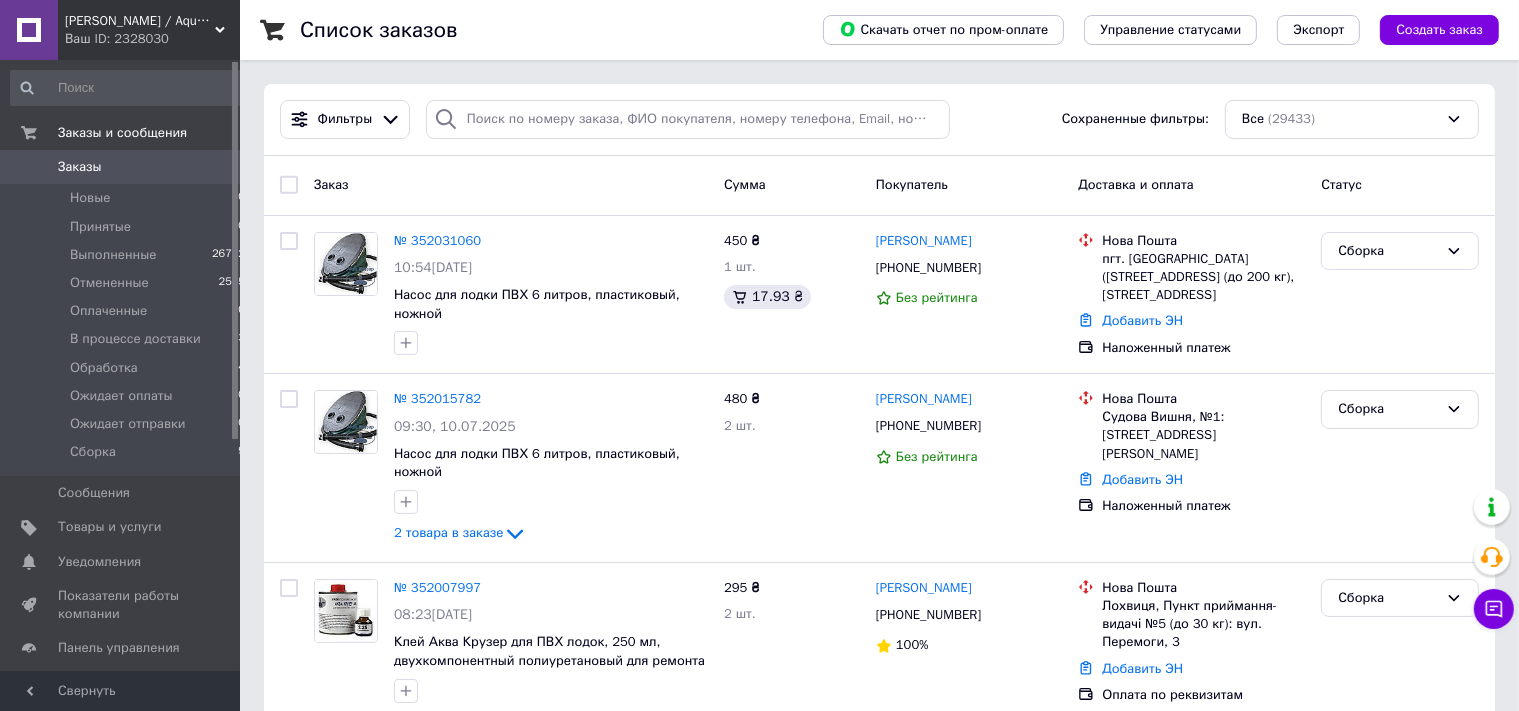 click on "Заказы" at bounding box center [80, 167] 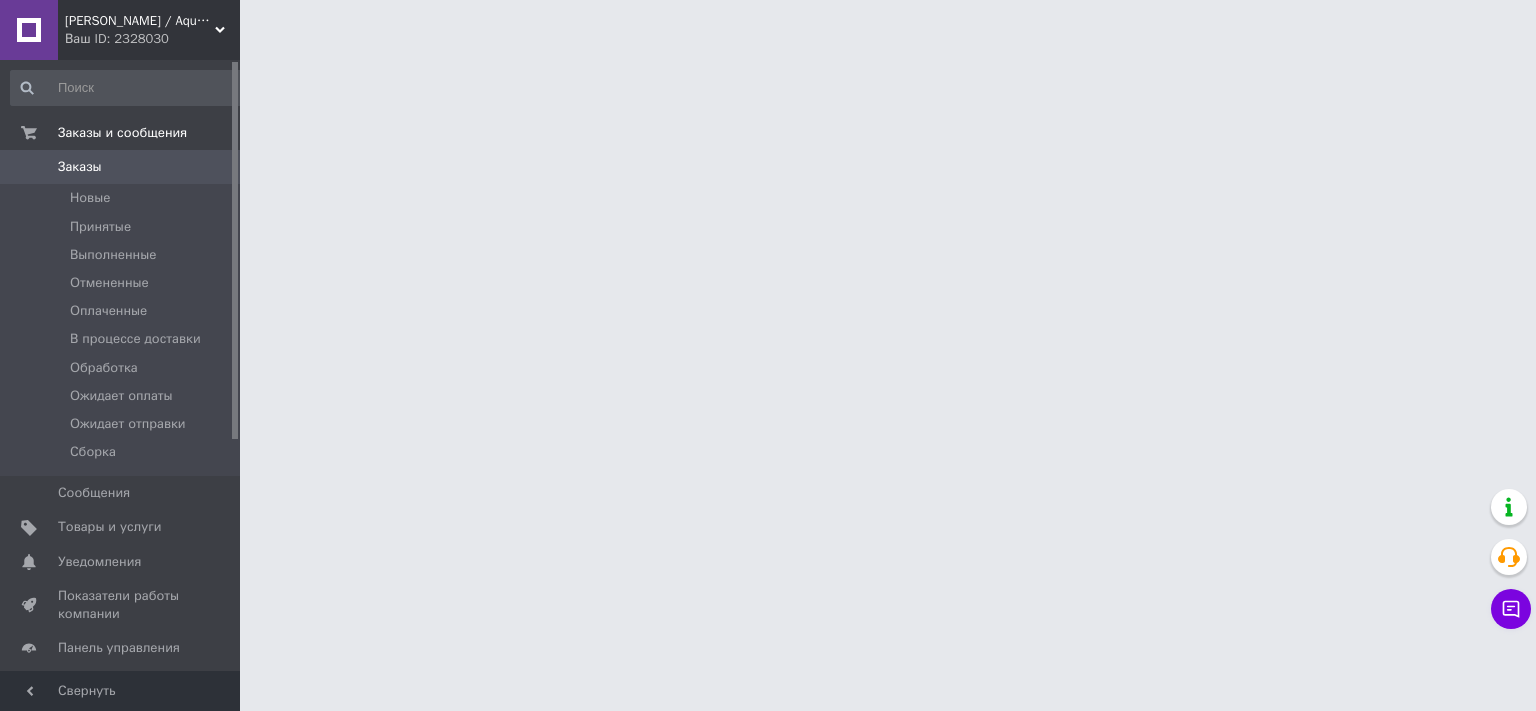 scroll, scrollTop: 0, scrollLeft: 0, axis: both 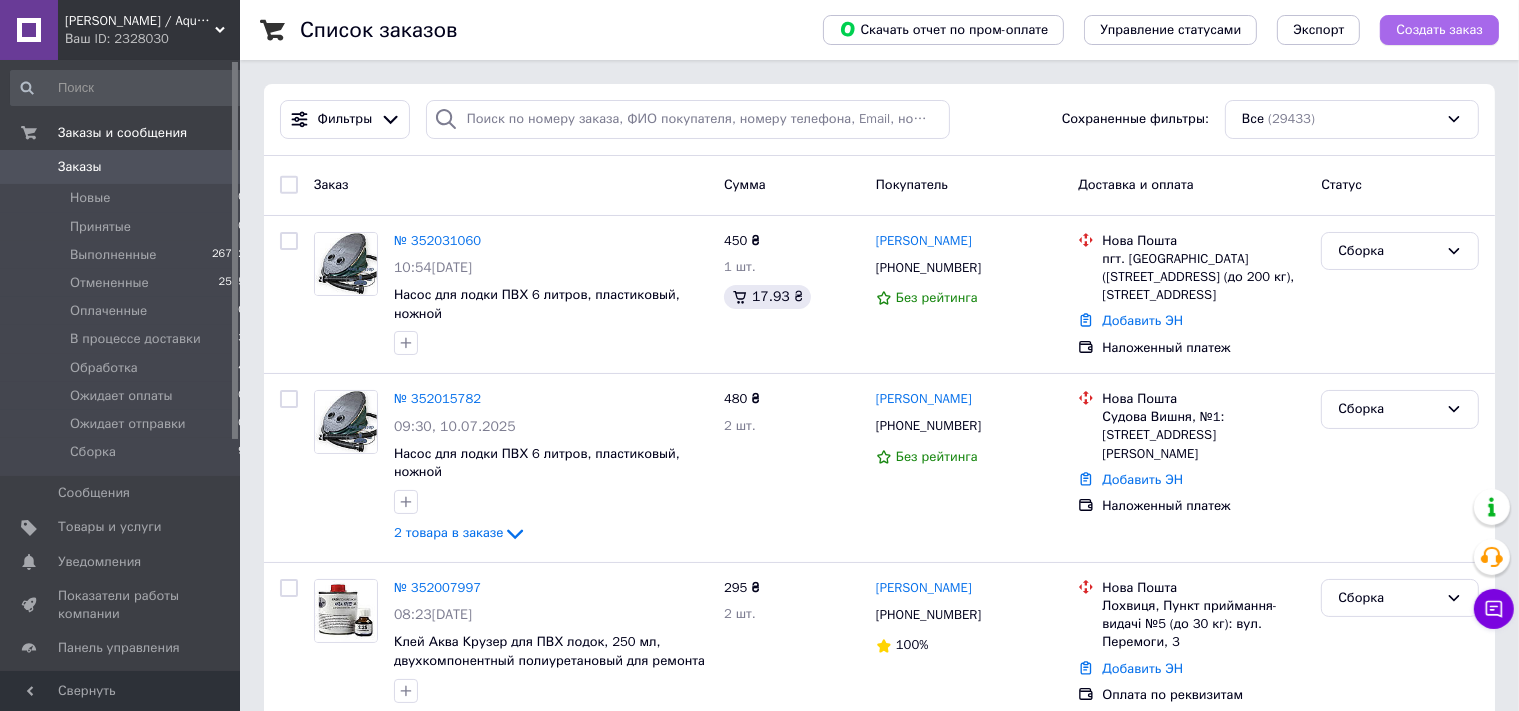 click on "Создать заказ" at bounding box center (1439, 30) 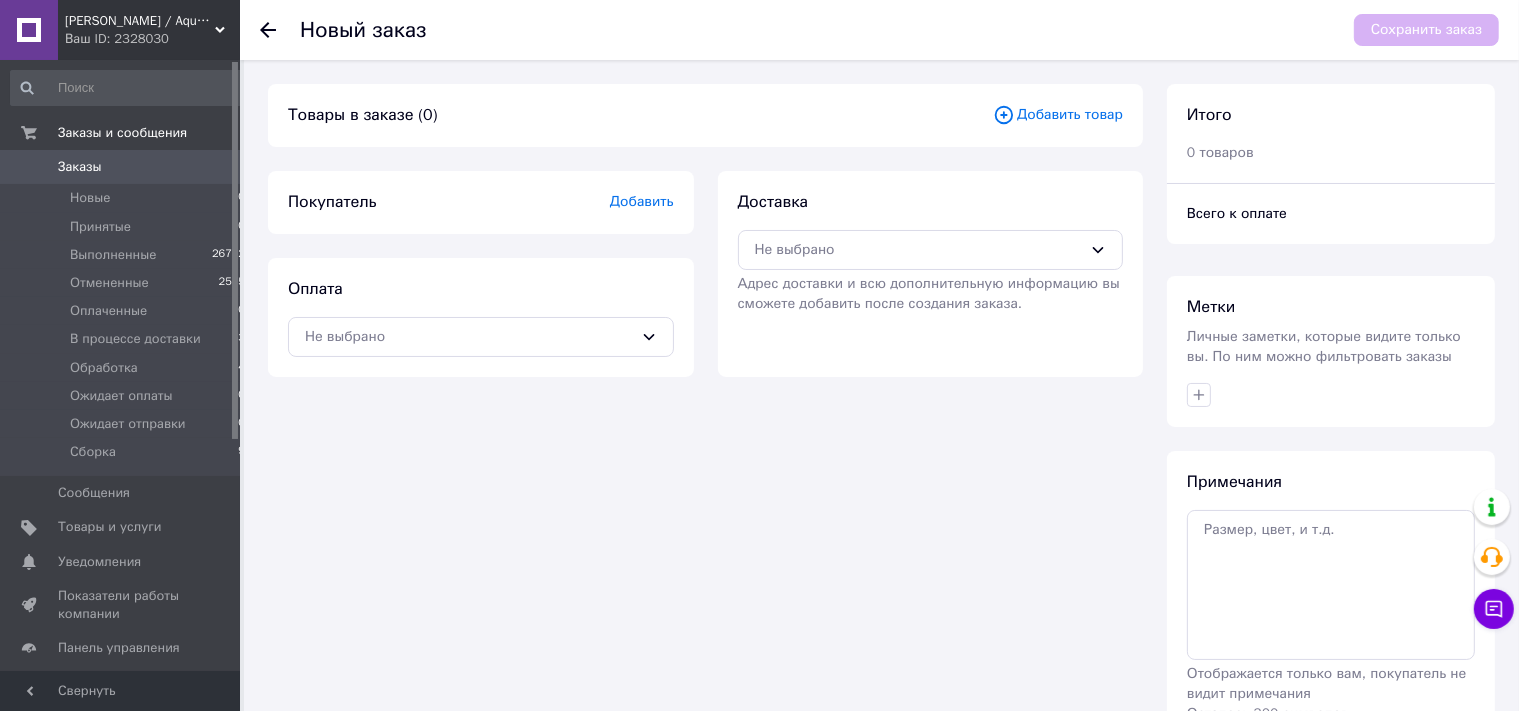 click on "Добавить товар" at bounding box center [1058, 115] 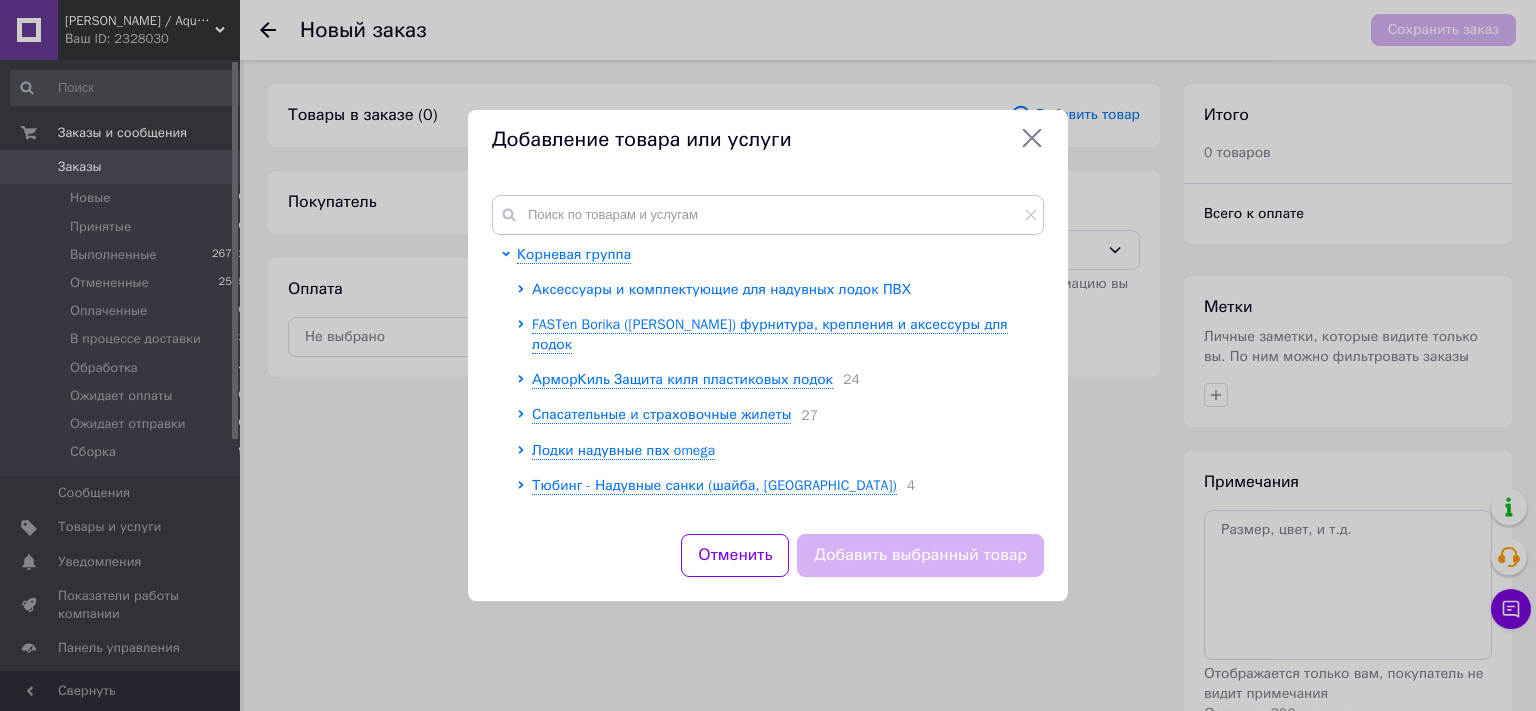 click 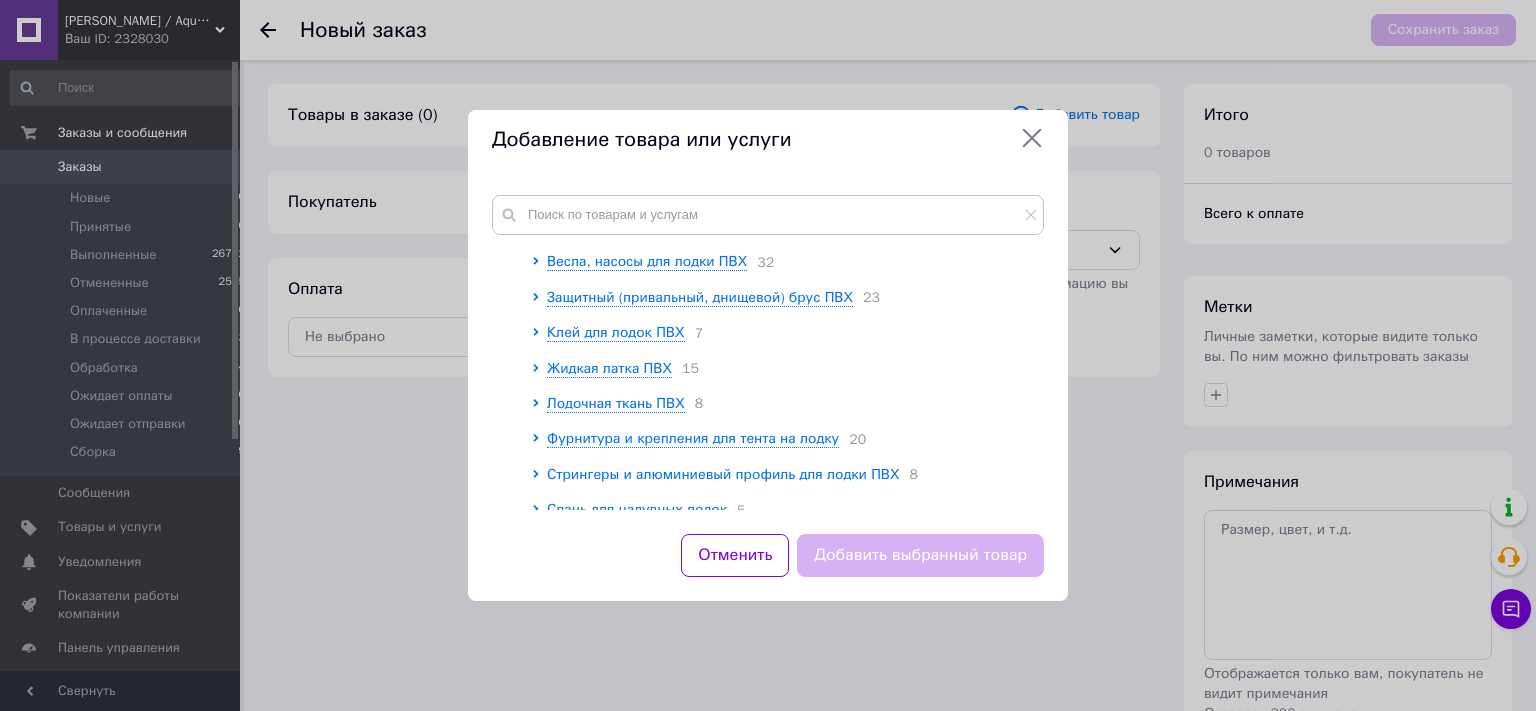 scroll, scrollTop: 221, scrollLeft: 0, axis: vertical 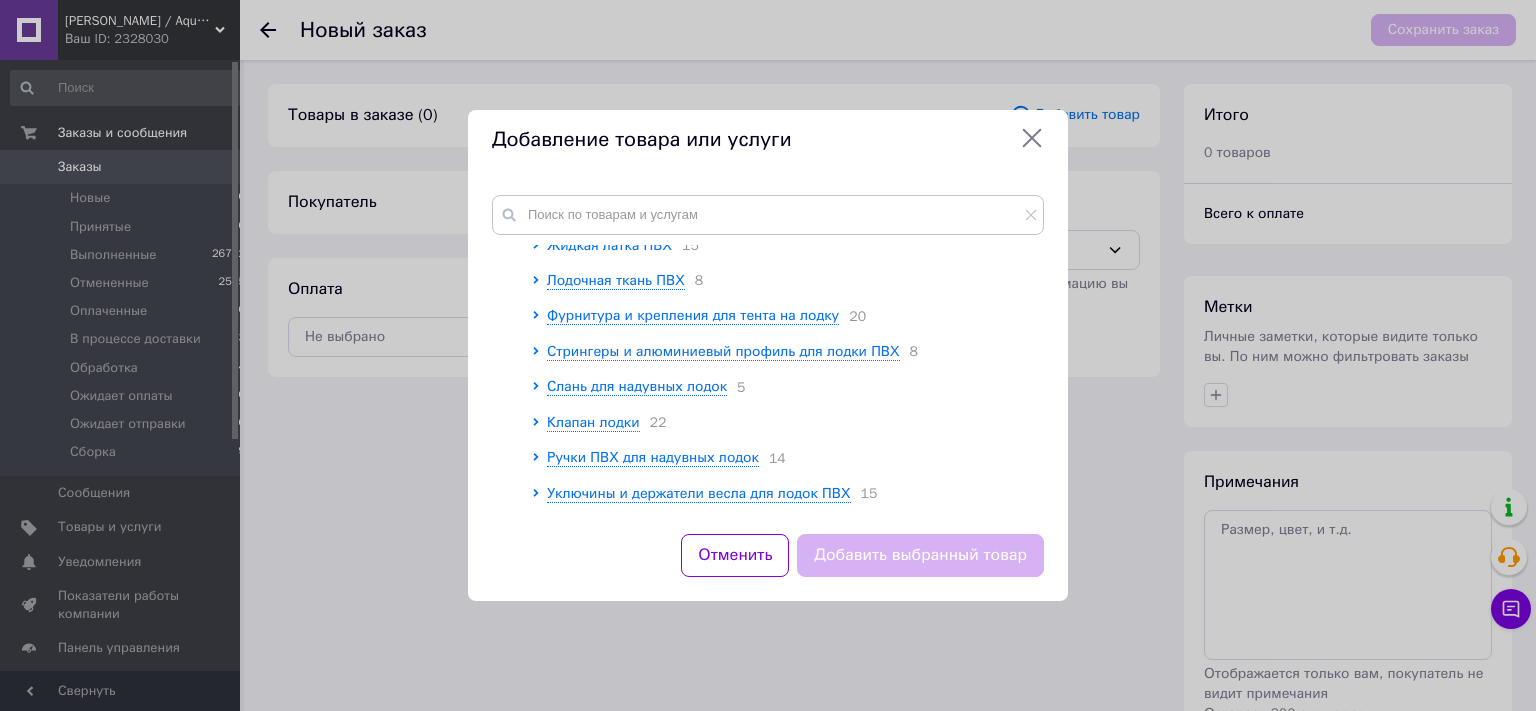 click 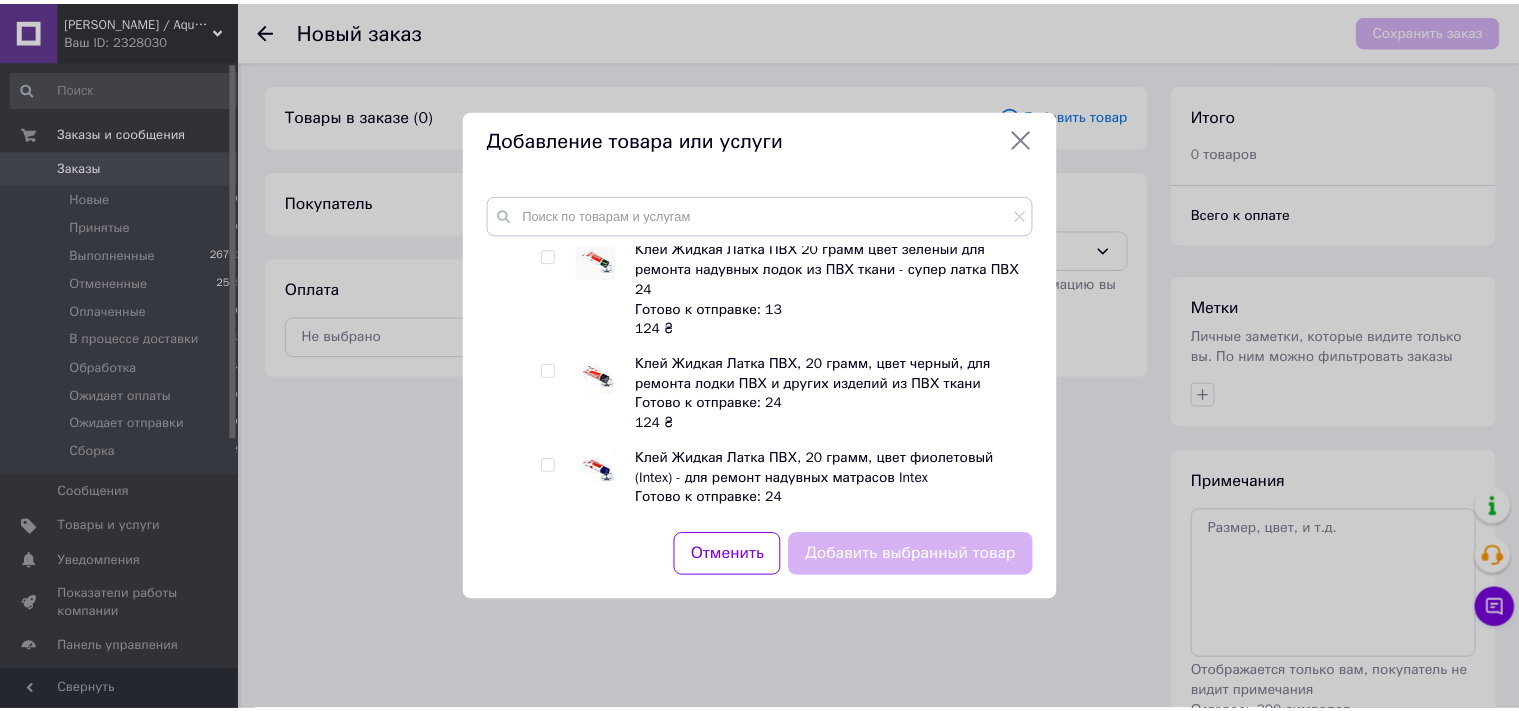 scroll, scrollTop: 662, scrollLeft: 0, axis: vertical 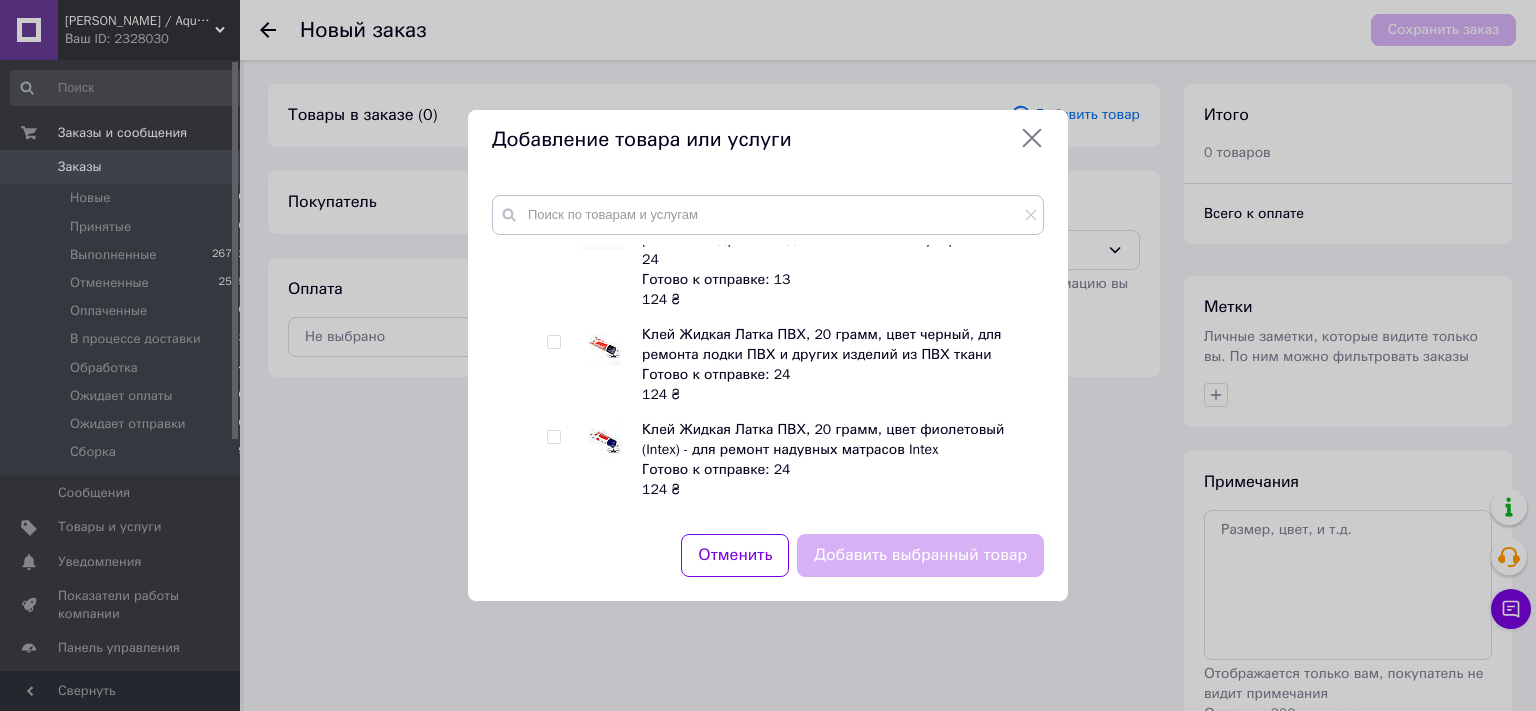 click at bounding box center [553, 342] 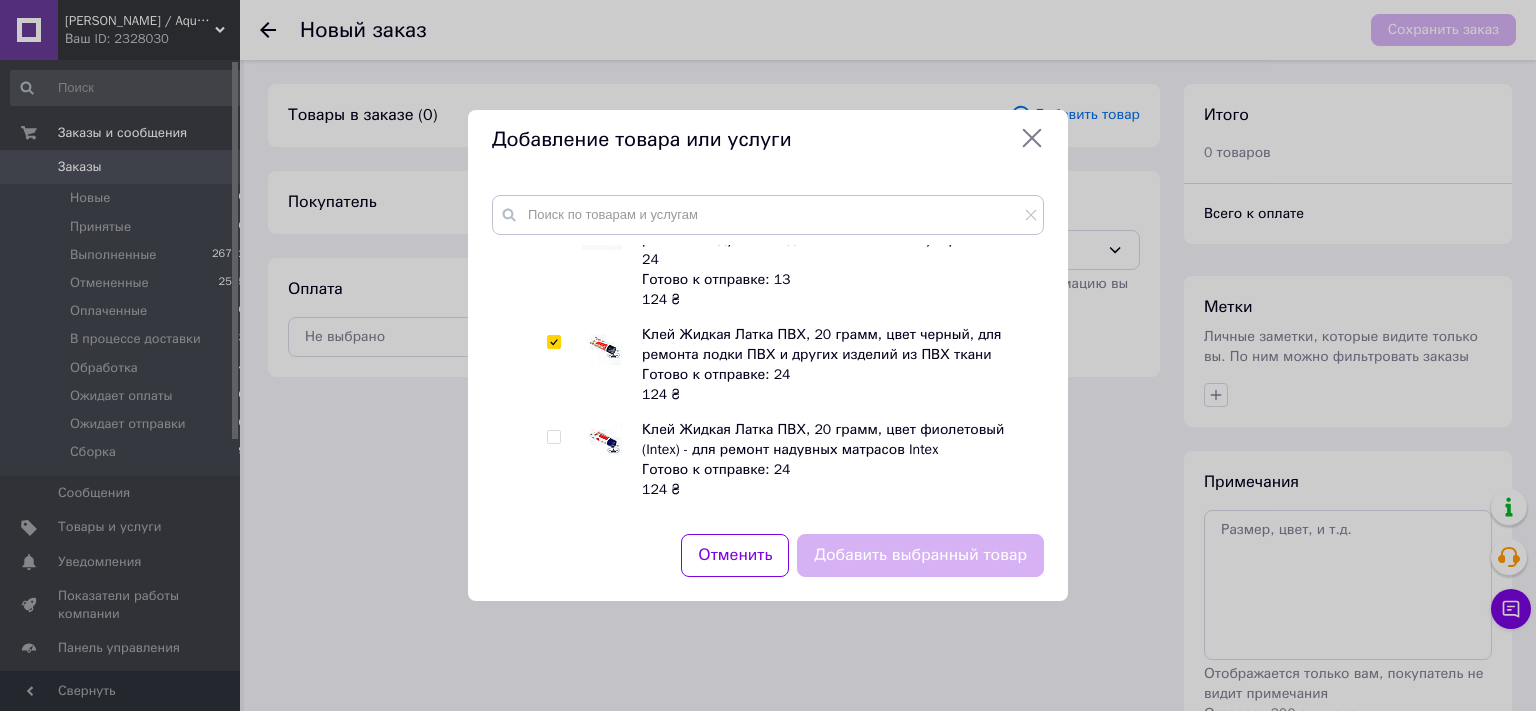 checkbox on "true" 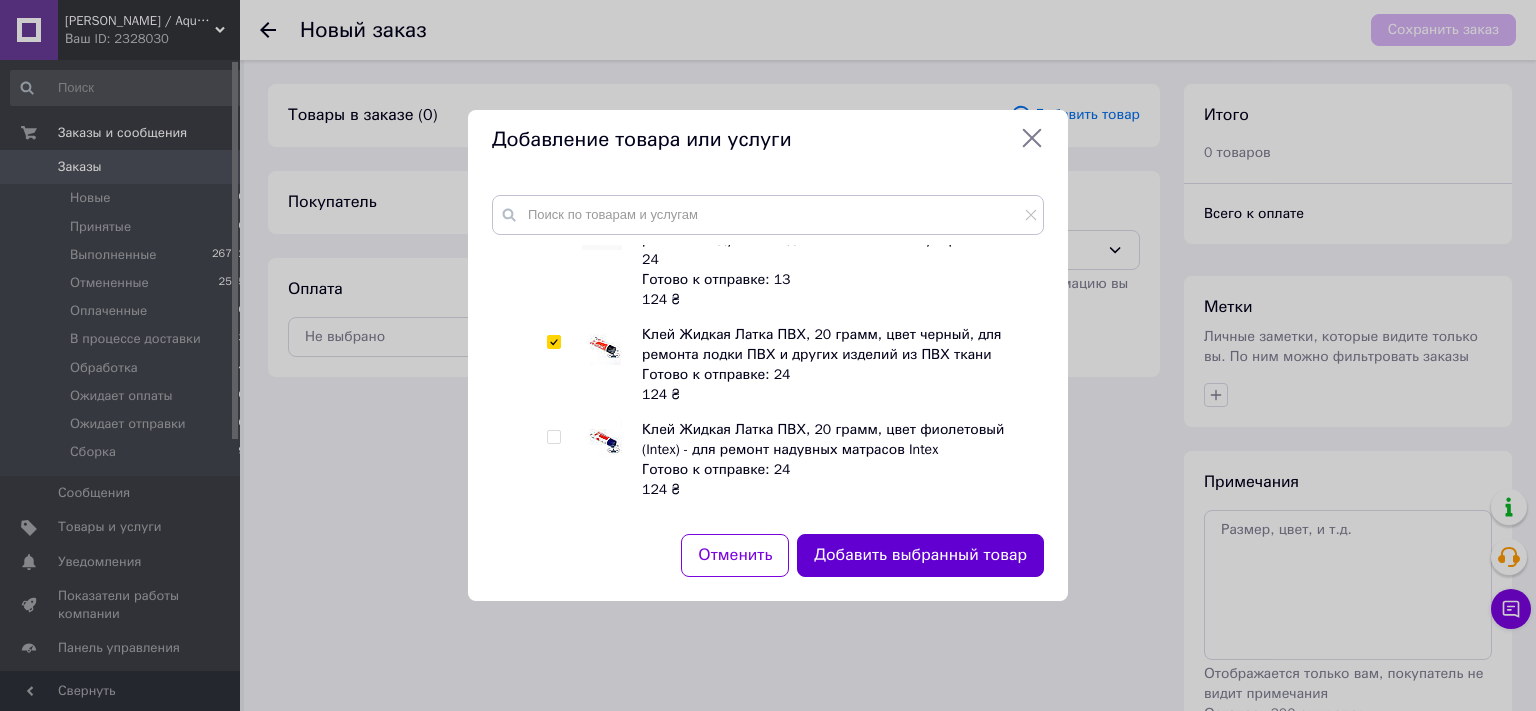click on "Добавить выбранный товар" at bounding box center (920, 555) 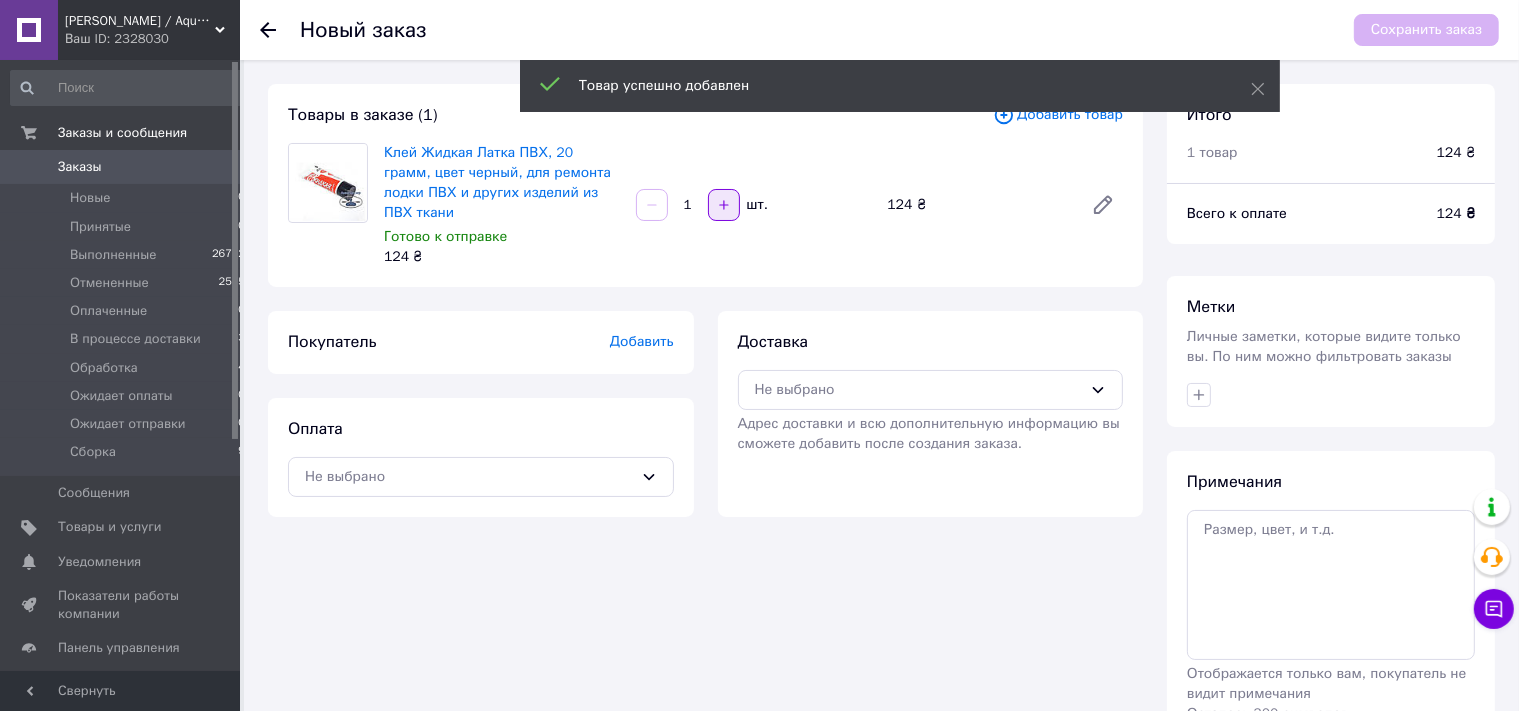 click 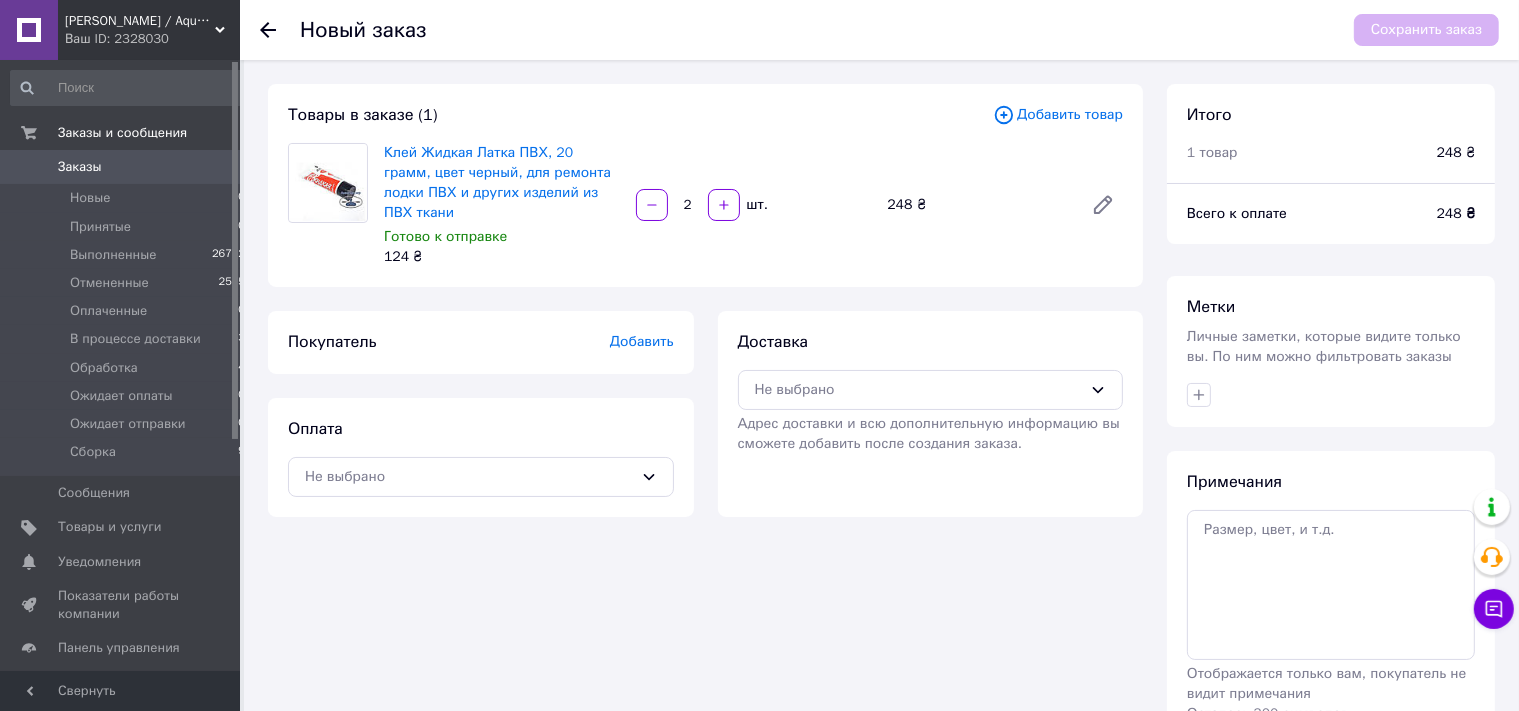 click on "Добавить" at bounding box center [642, 341] 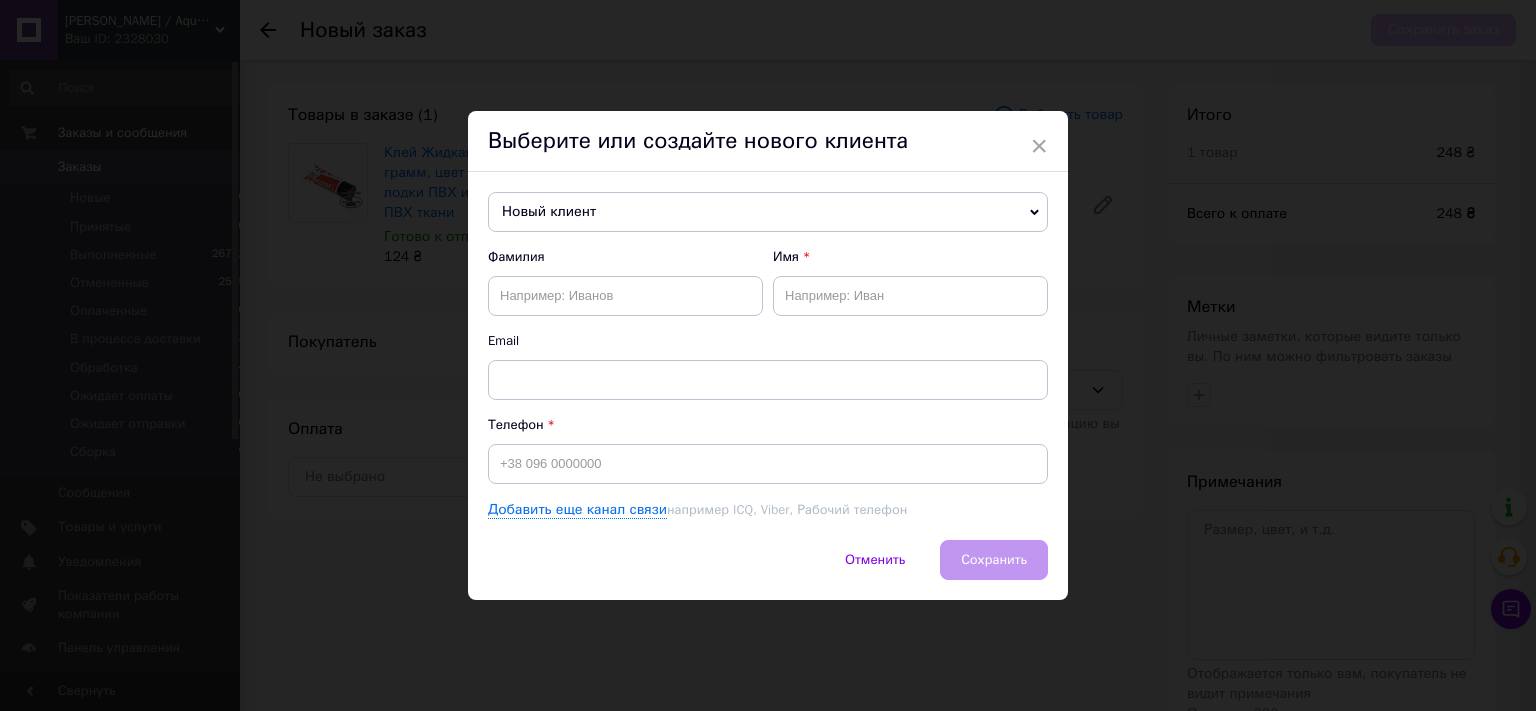 click on "Выберите или создайте нового клиента" at bounding box center [768, 141] 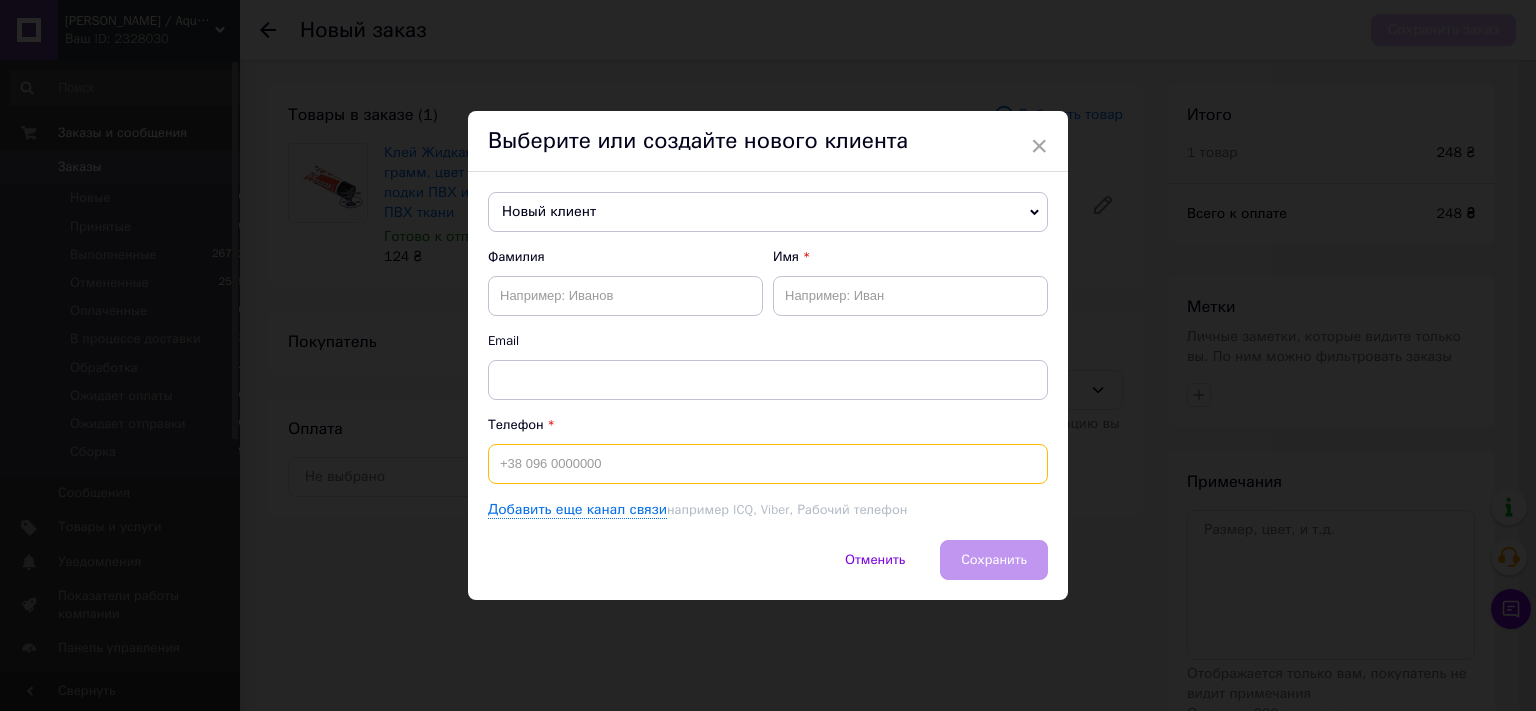 click at bounding box center (768, 464) 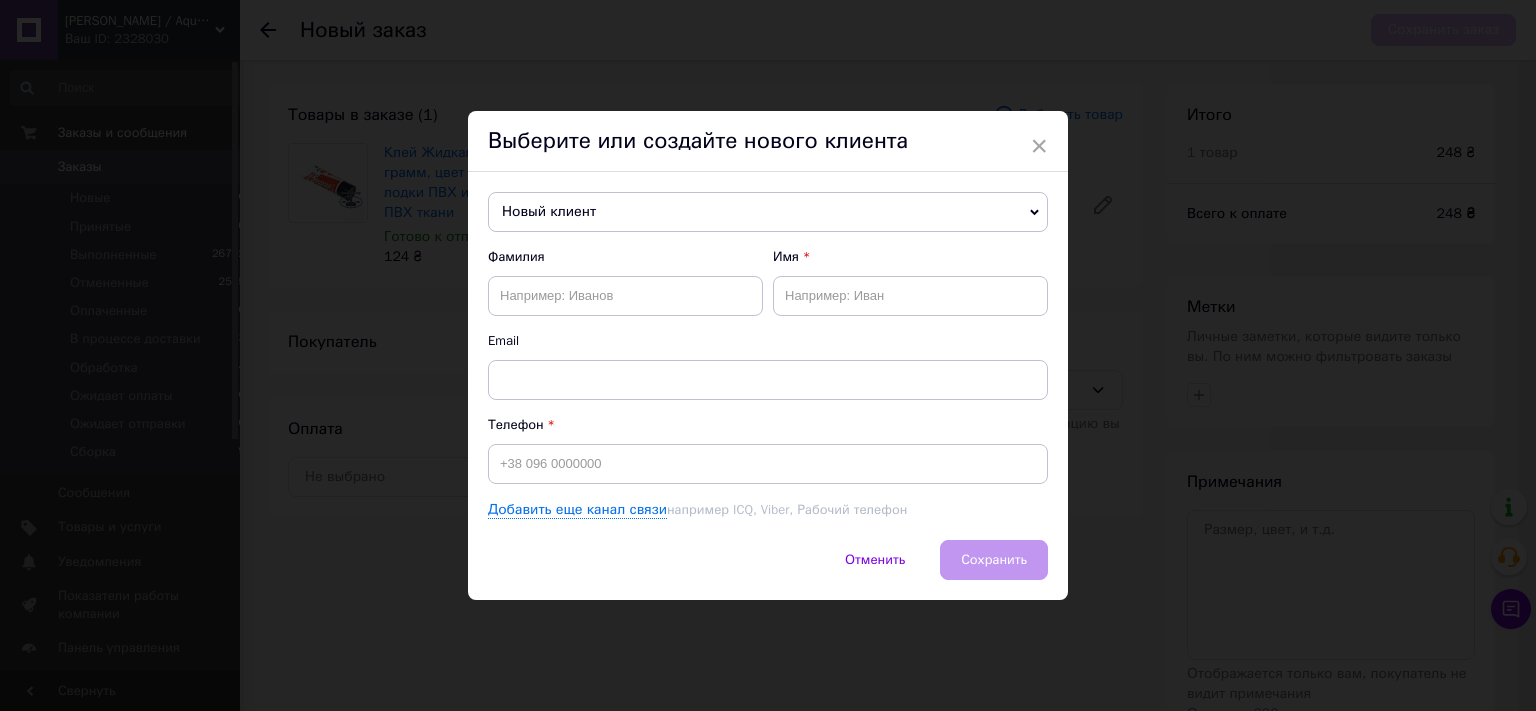 click on "Новый клиент" at bounding box center (768, 212) 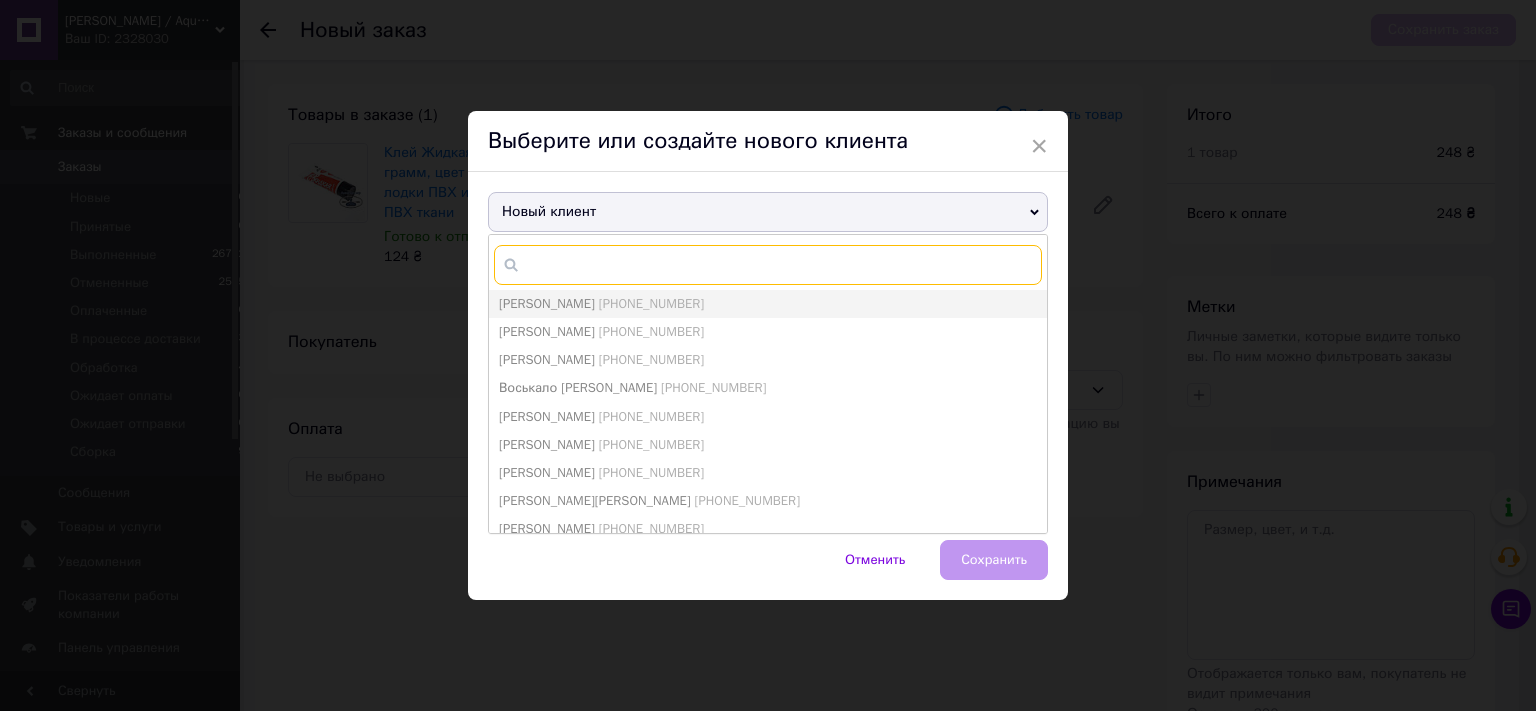 paste on "0991168055" 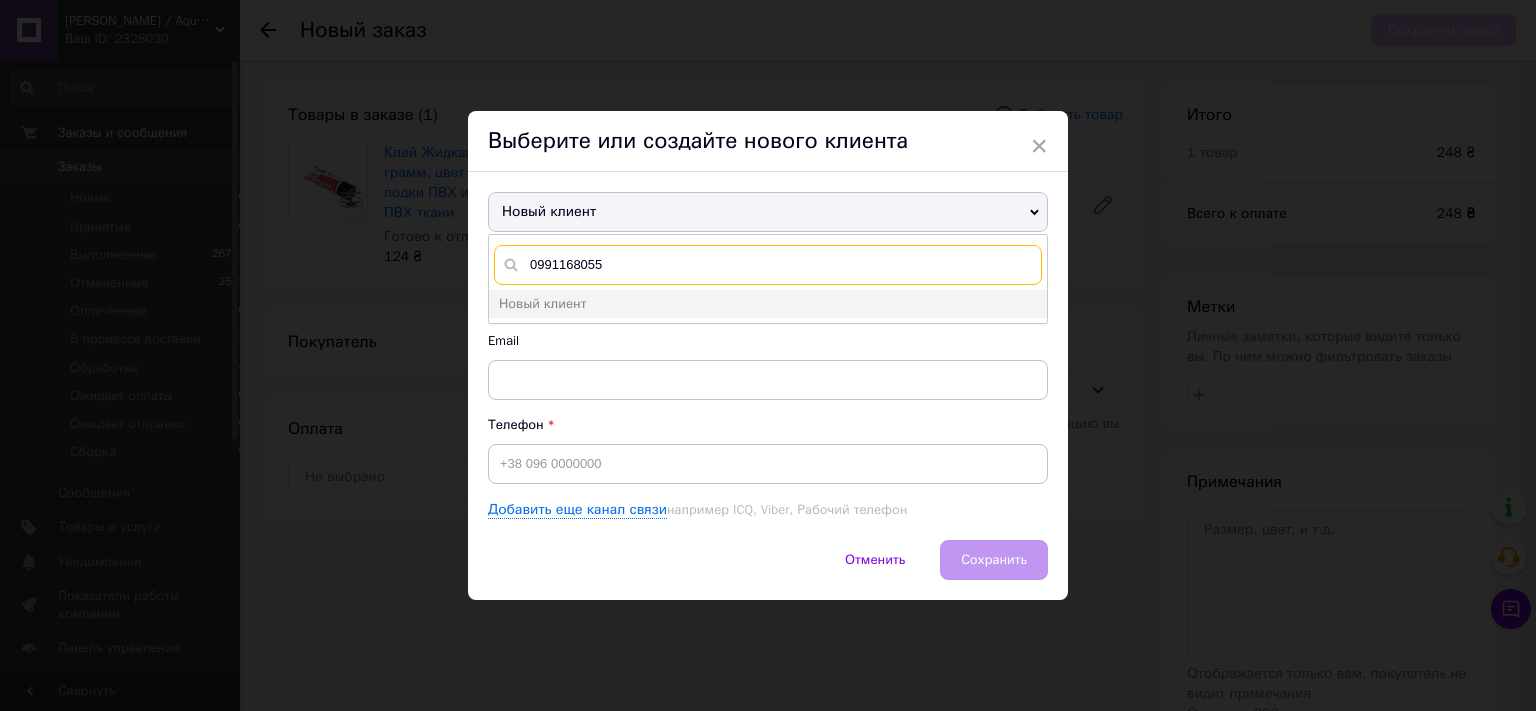 drag, startPoint x: 600, startPoint y: 265, endPoint x: 454, endPoint y: 263, distance: 146.0137 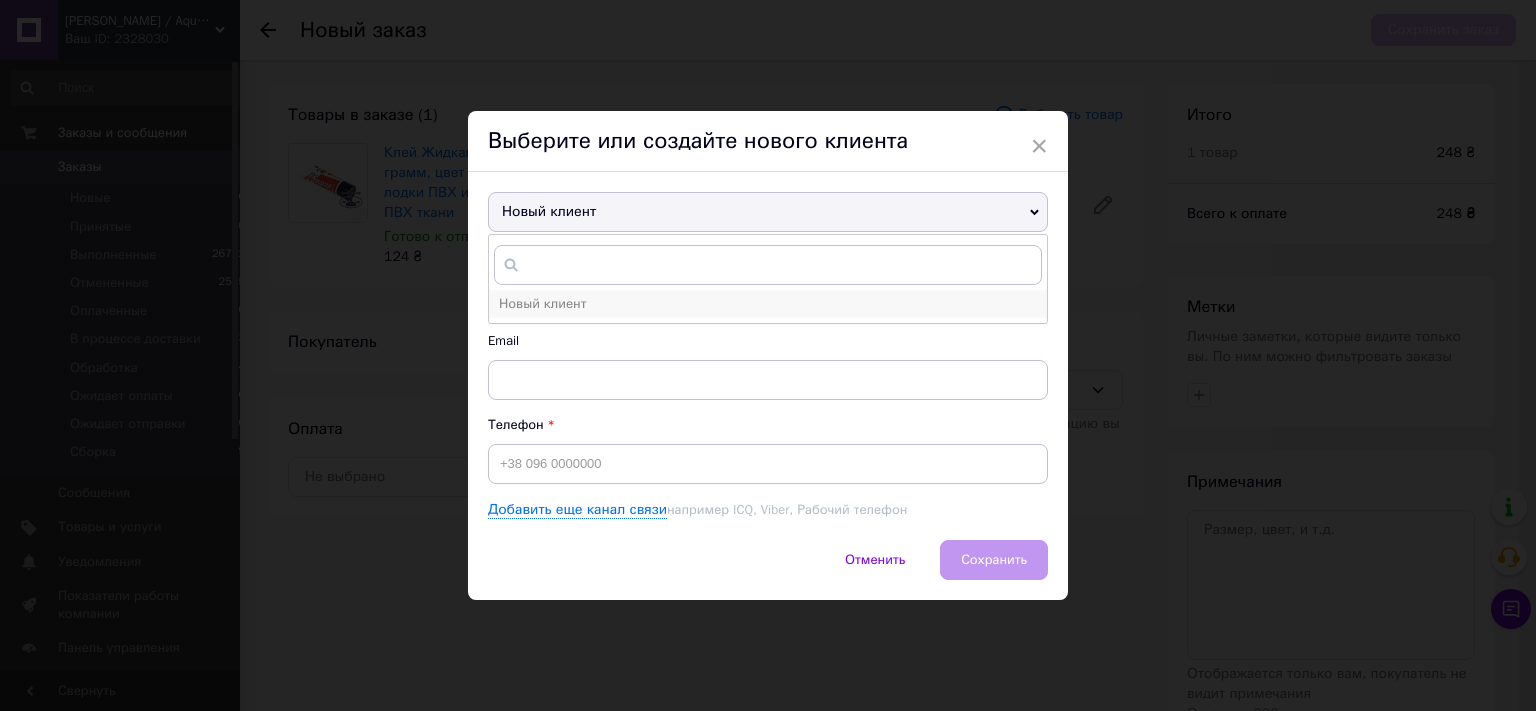 click on "Новый клиент" at bounding box center (542, 303) 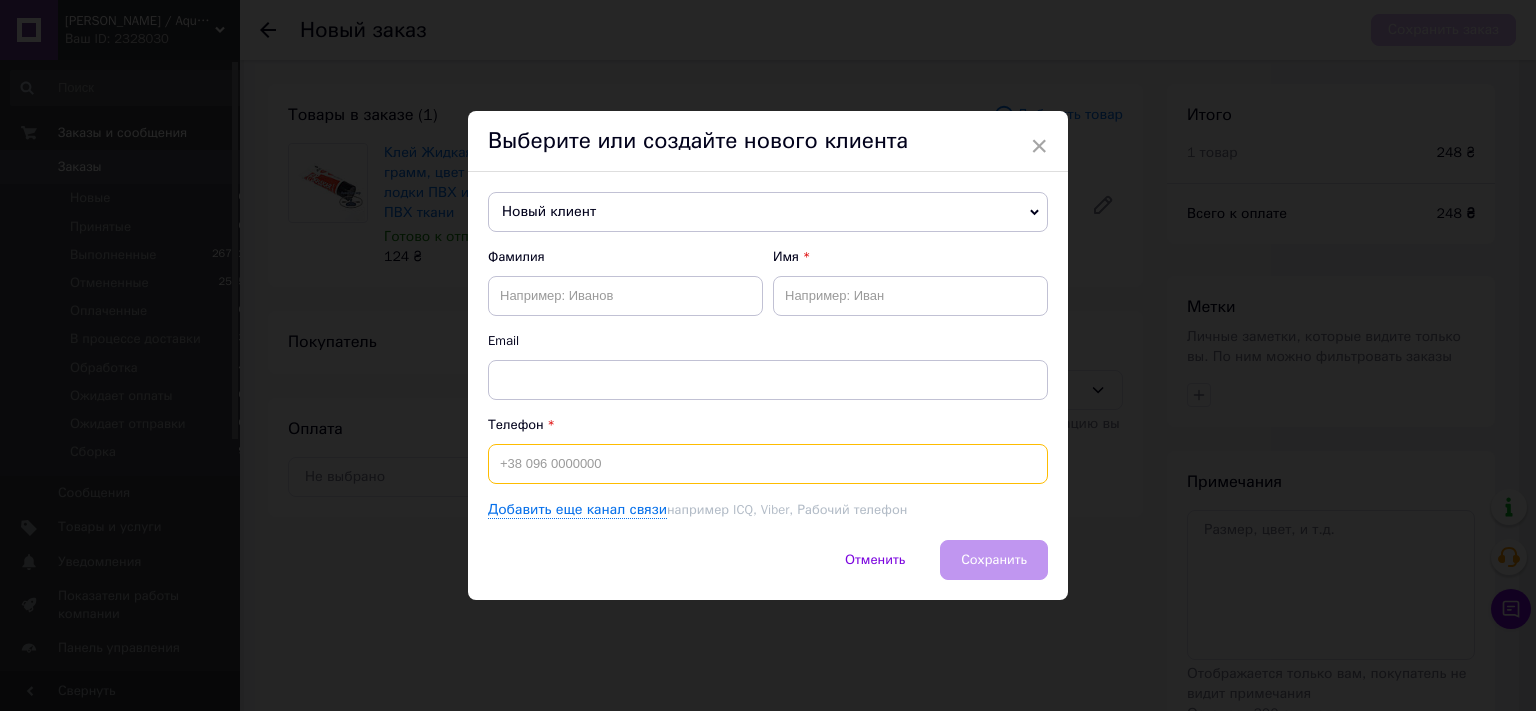 click at bounding box center [768, 464] 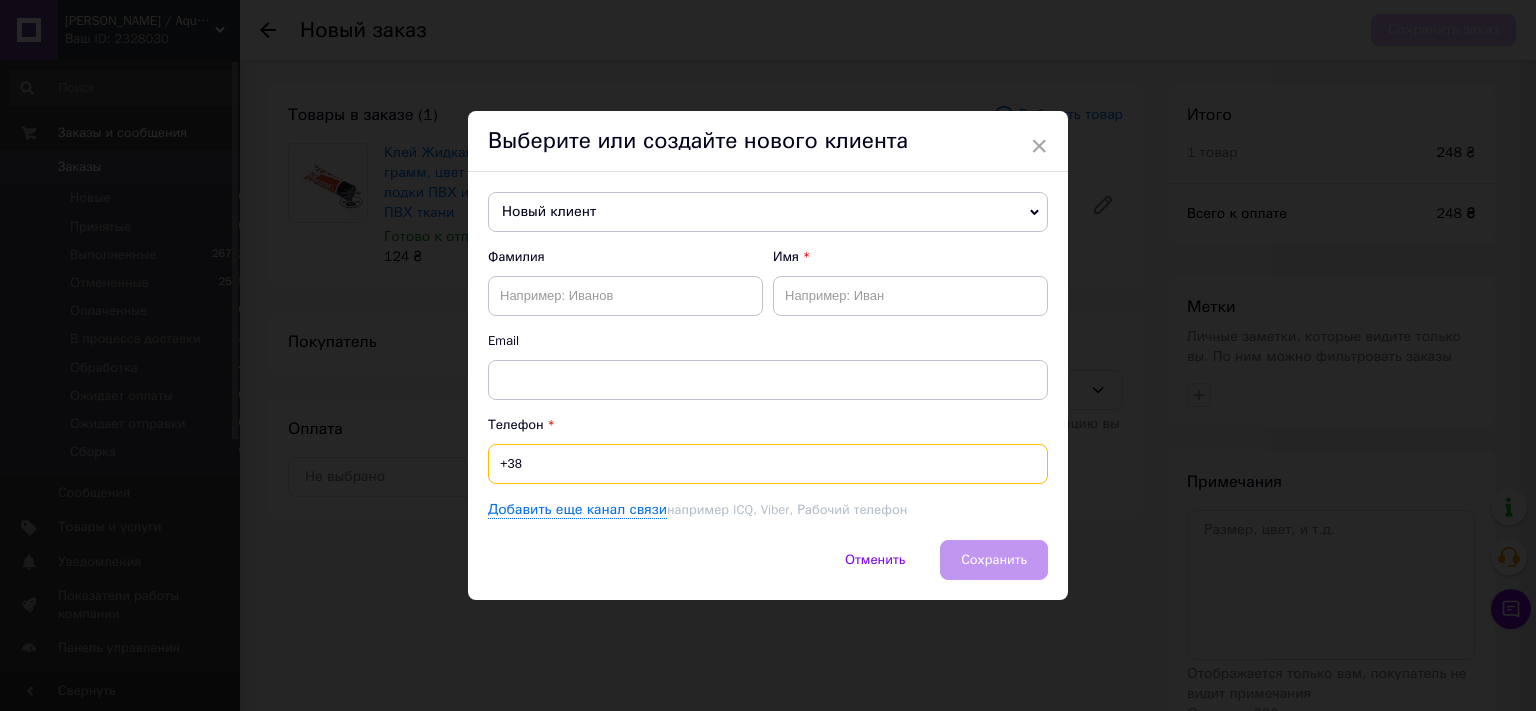 paste on "0991168055" 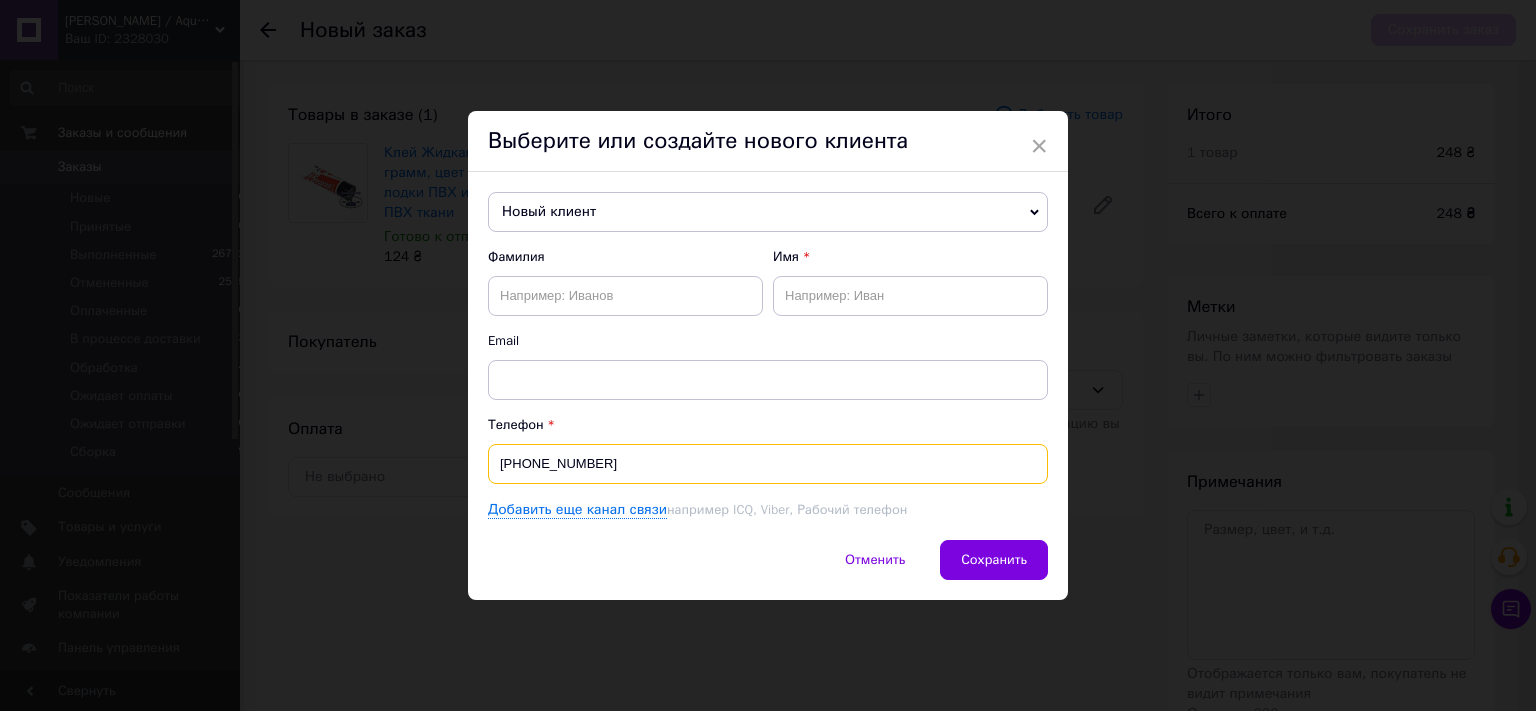 type on "[PHONE_NUMBER]" 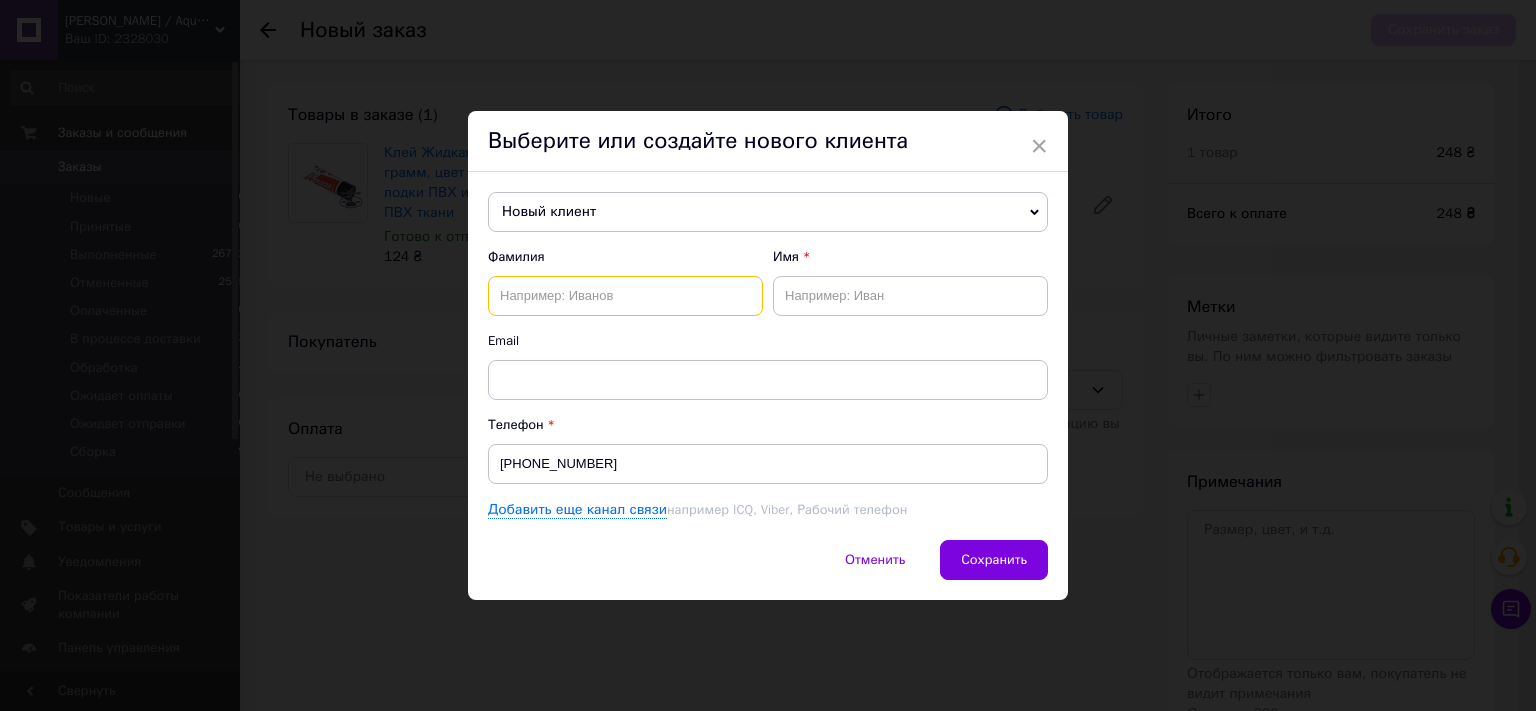 click at bounding box center [625, 296] 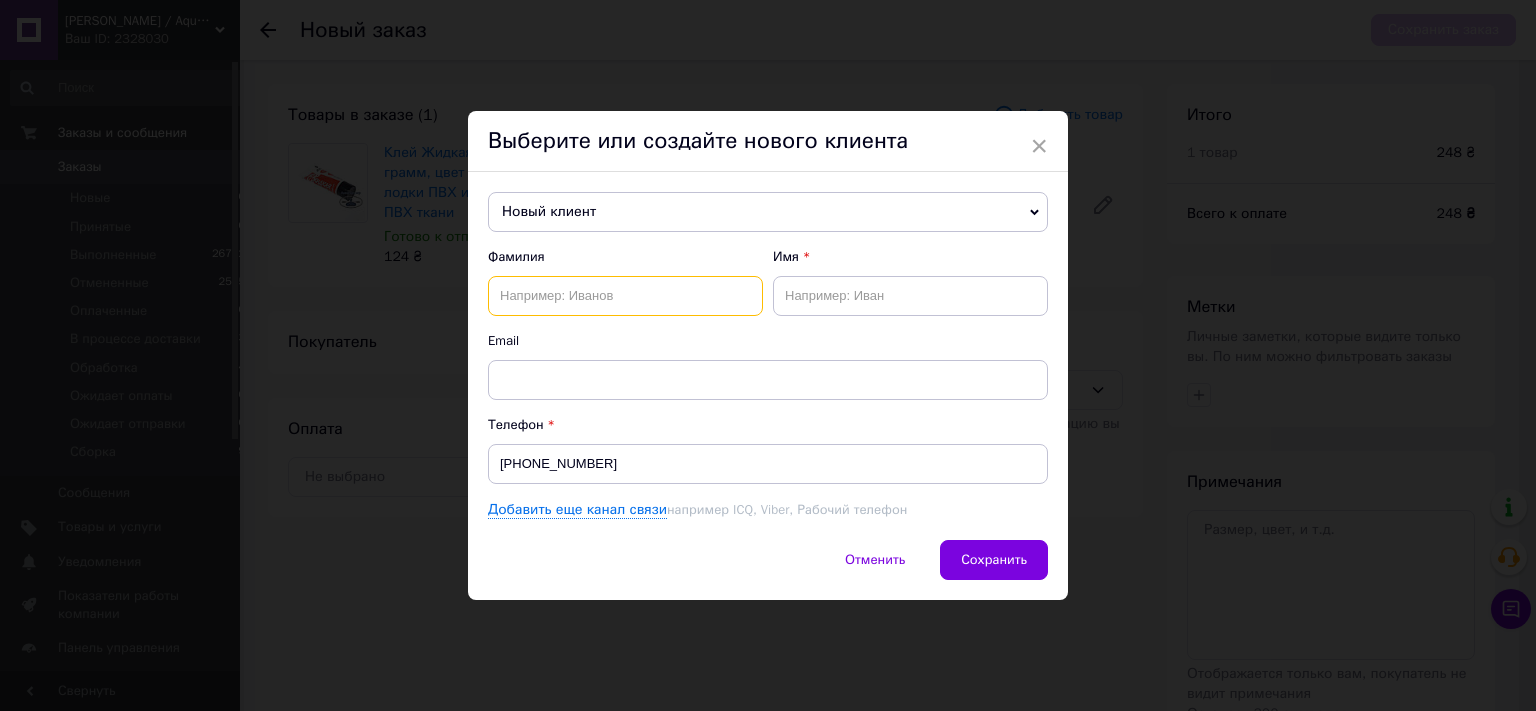 paste on "ковальчук" 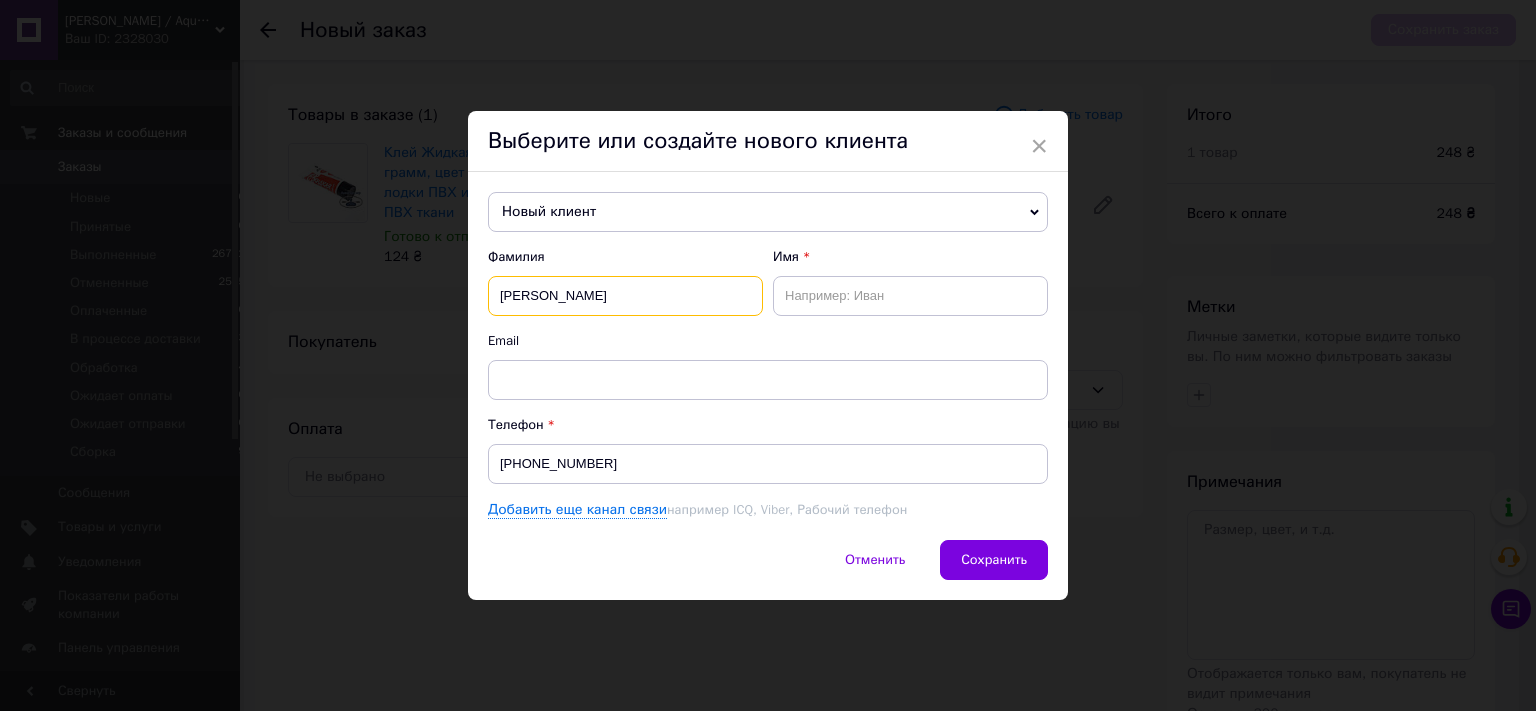 click on "ковальчук" at bounding box center (625, 296) 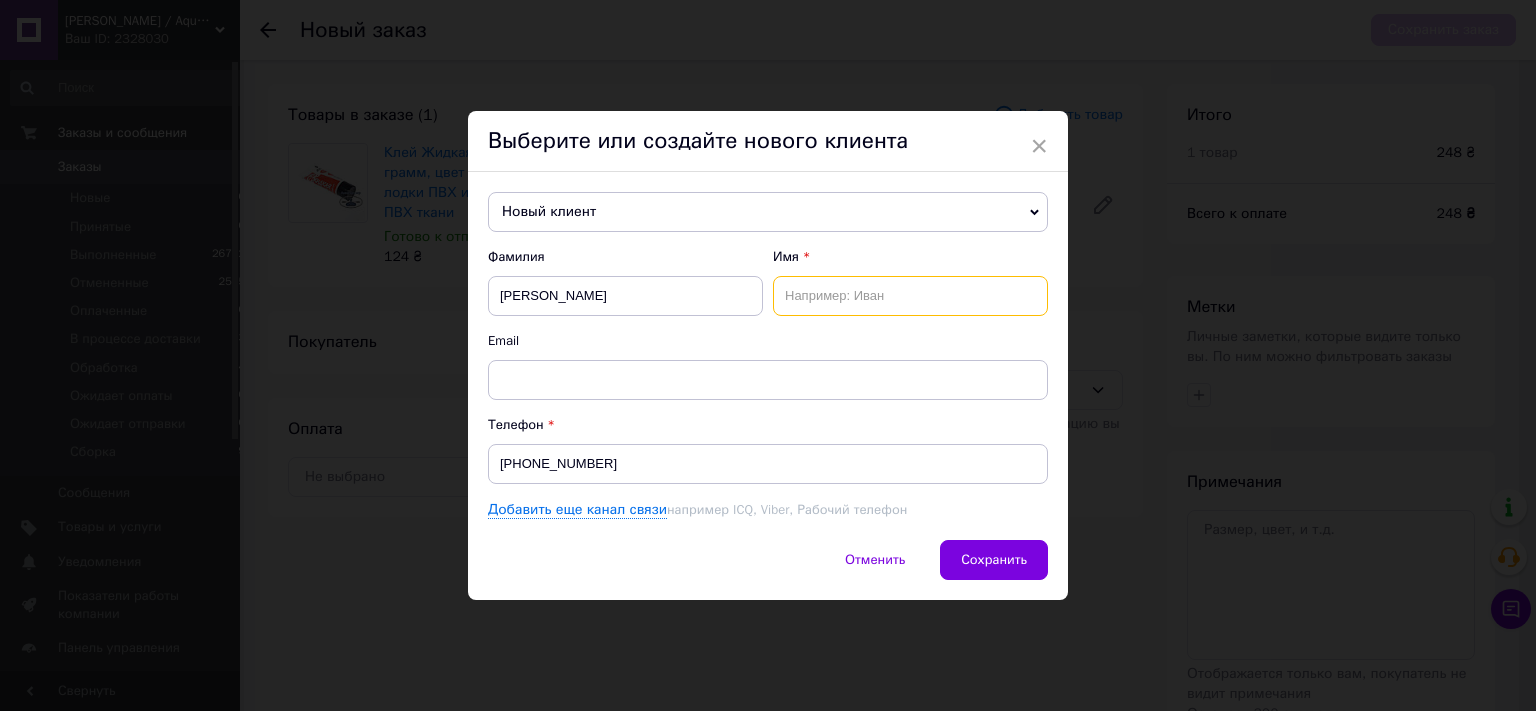 drag, startPoint x: 829, startPoint y: 299, endPoint x: 823, endPoint y: 328, distance: 29.614185 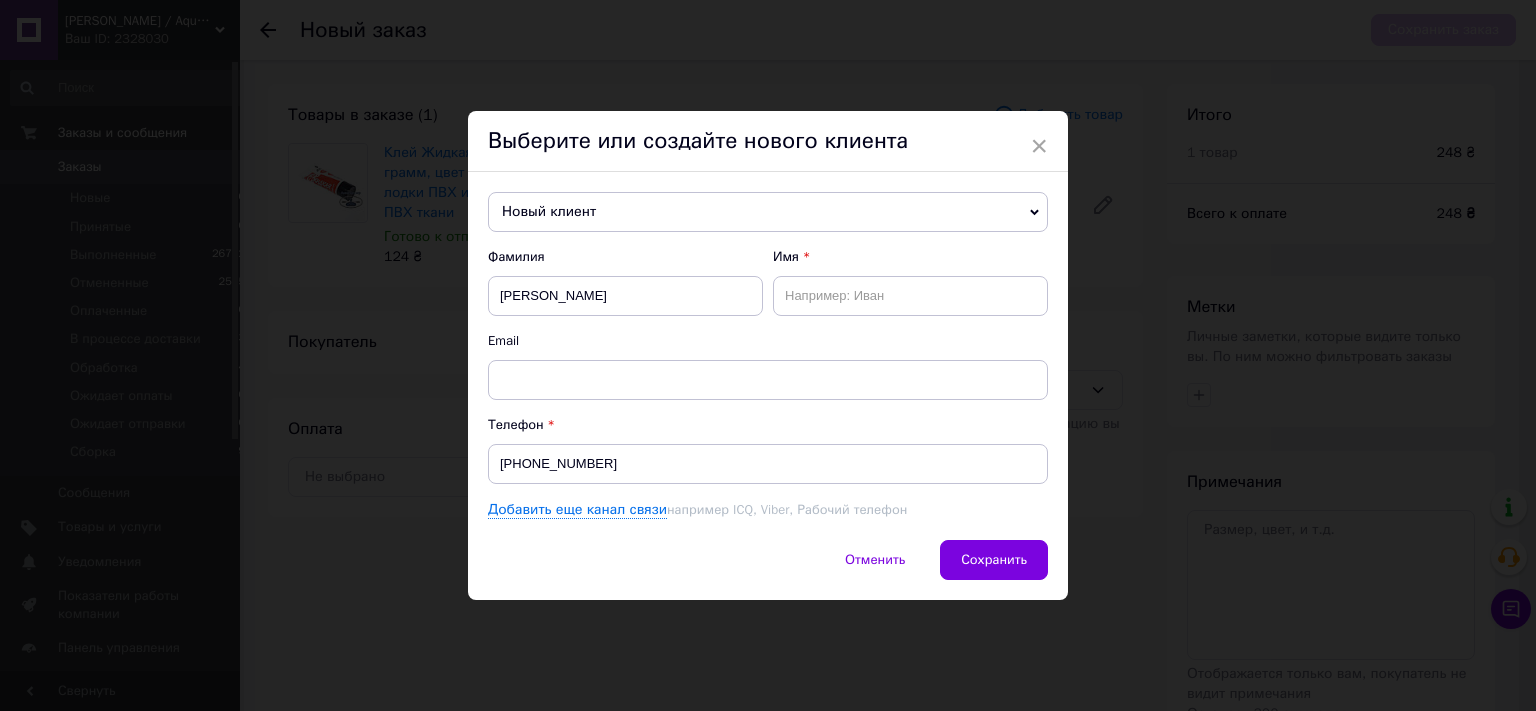 click on "Выберите или создайте нового клиента" at bounding box center (768, 141) 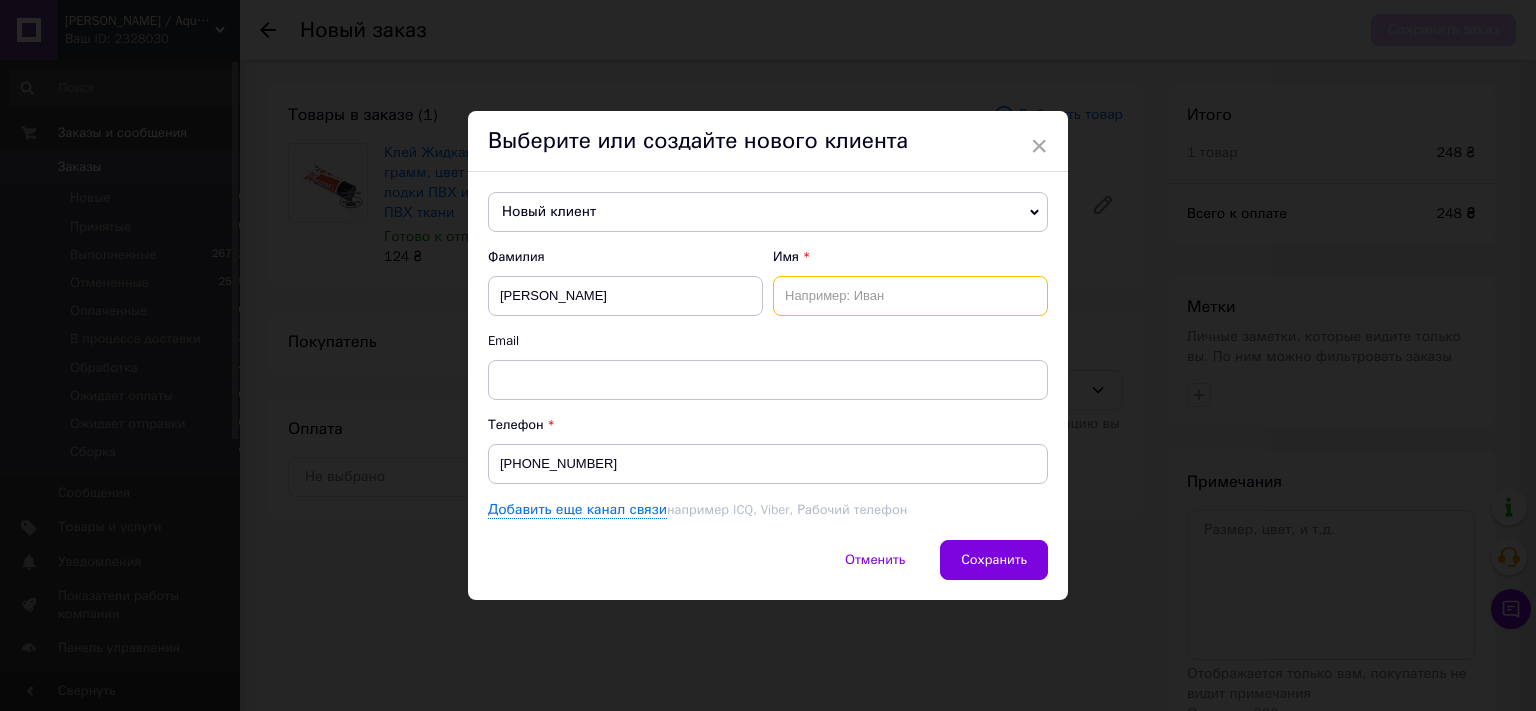 click at bounding box center (910, 296) 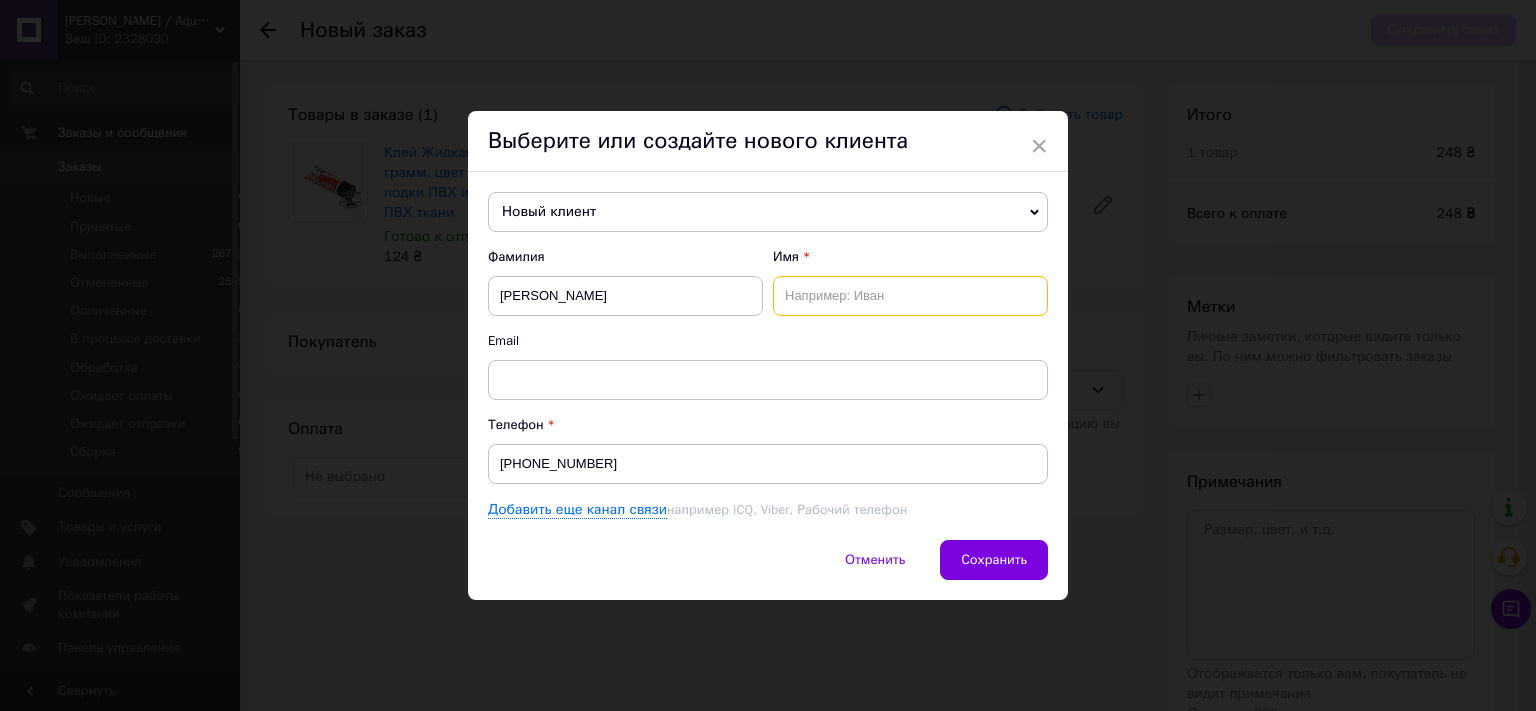 paste on "олесандр" 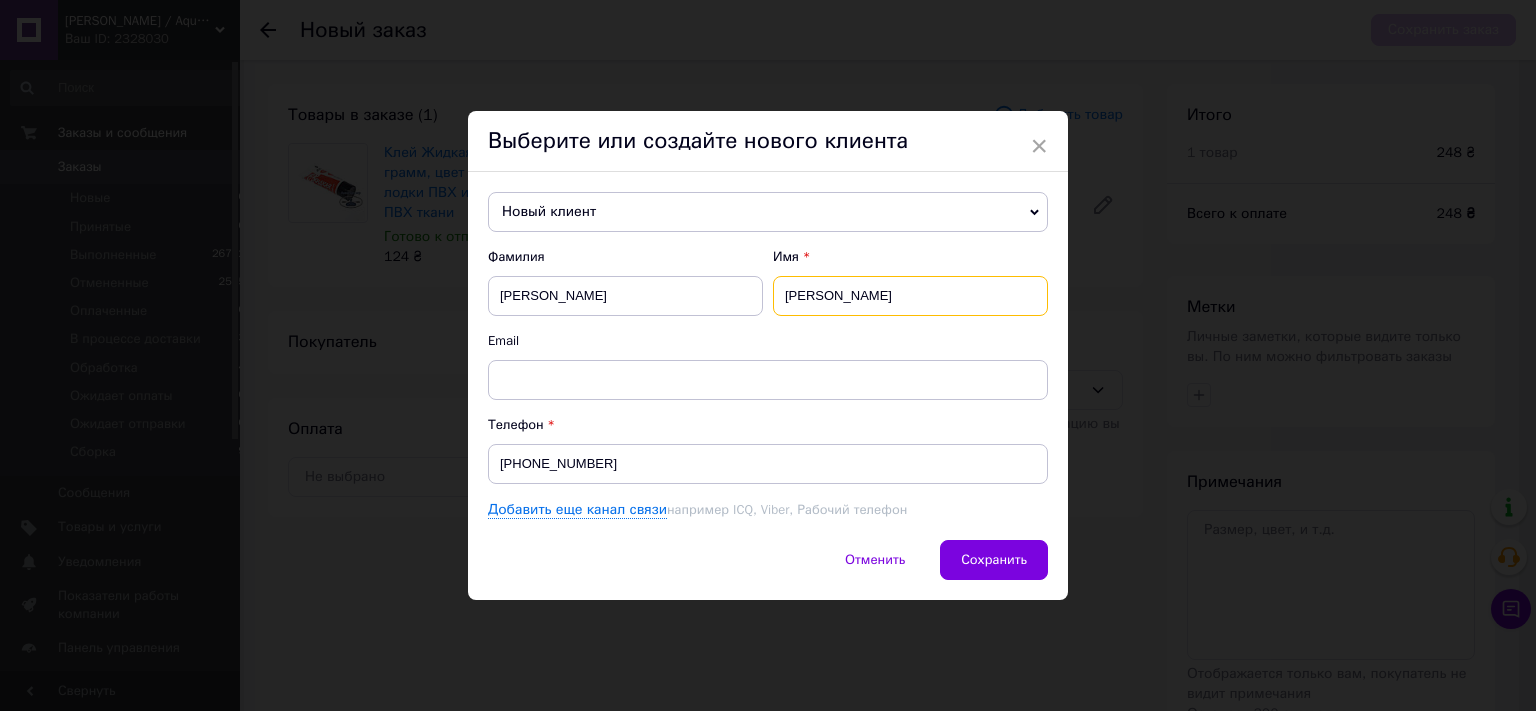 click on "олесандр" at bounding box center [910, 296] 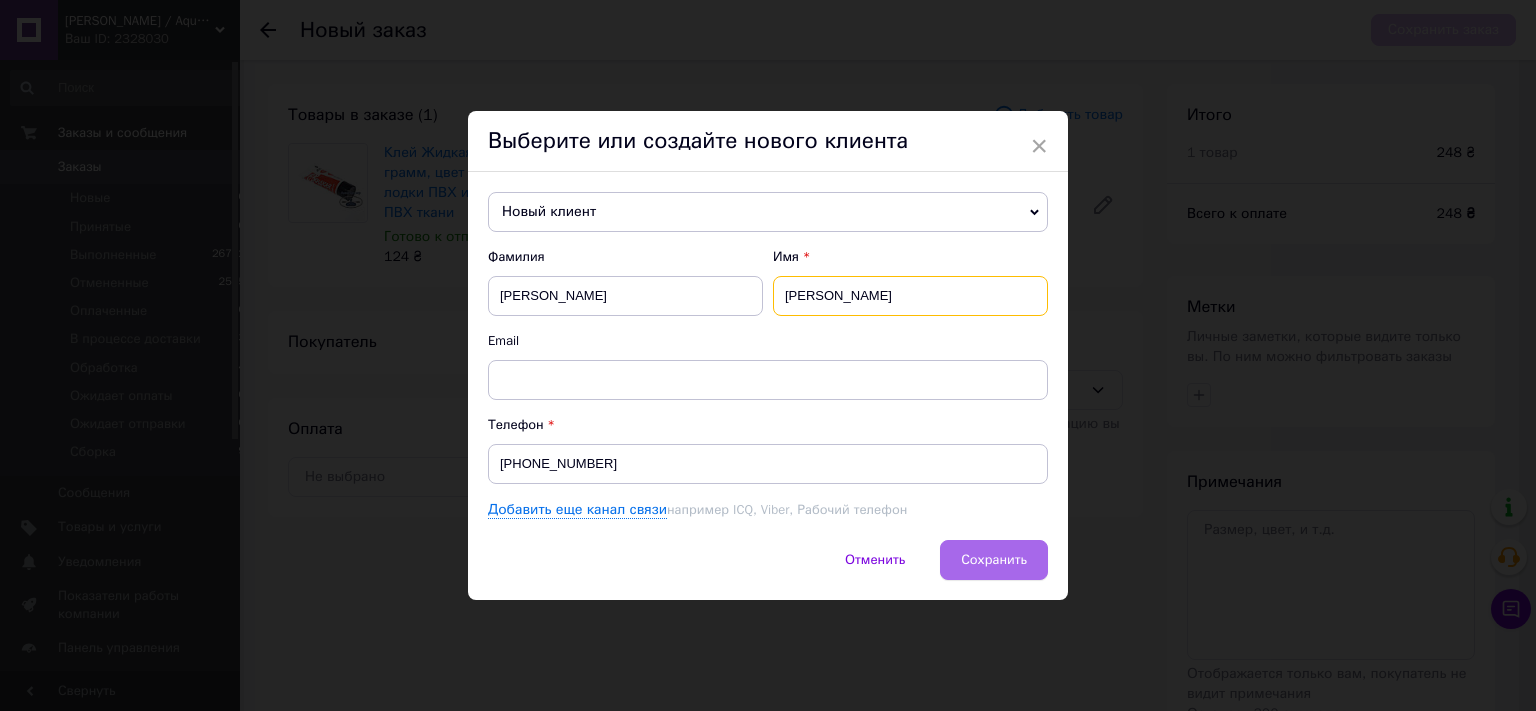type on "Олесандр" 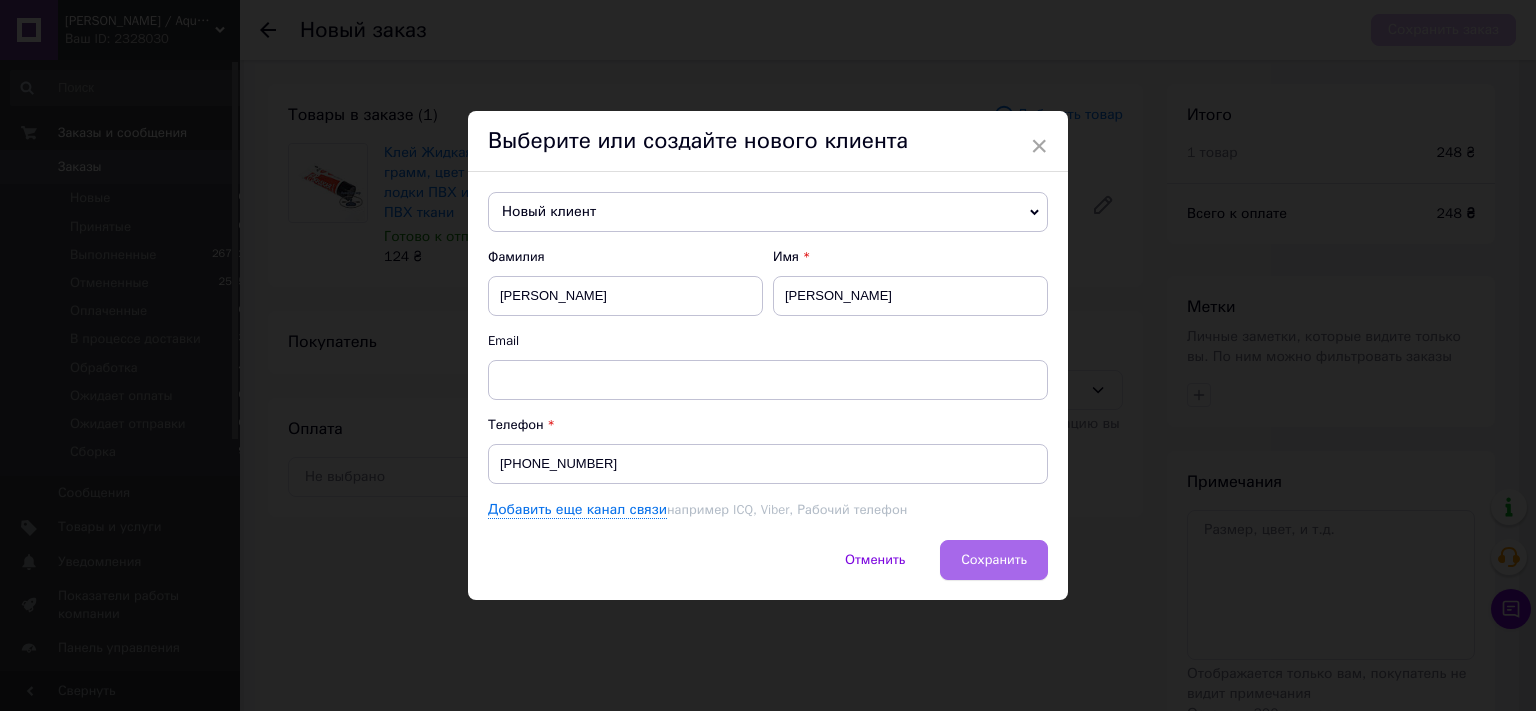 click on "Сохранить" at bounding box center (994, 559) 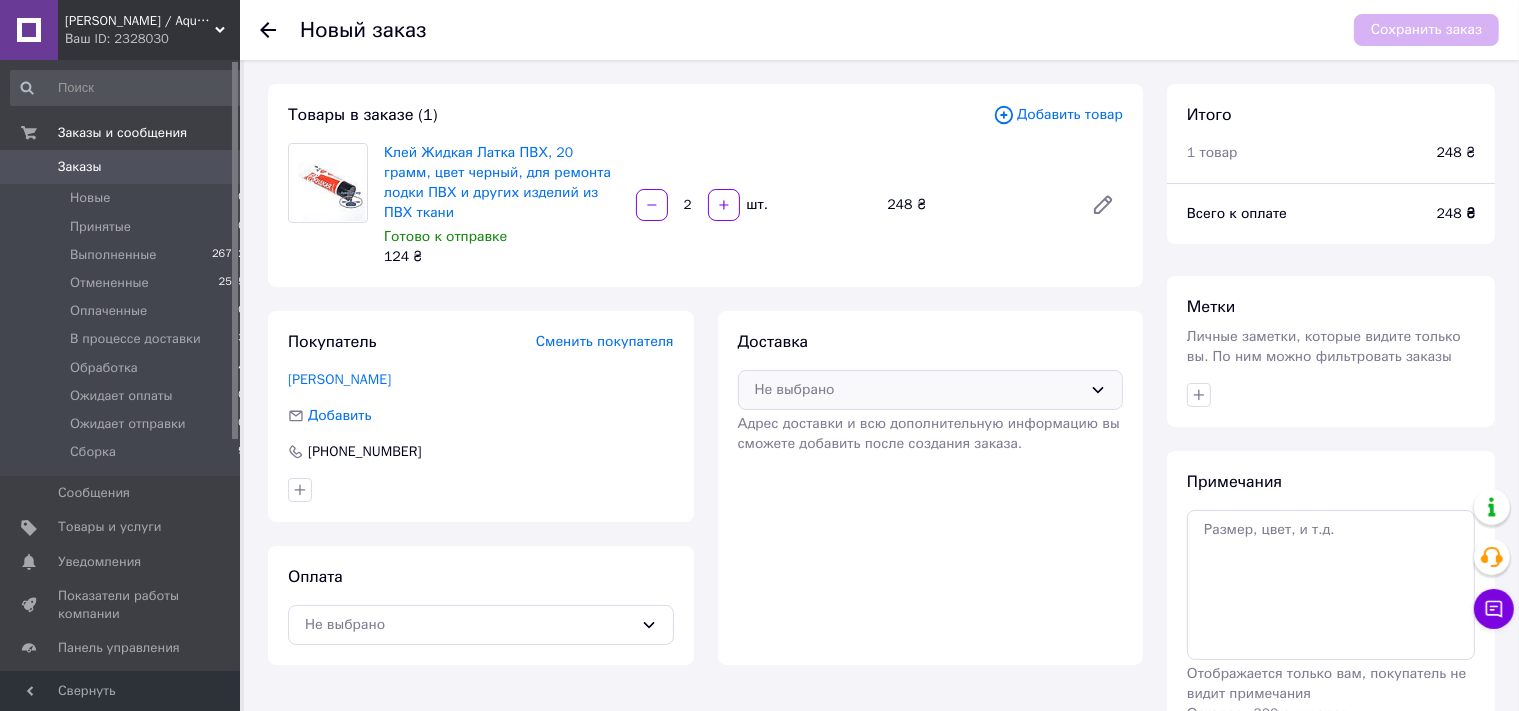 click on "Не выбрано" at bounding box center (919, 390) 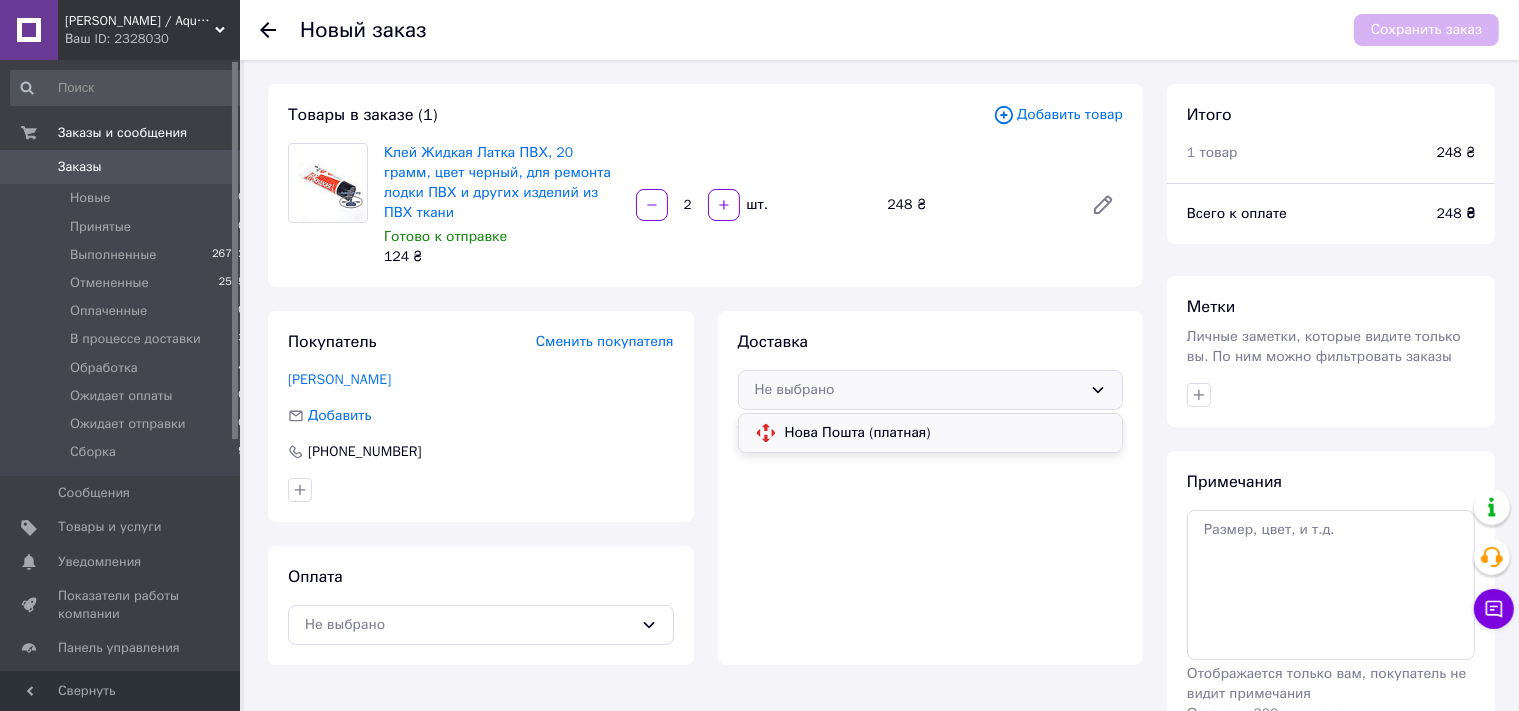 click on "Нова Пошта (платная)" at bounding box center (946, 433) 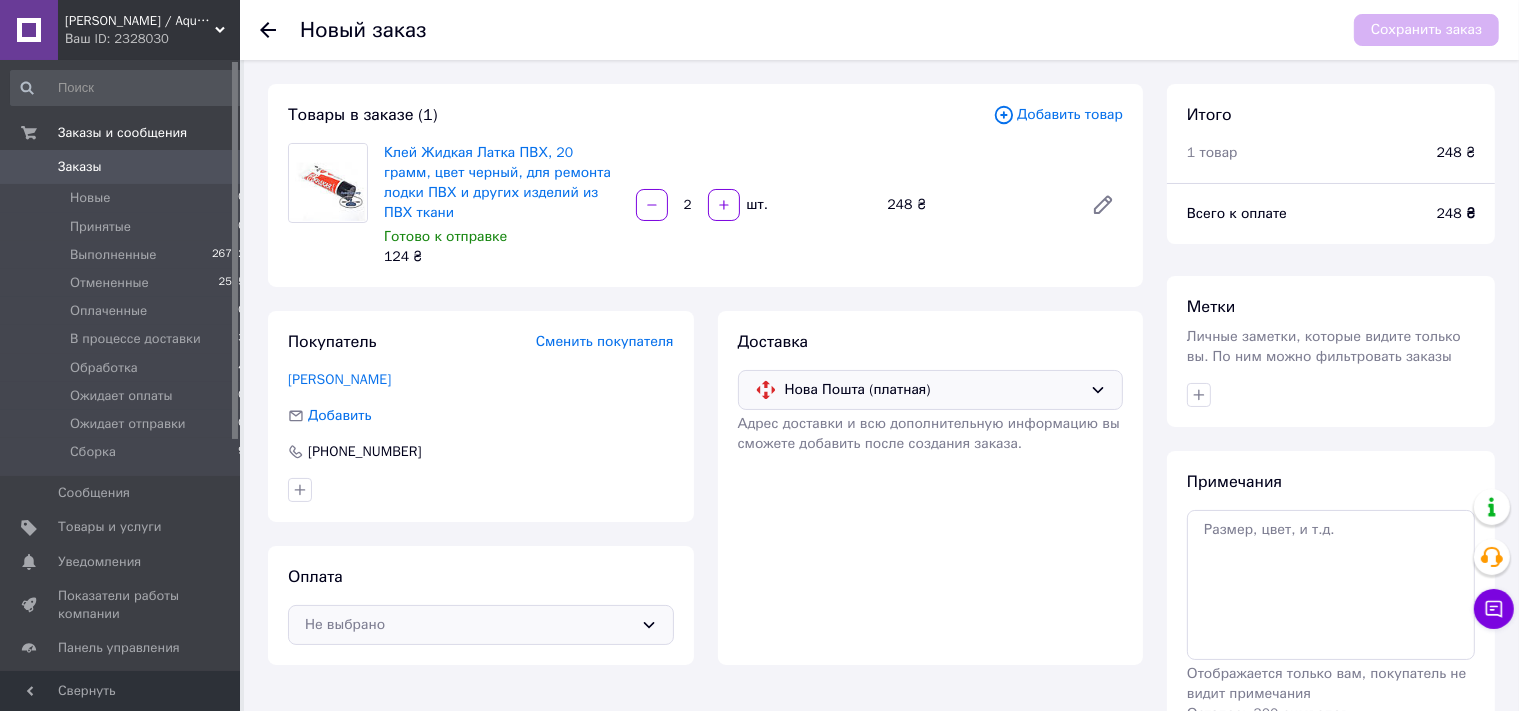 click 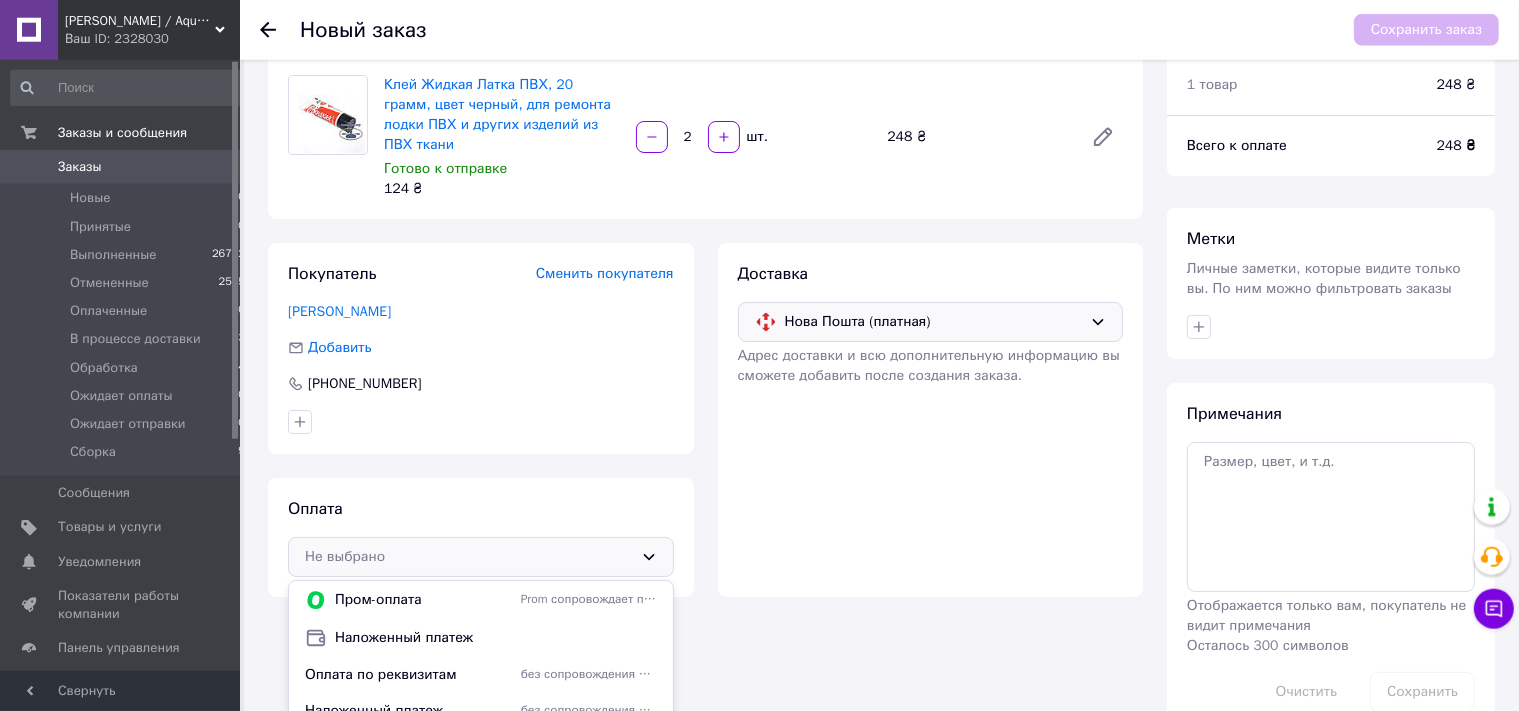 scroll, scrollTop: 112, scrollLeft: 0, axis: vertical 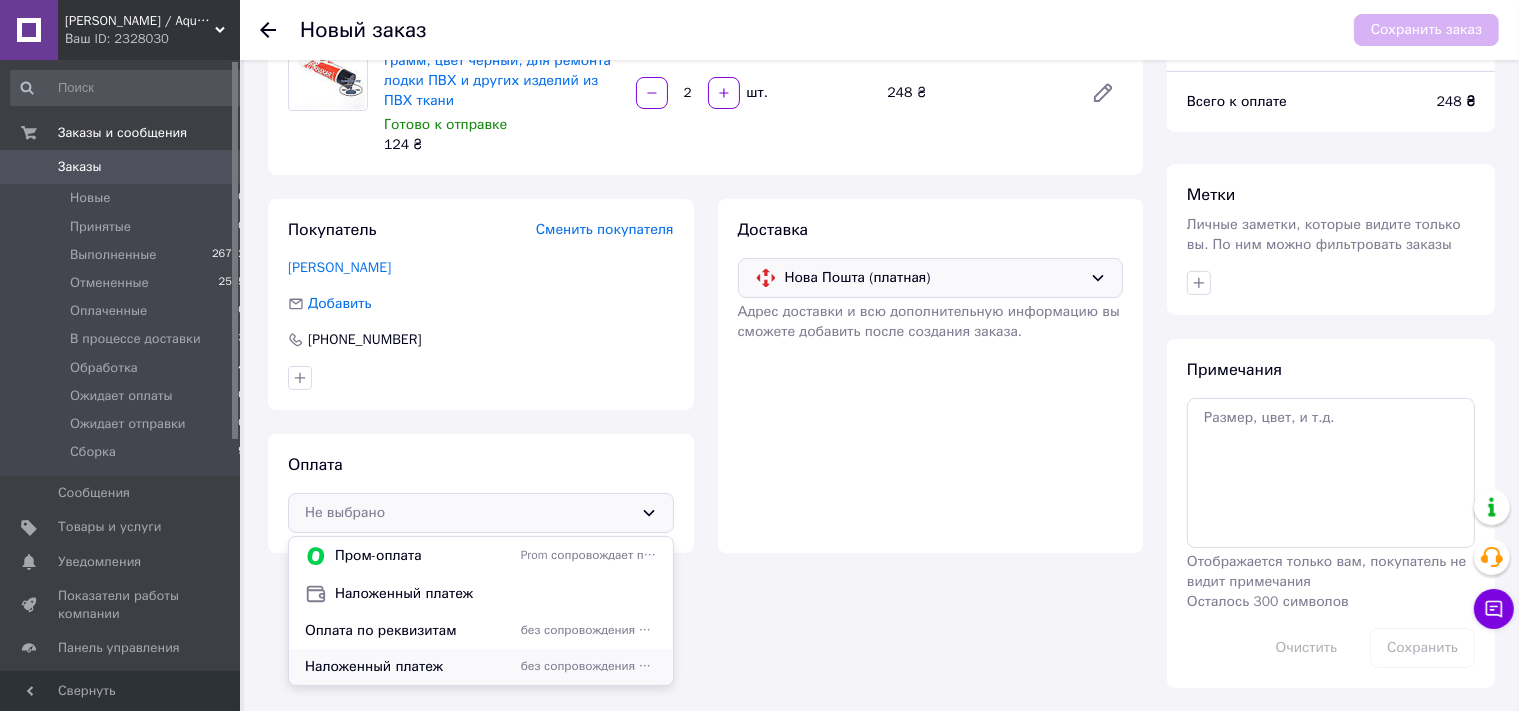 click on "Наложенный платеж" at bounding box center (409, 667) 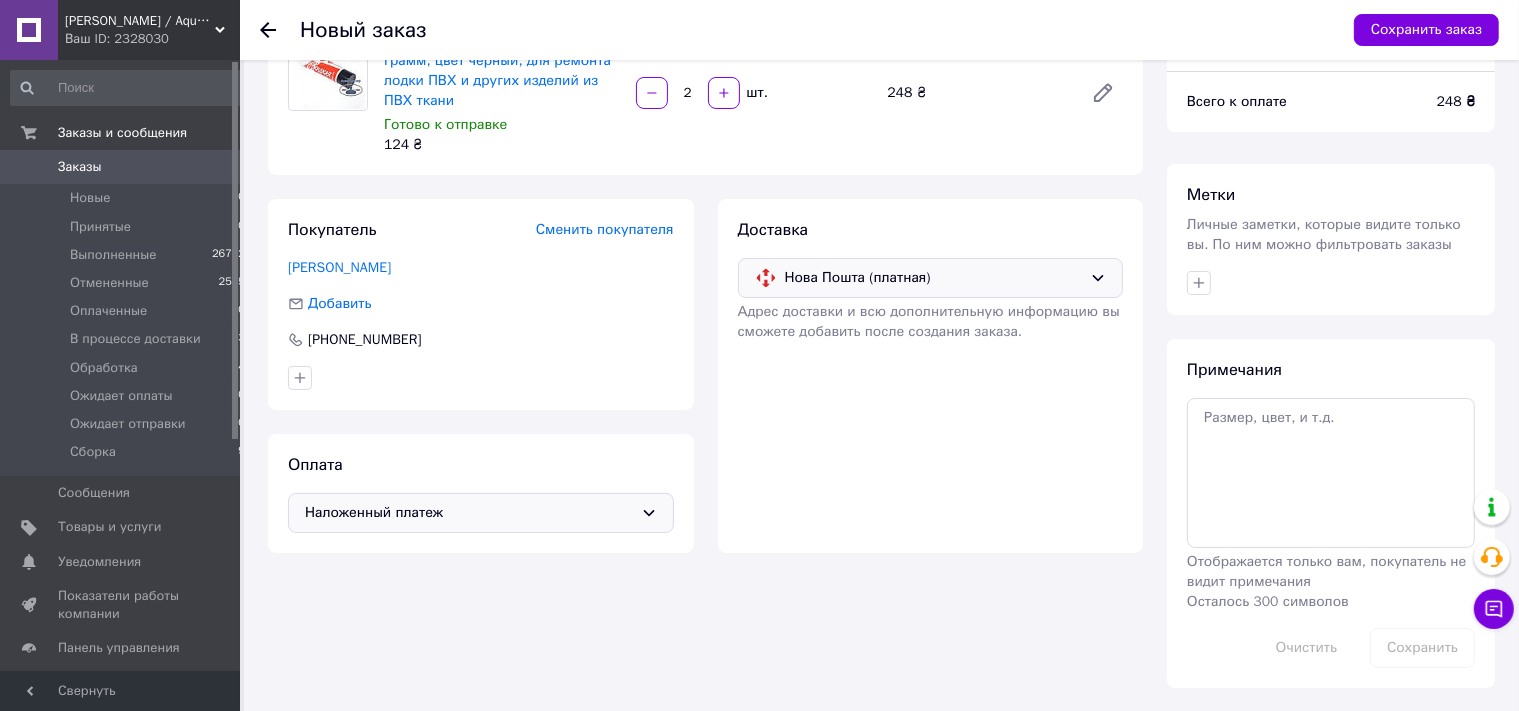 click 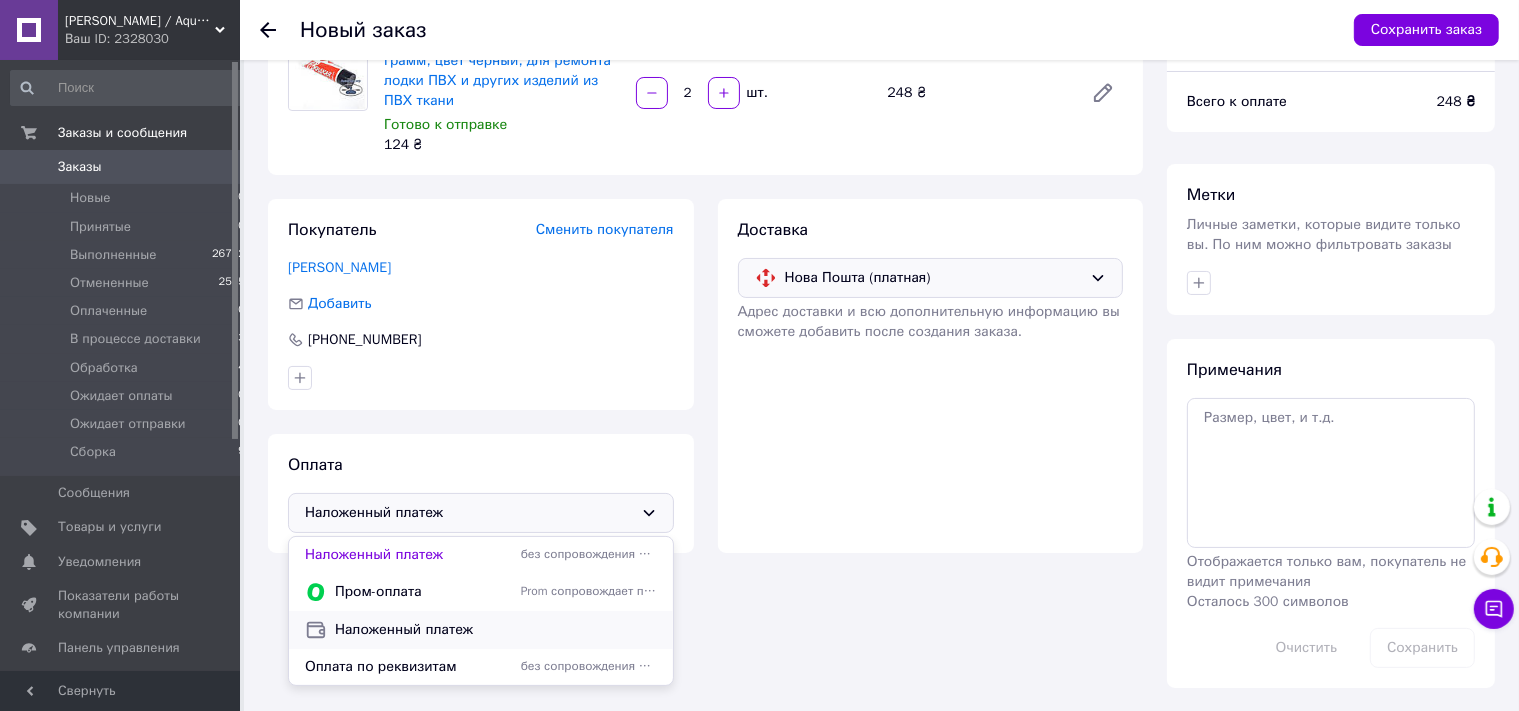 click on "Наложенный платеж" at bounding box center [496, 630] 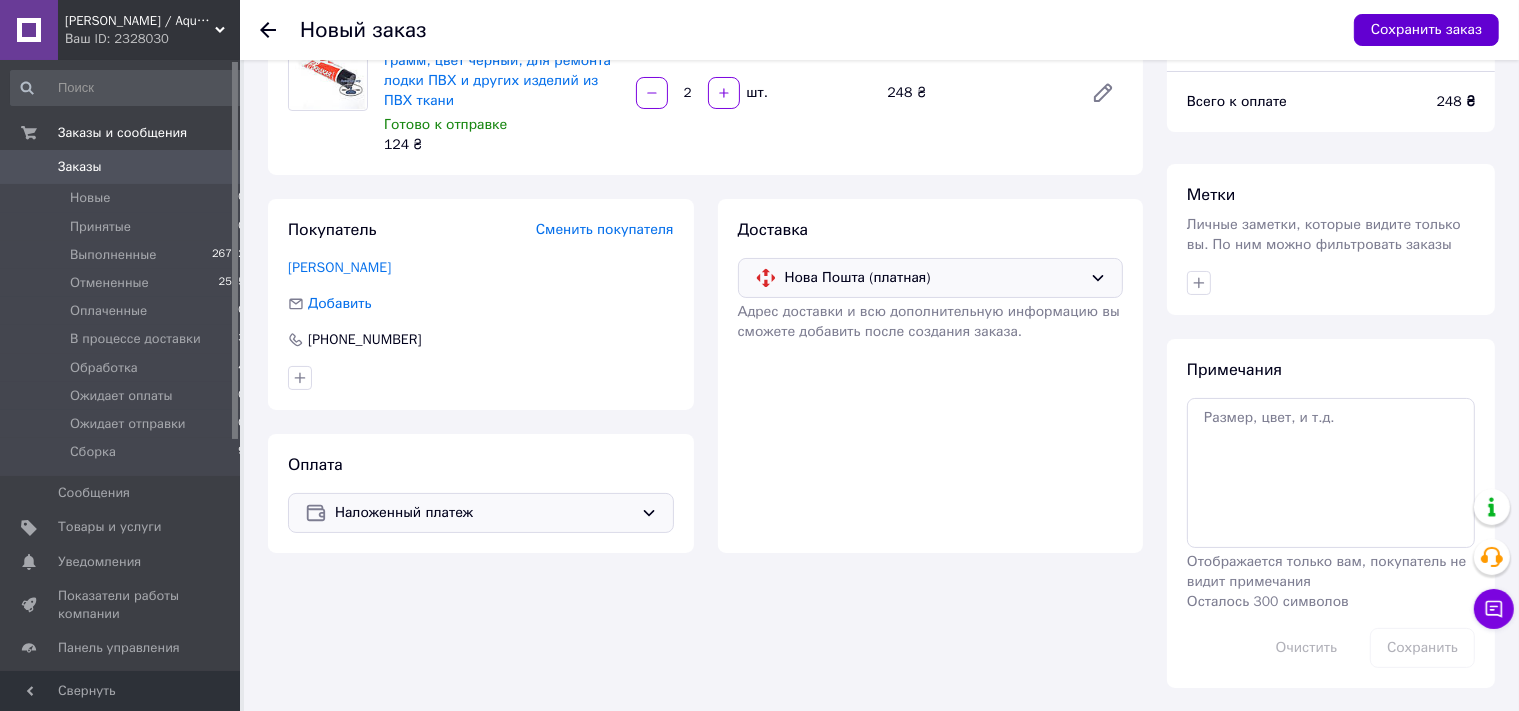 click on "Сохранить заказ" at bounding box center [1426, 30] 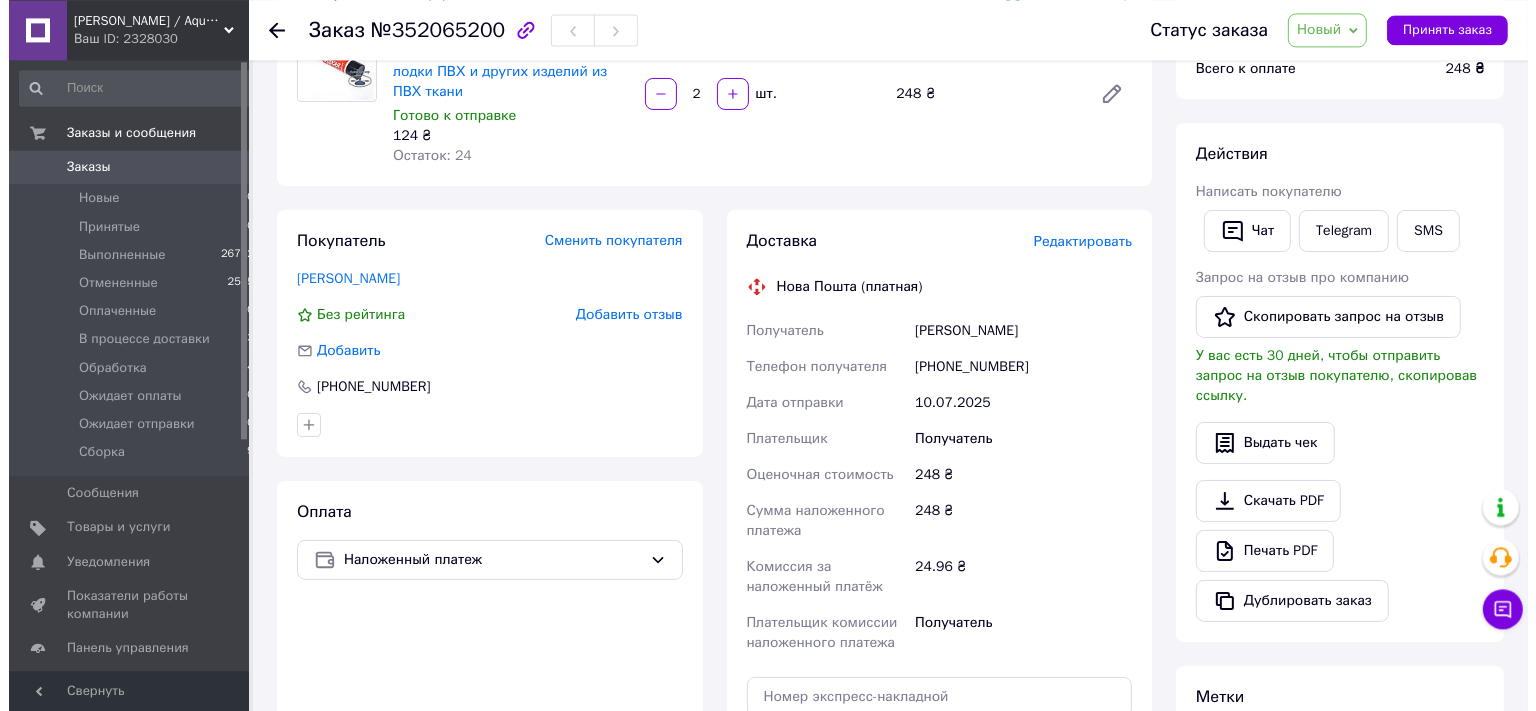 scroll, scrollTop: 211, scrollLeft: 0, axis: vertical 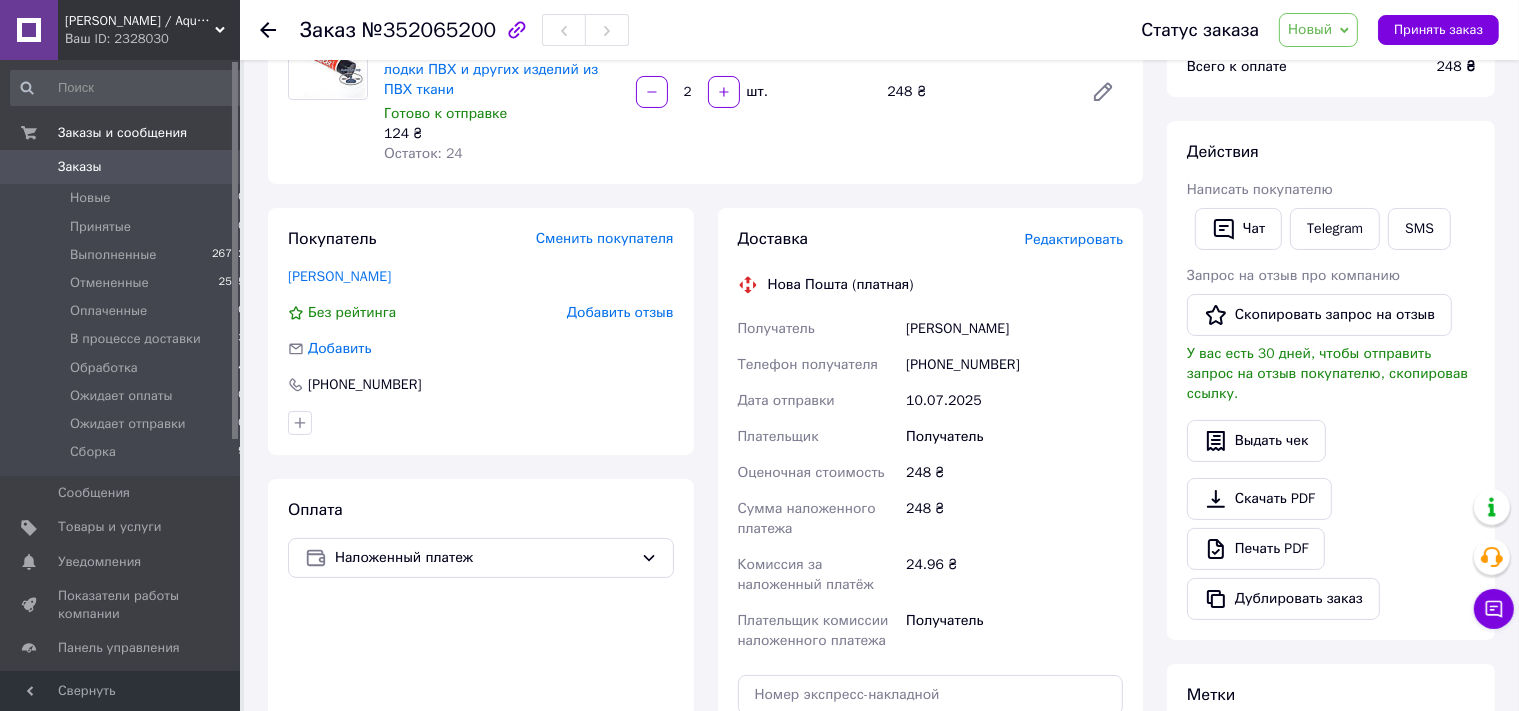 click on "Редактировать" at bounding box center [1074, 239] 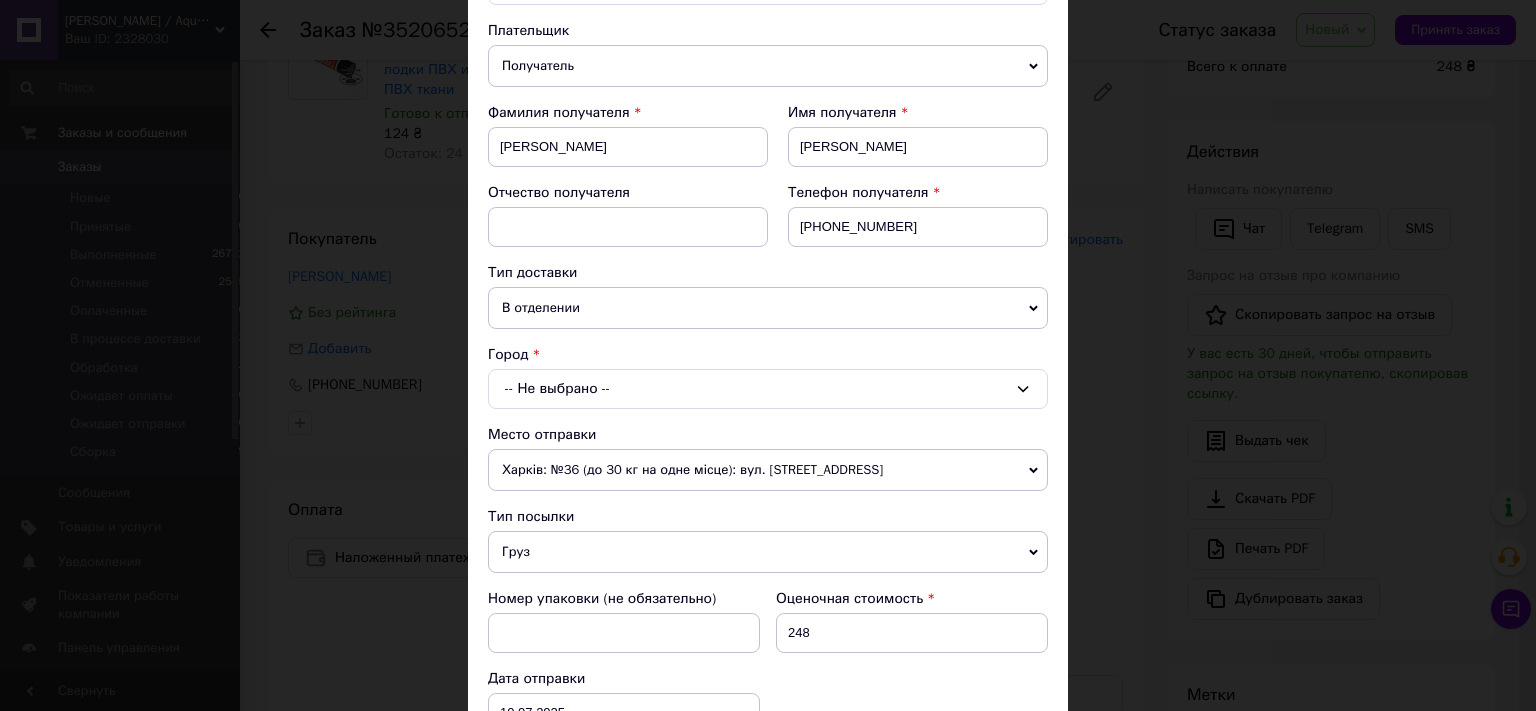 scroll, scrollTop: 221, scrollLeft: 0, axis: vertical 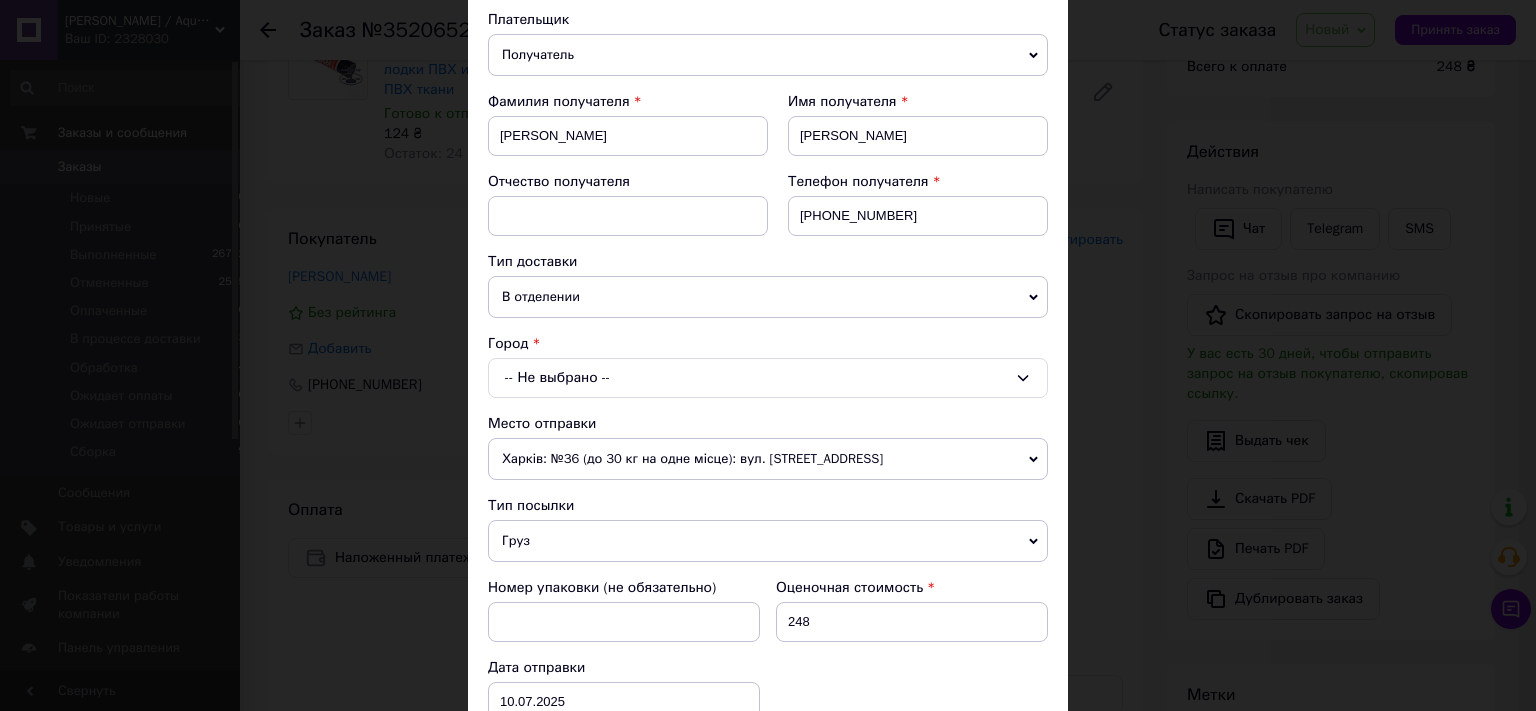 click on "-- Не выбрано --" at bounding box center (768, 378) 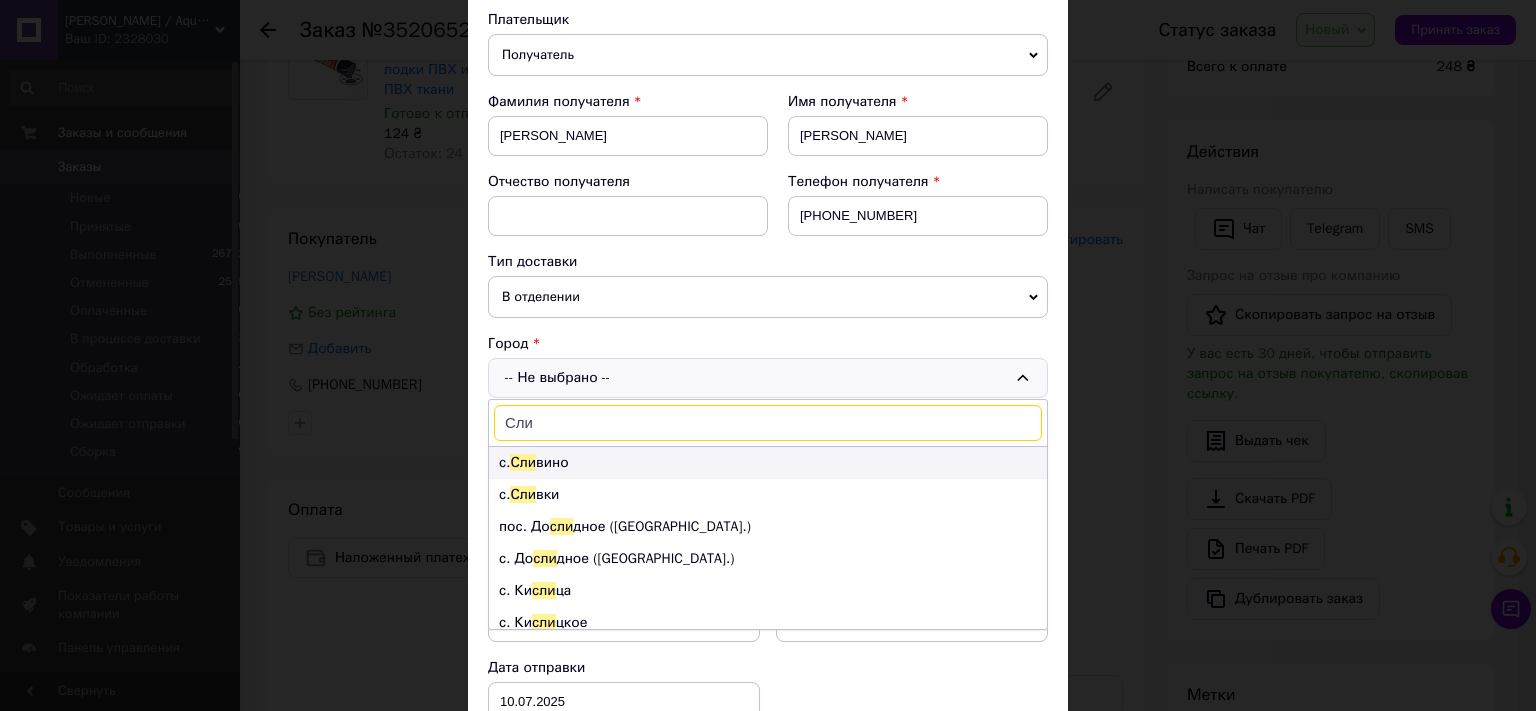 type on "Сли" 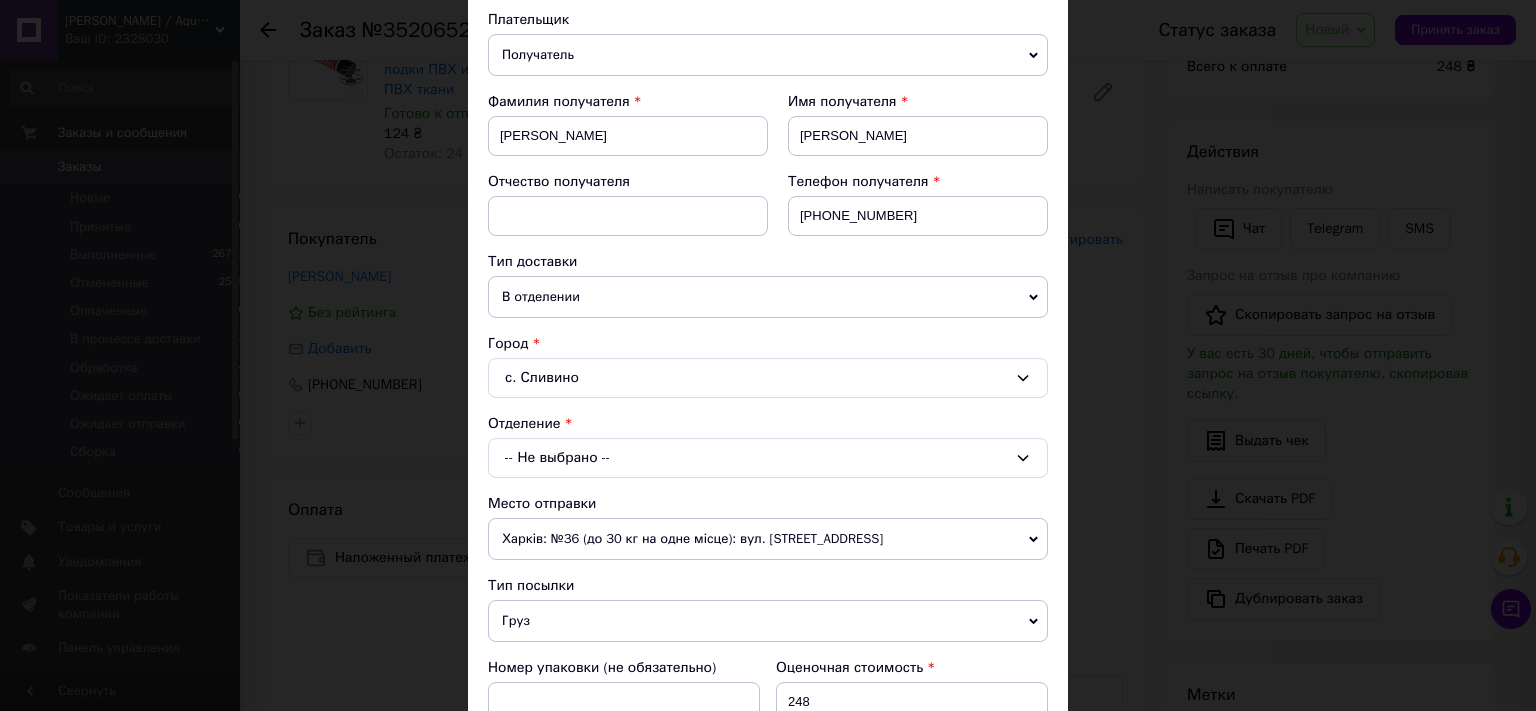 click on "-- Не выбрано --" at bounding box center (768, 458) 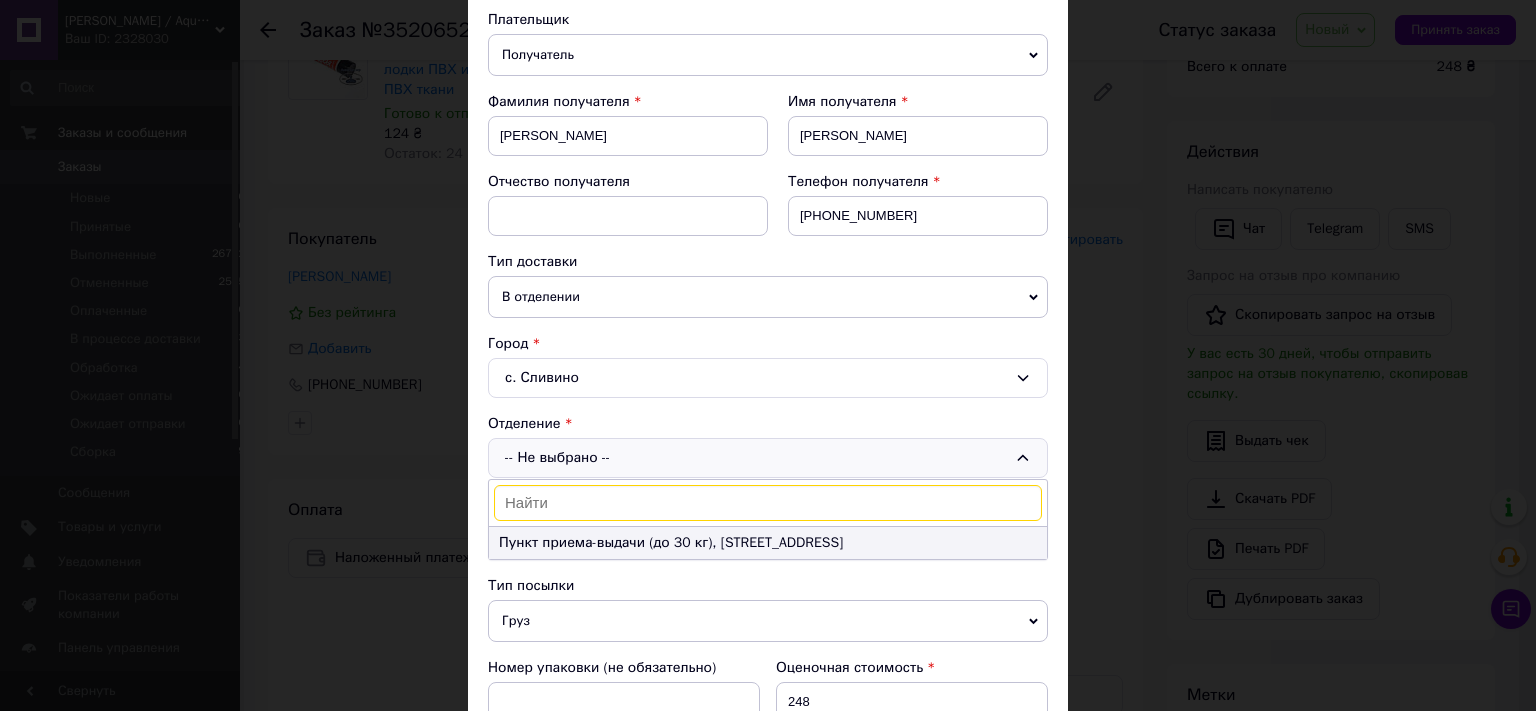 click on "Пункт приема-выдачи (до 30 кг), ул. Центральна, 36а" at bounding box center [768, 543] 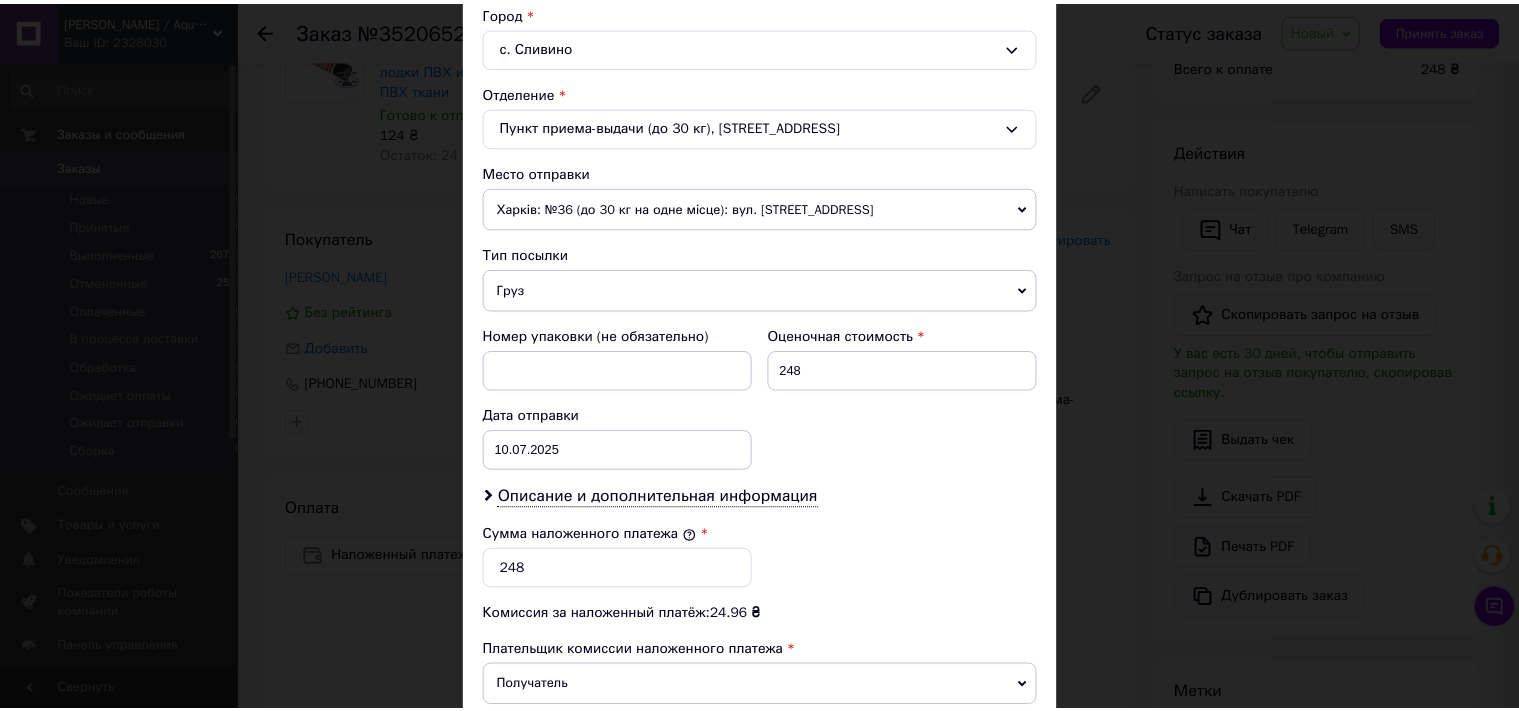 scroll, scrollTop: 773, scrollLeft: 0, axis: vertical 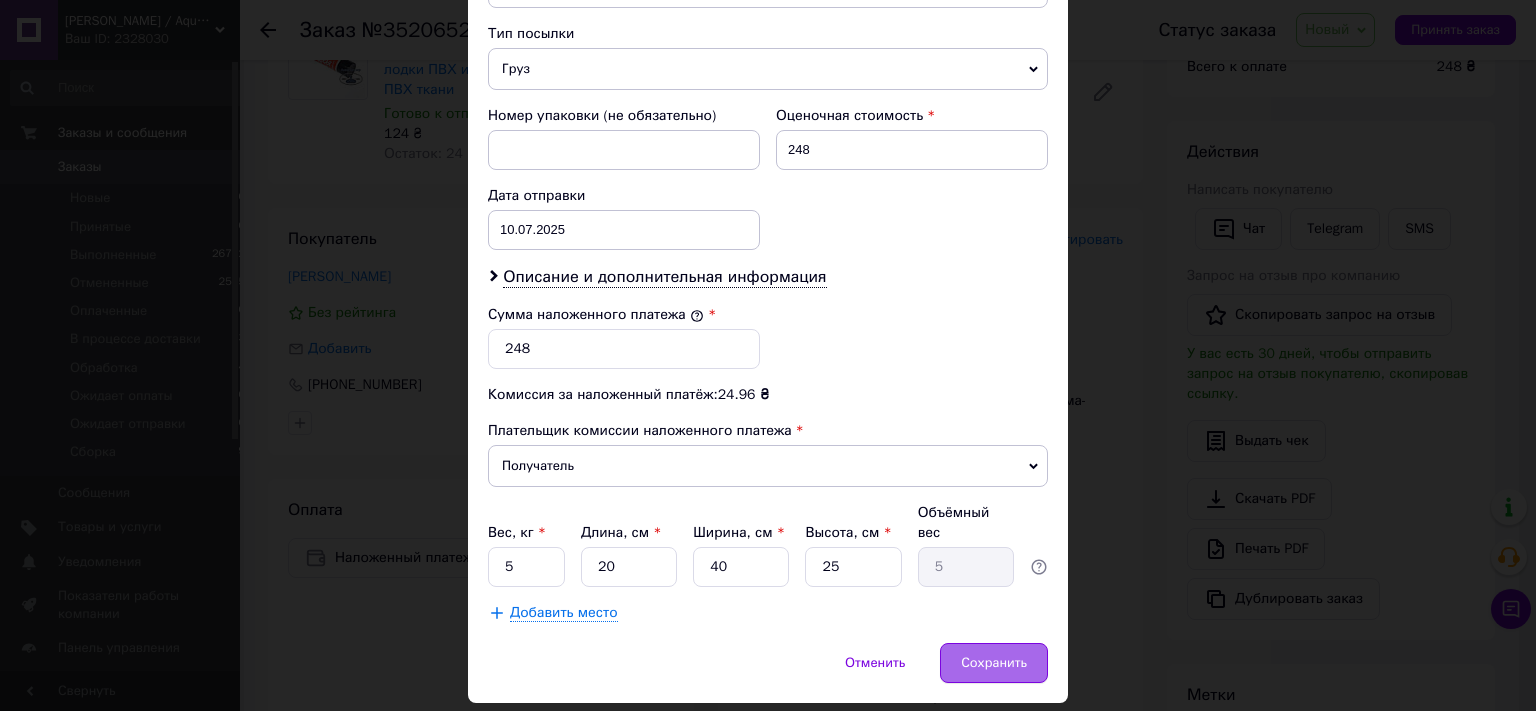 click on "Сохранить" at bounding box center [994, 663] 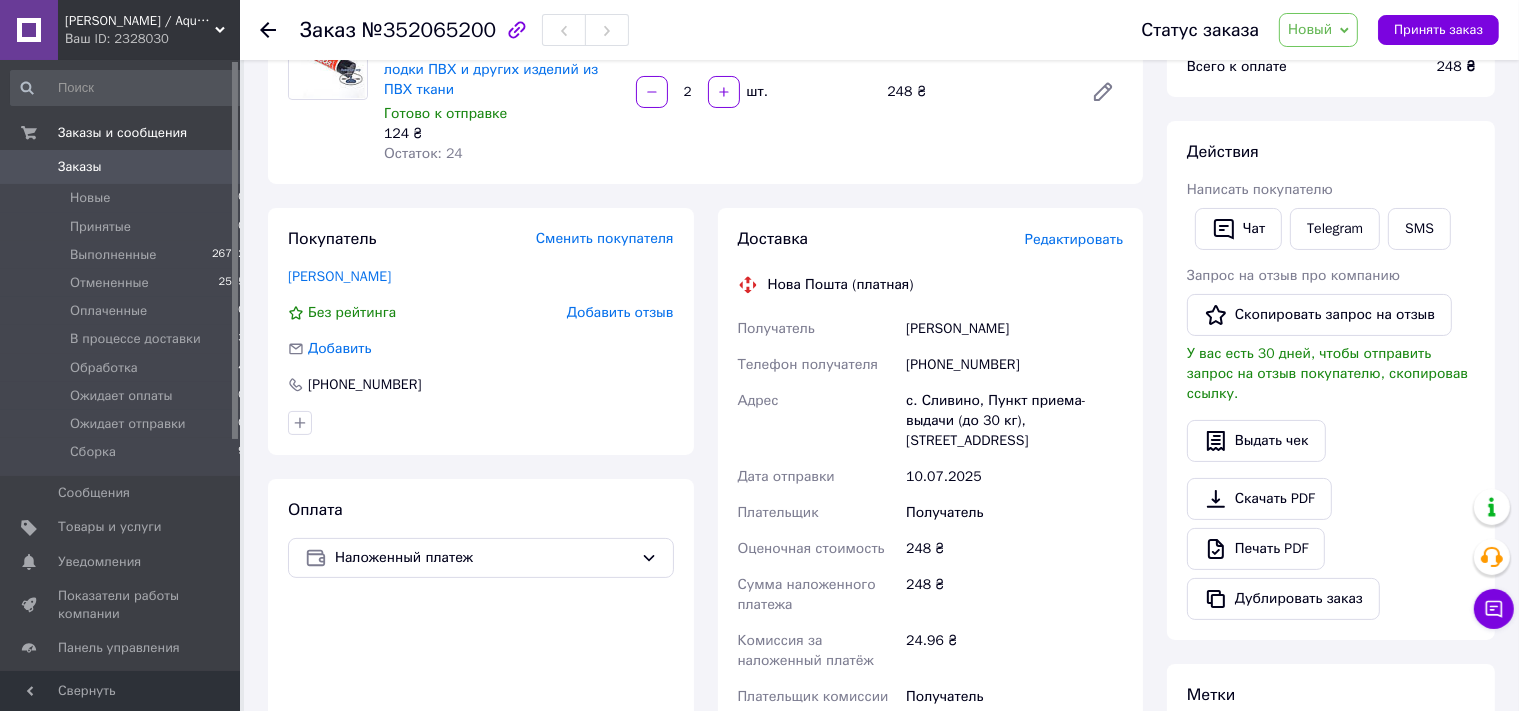 click on "Новый" at bounding box center [1318, 30] 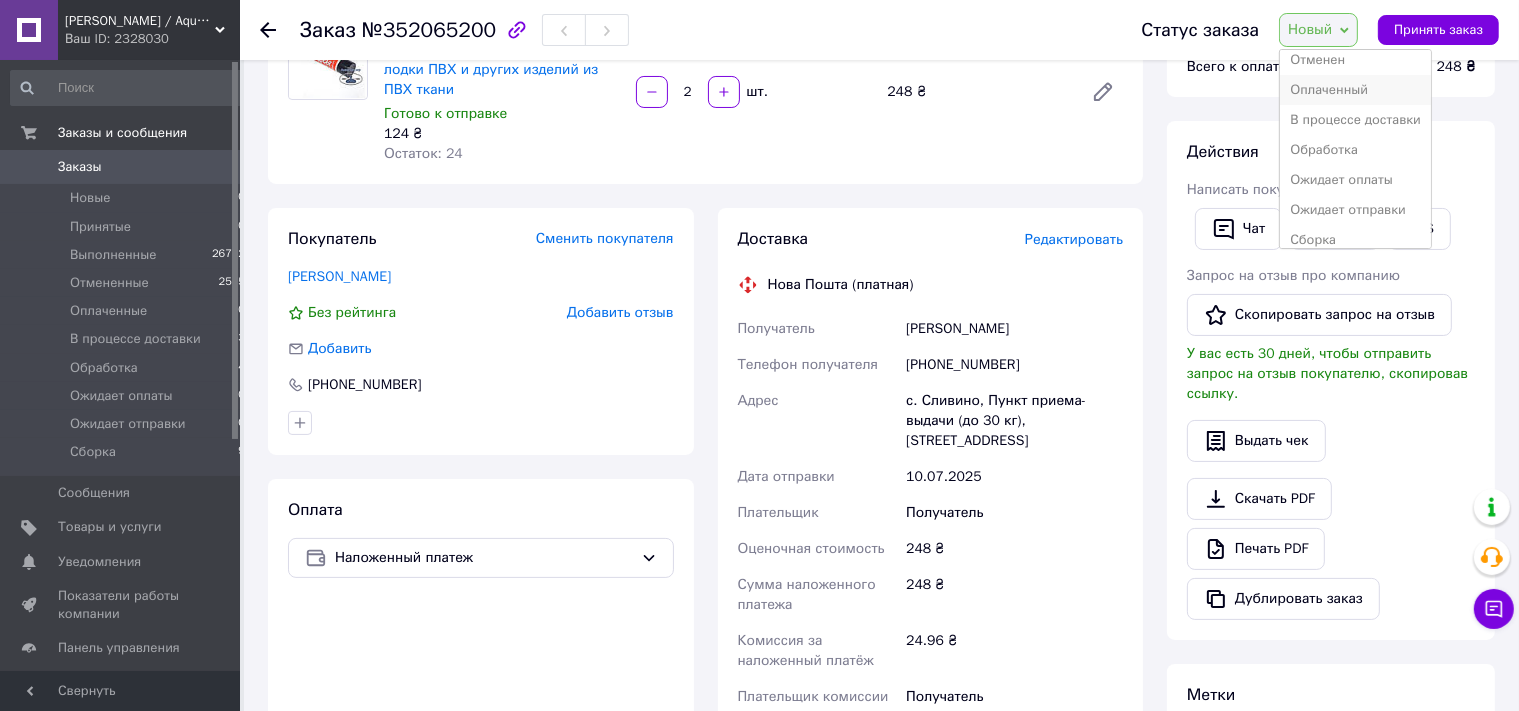 scroll, scrollTop: 98, scrollLeft: 0, axis: vertical 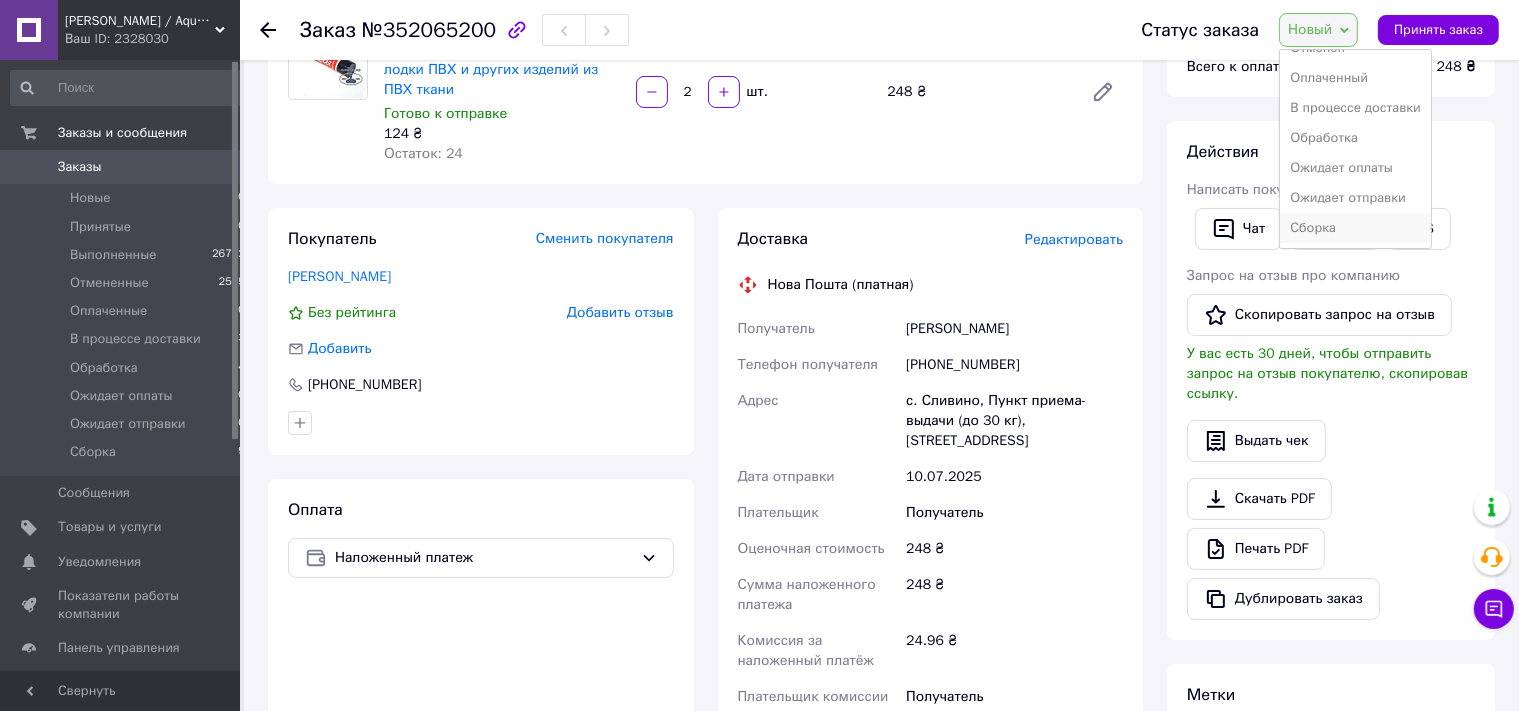 click on "Сборка" at bounding box center (1355, 228) 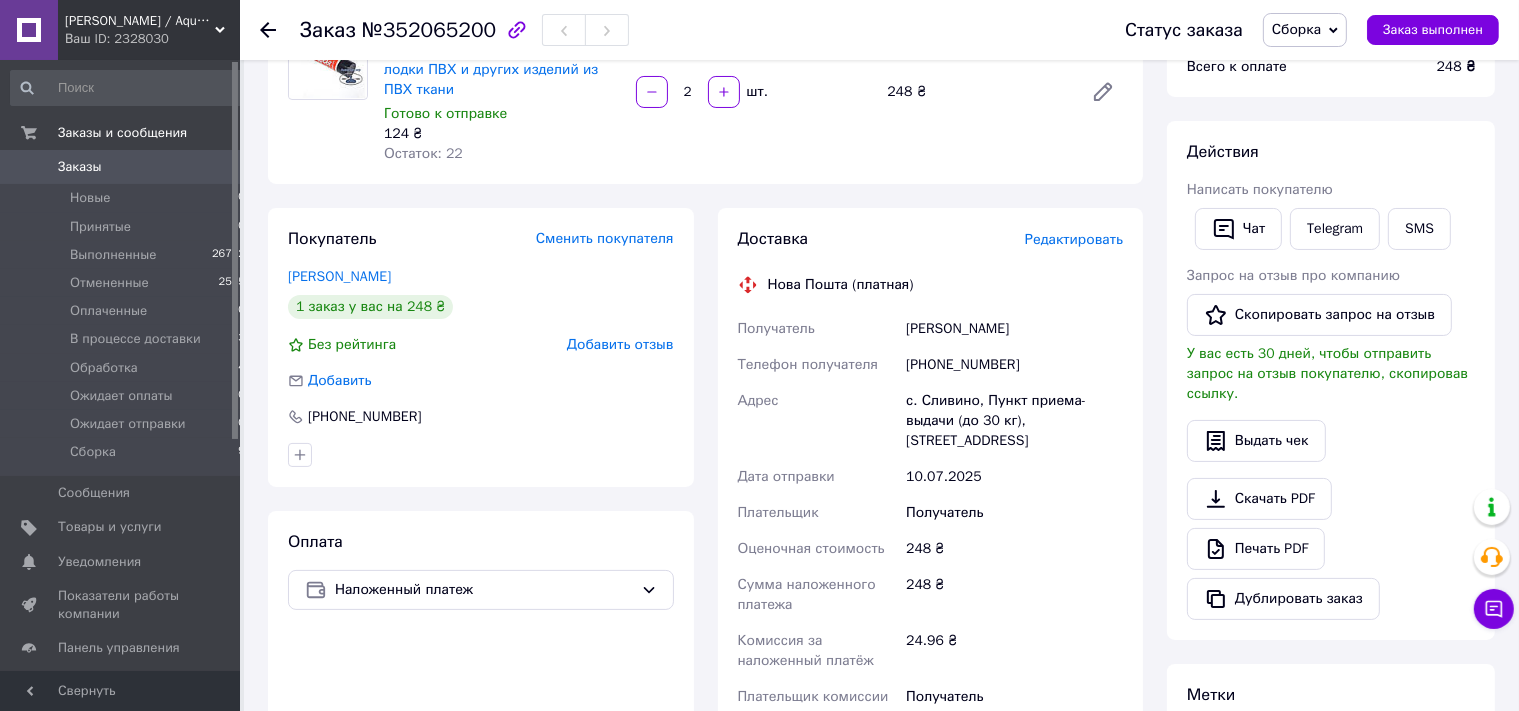 click on "Заказы" at bounding box center [80, 167] 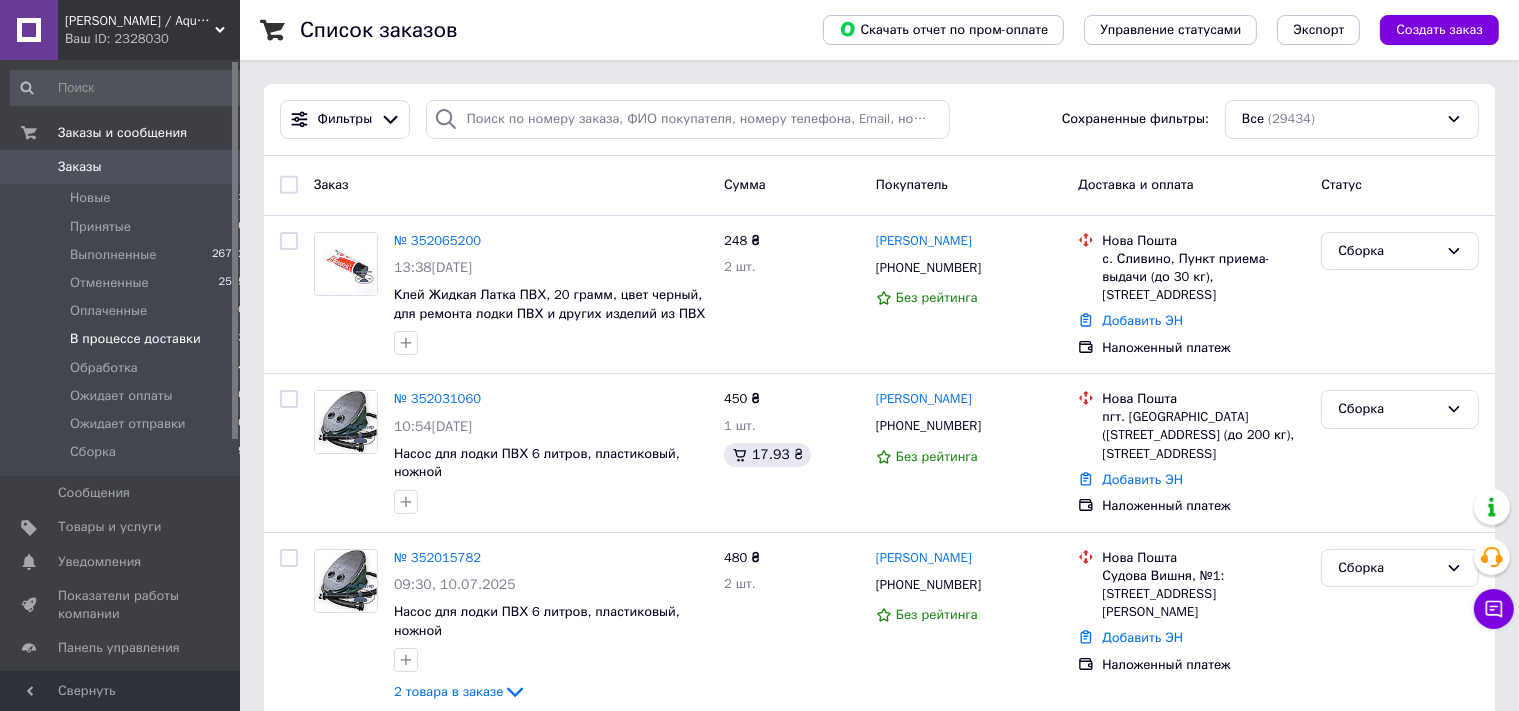 click on "В процессе доставки" at bounding box center (135, 339) 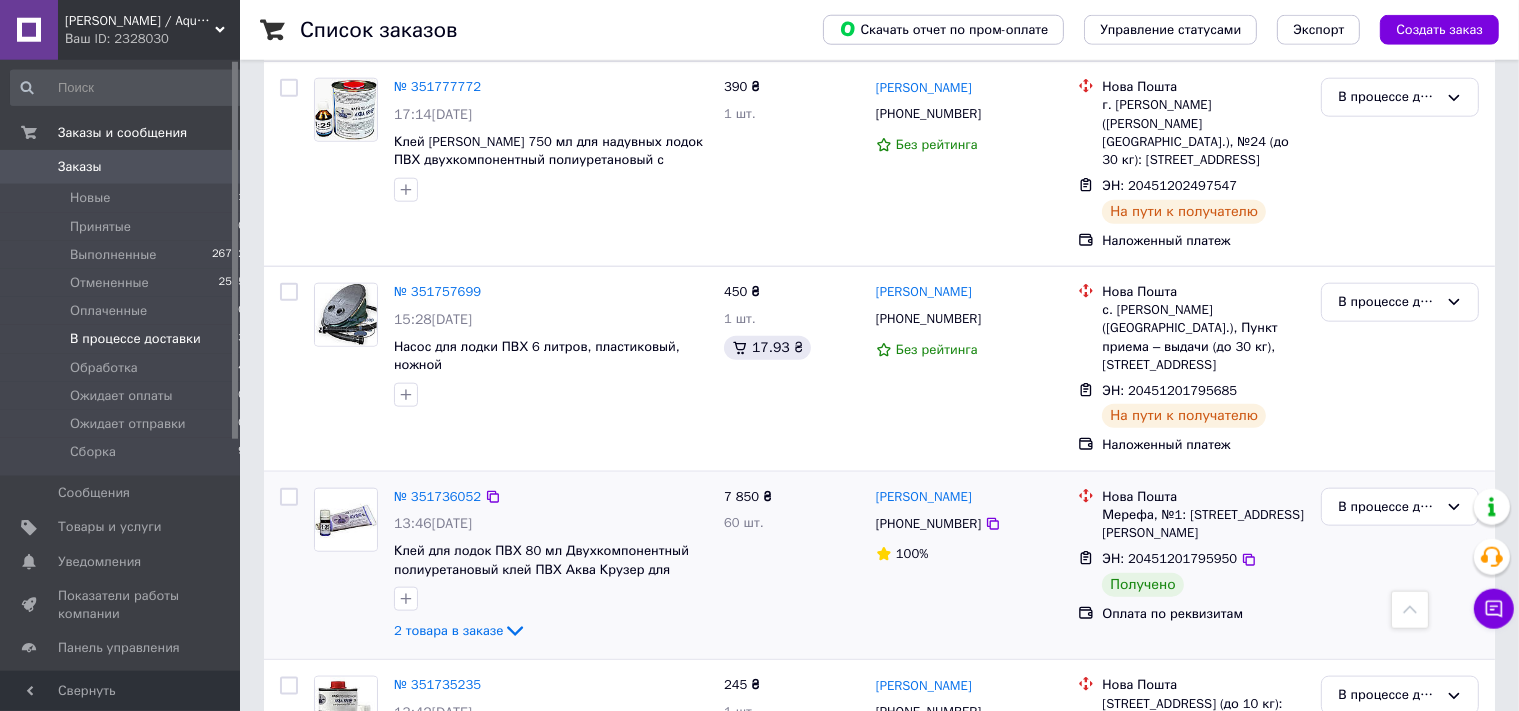 scroll, scrollTop: 2217, scrollLeft: 0, axis: vertical 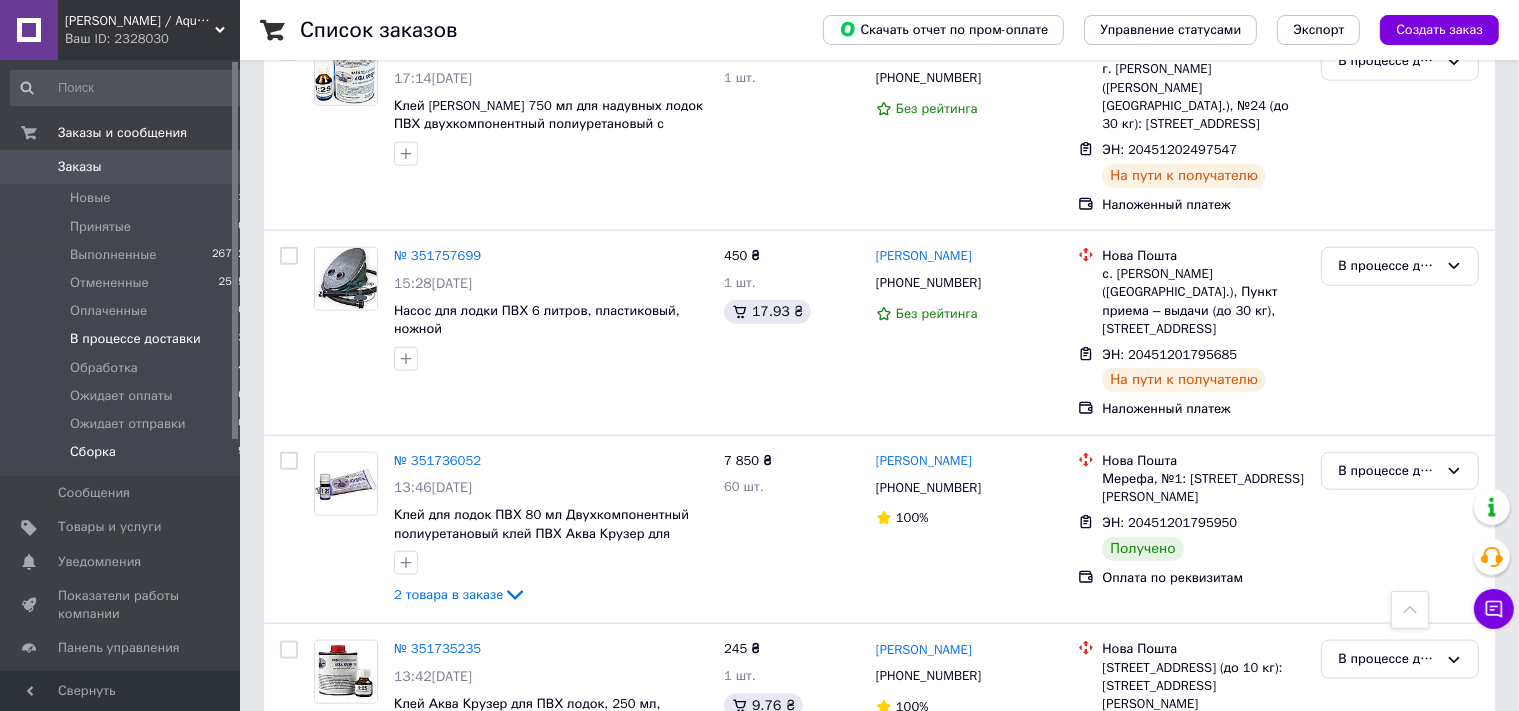click on "Сборка" at bounding box center [93, 452] 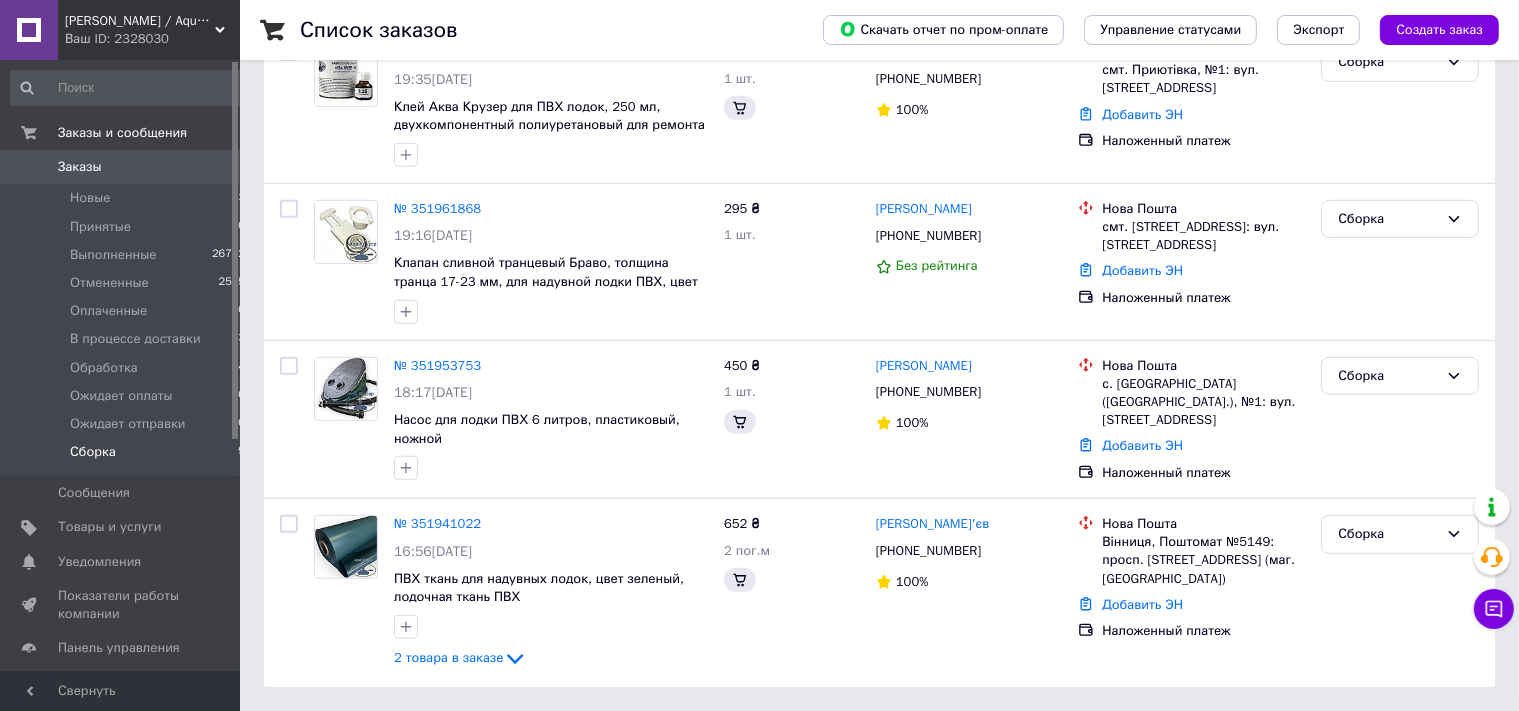 scroll, scrollTop: 0, scrollLeft: 0, axis: both 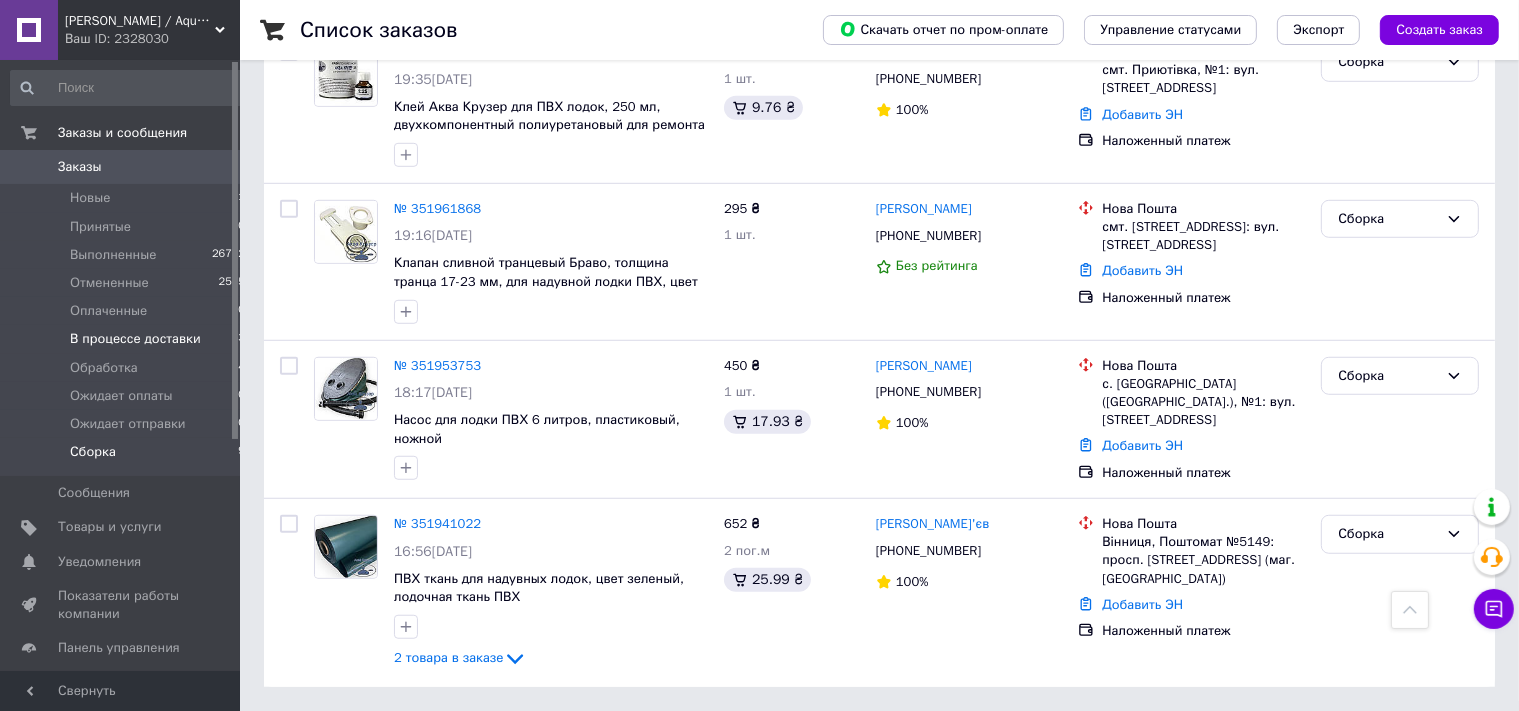 click on "В процессе доставки" at bounding box center (135, 339) 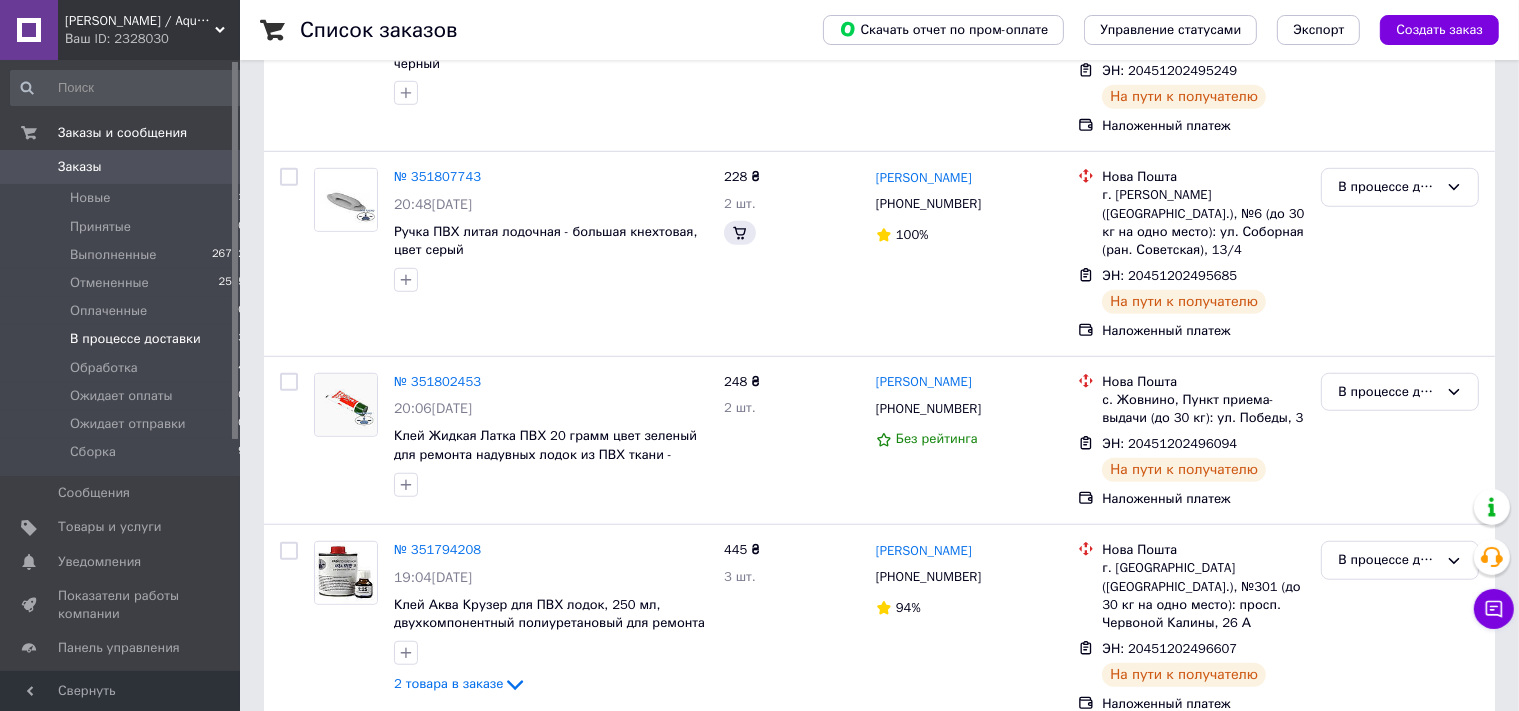 scroll, scrollTop: 0, scrollLeft: 0, axis: both 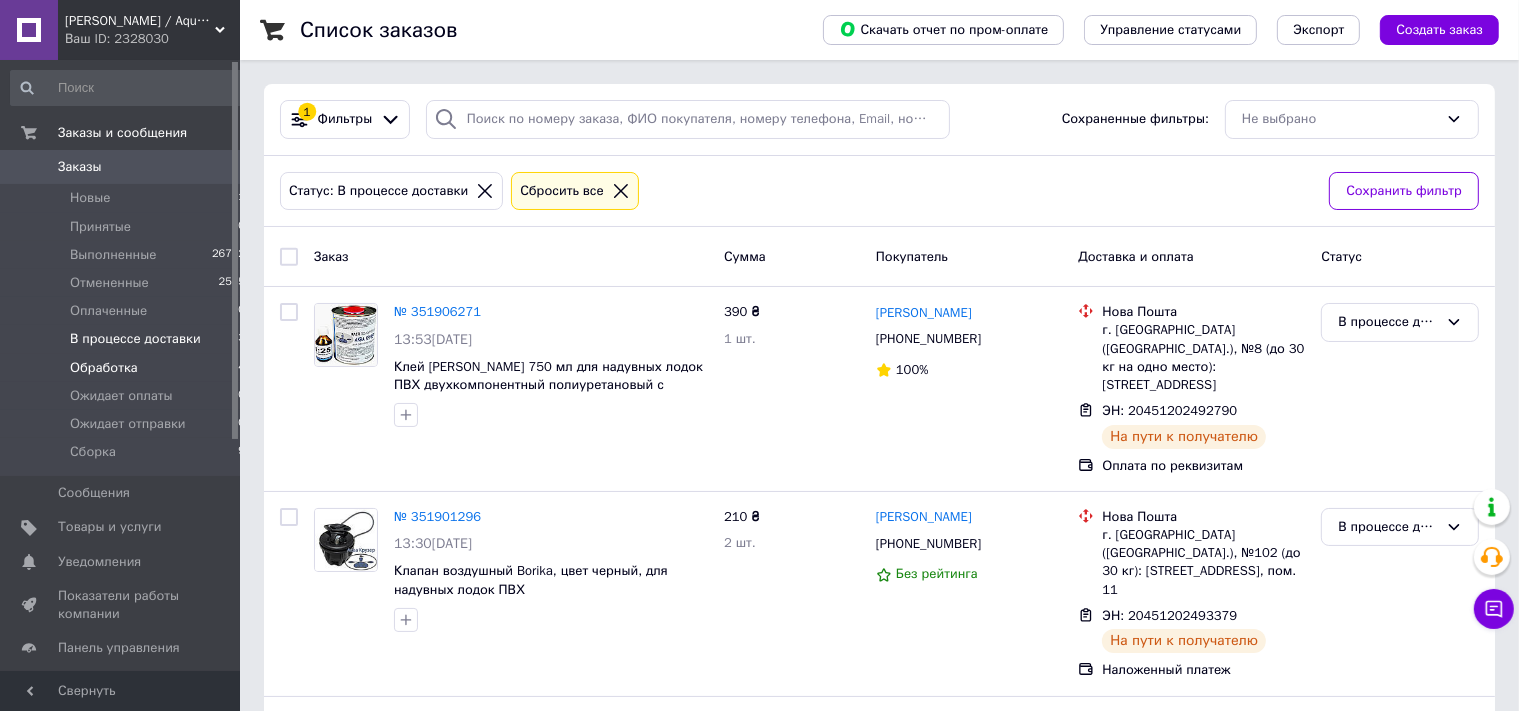 click on "Обработка" at bounding box center (104, 368) 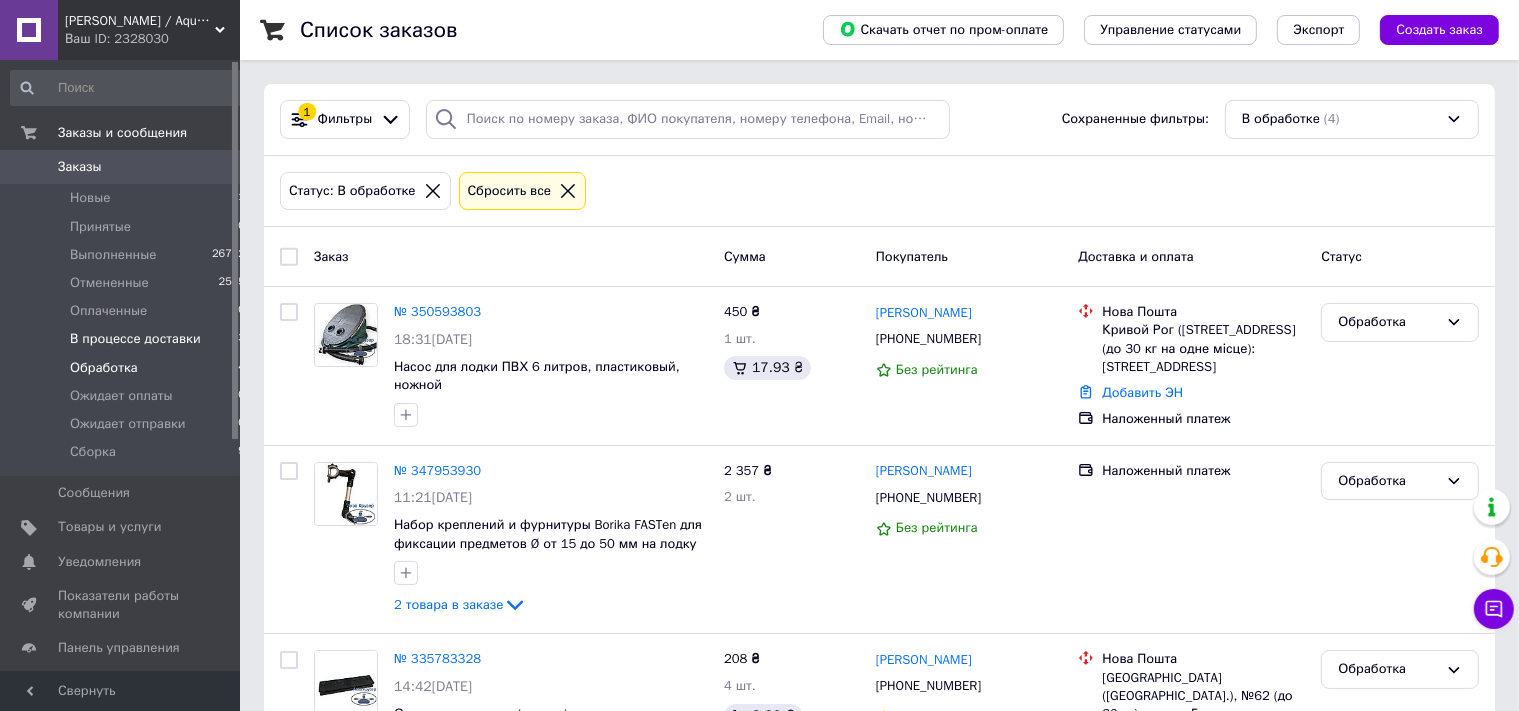 click on "В процессе доставки" at bounding box center (135, 339) 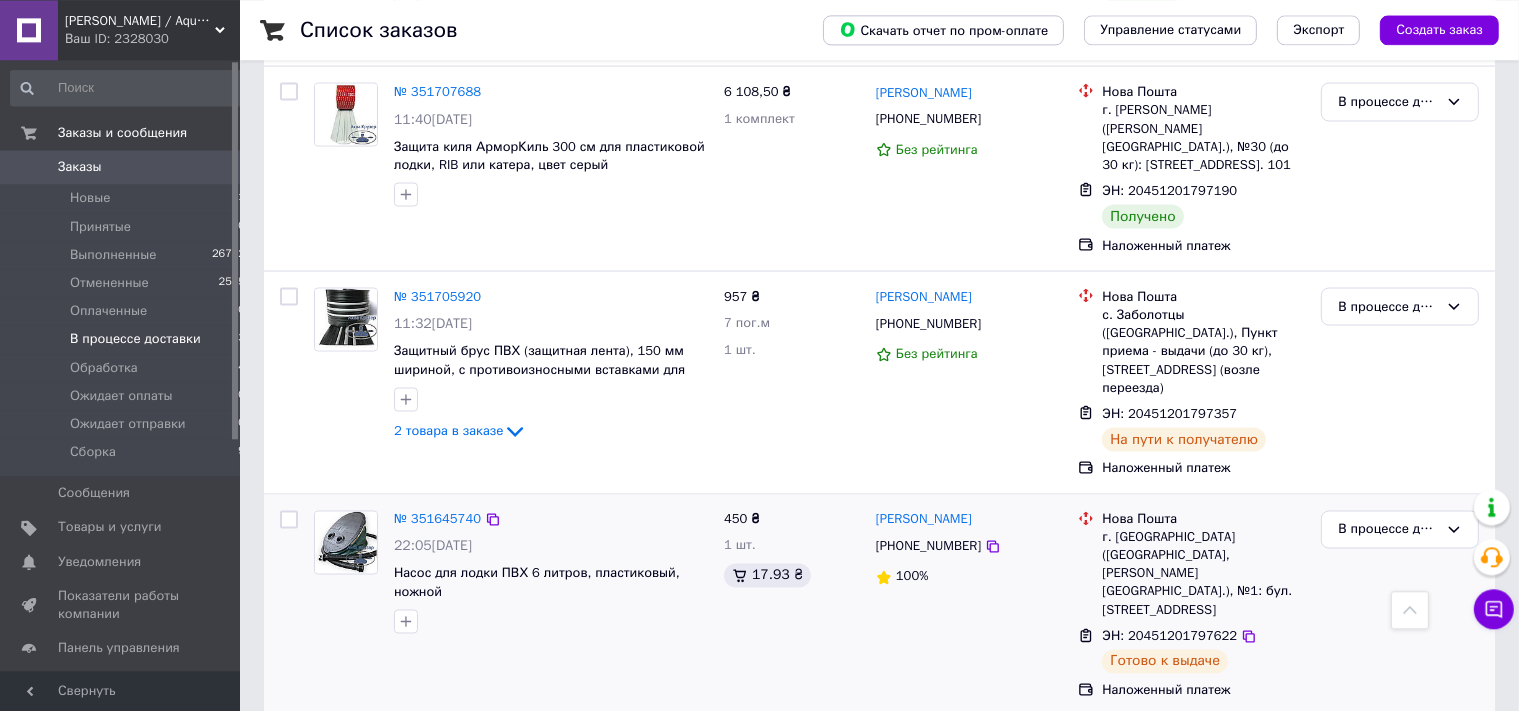 scroll, scrollTop: 3376, scrollLeft: 0, axis: vertical 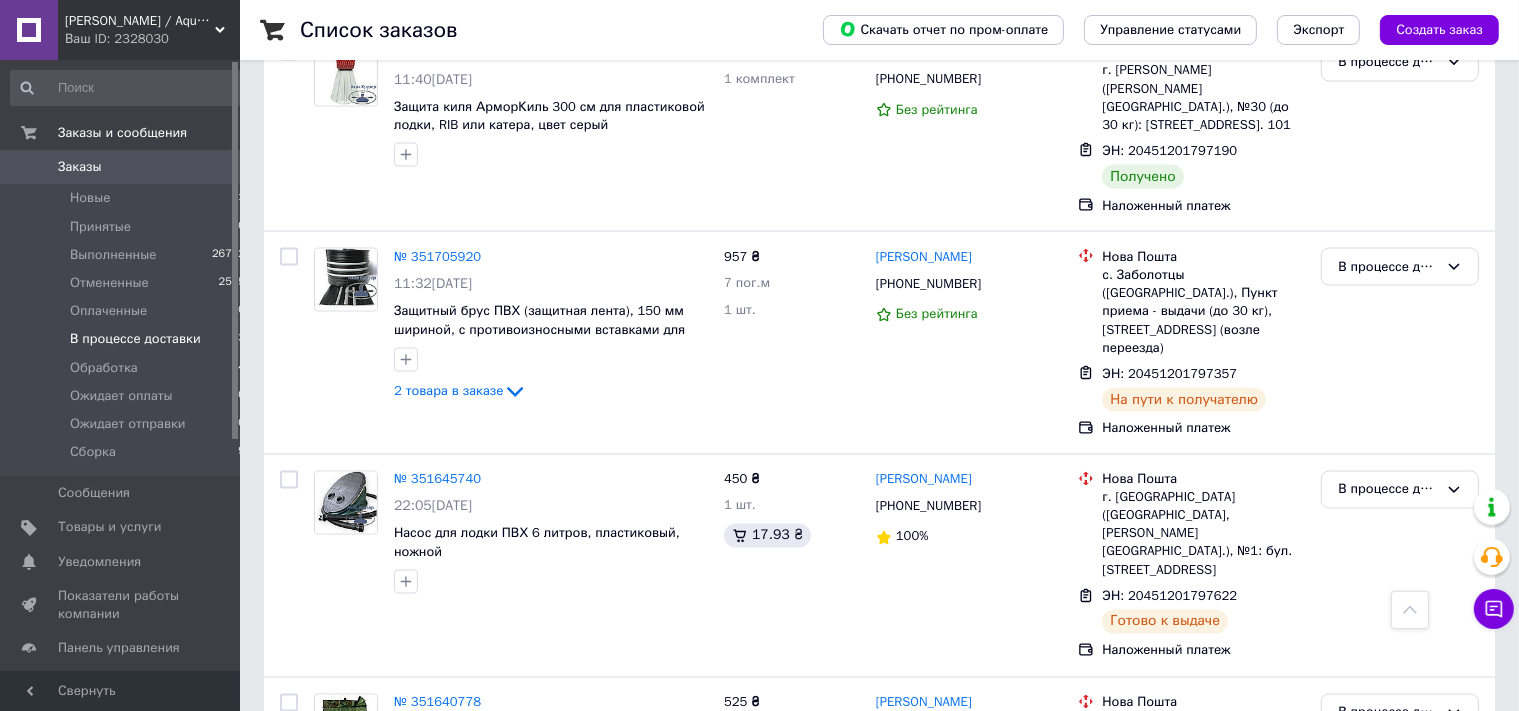 click on "2" at bounding box center (327, 926) 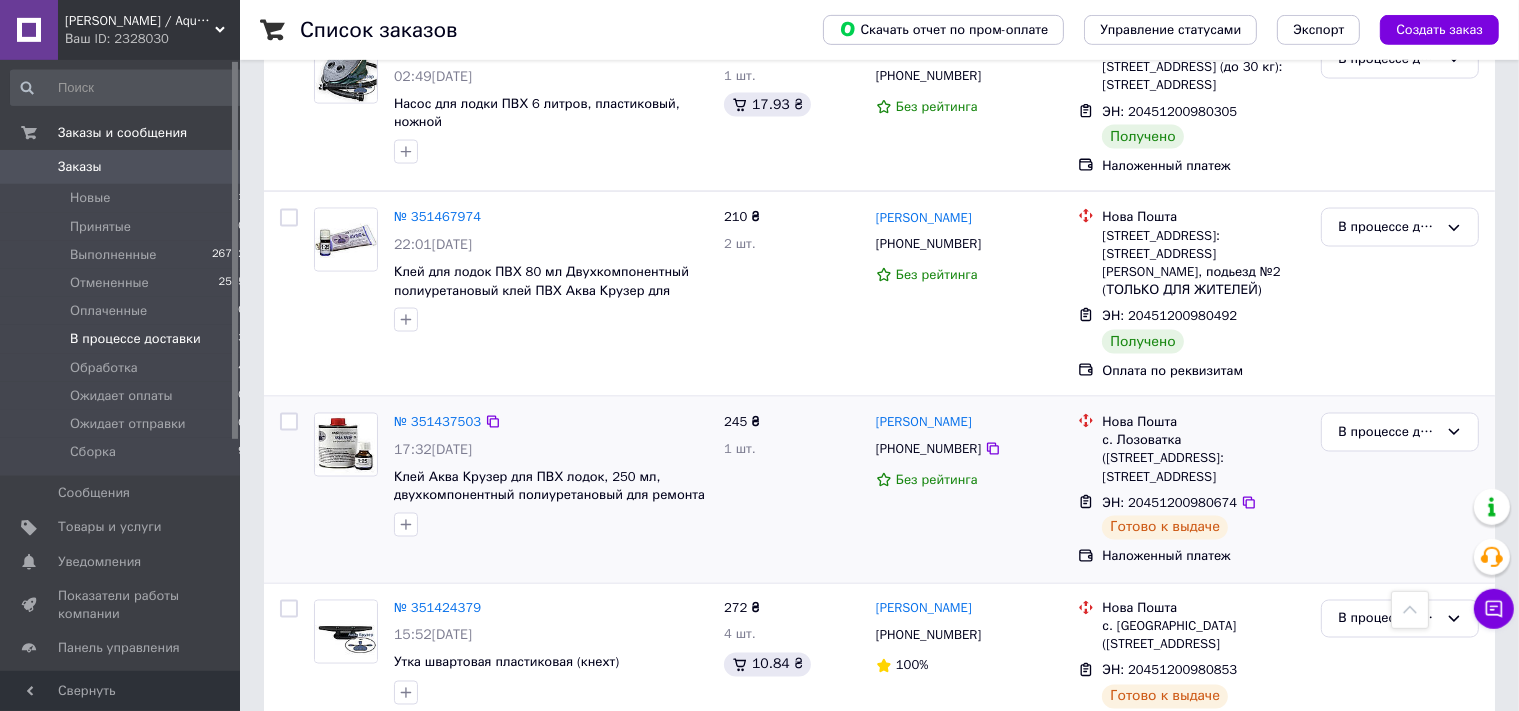 scroll, scrollTop: 3275, scrollLeft: 0, axis: vertical 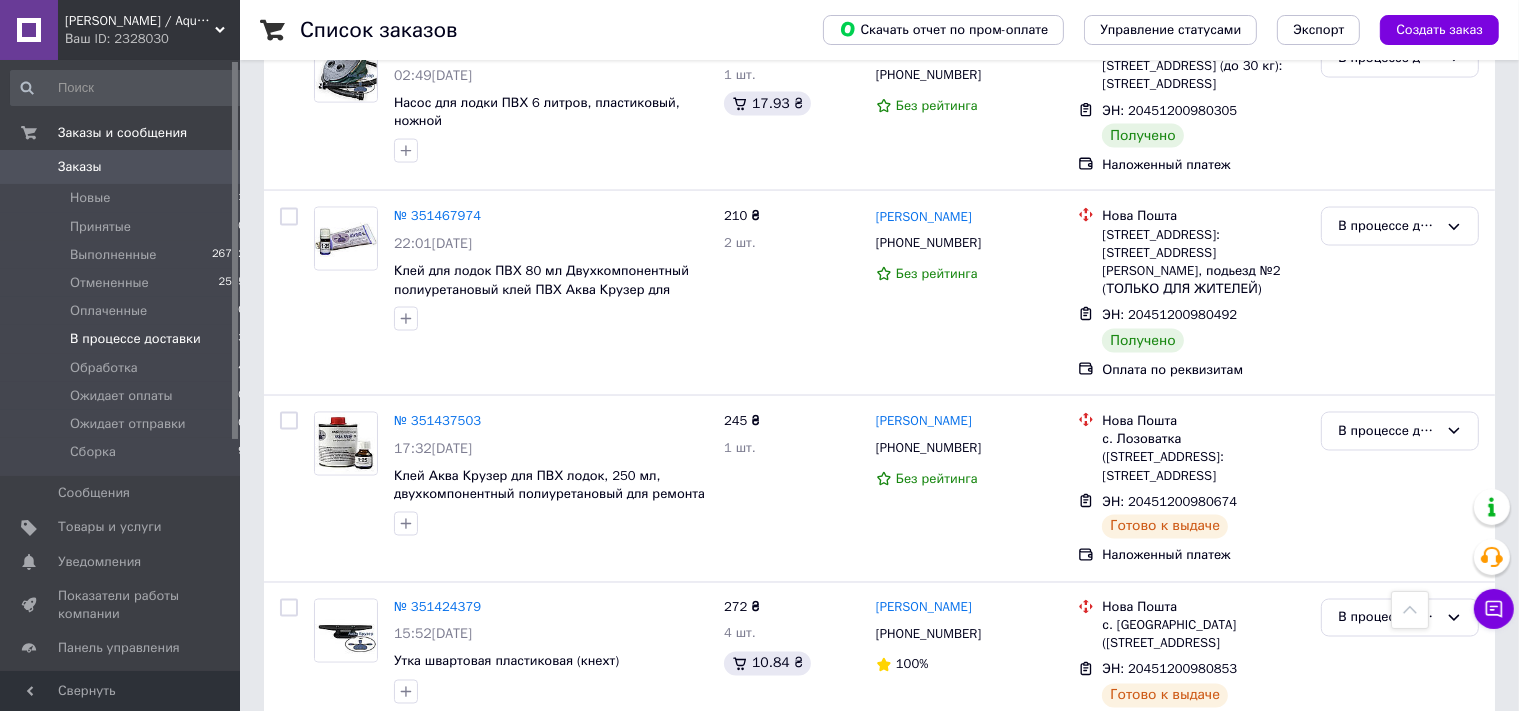 click on "3" at bounding box center [505, 795] 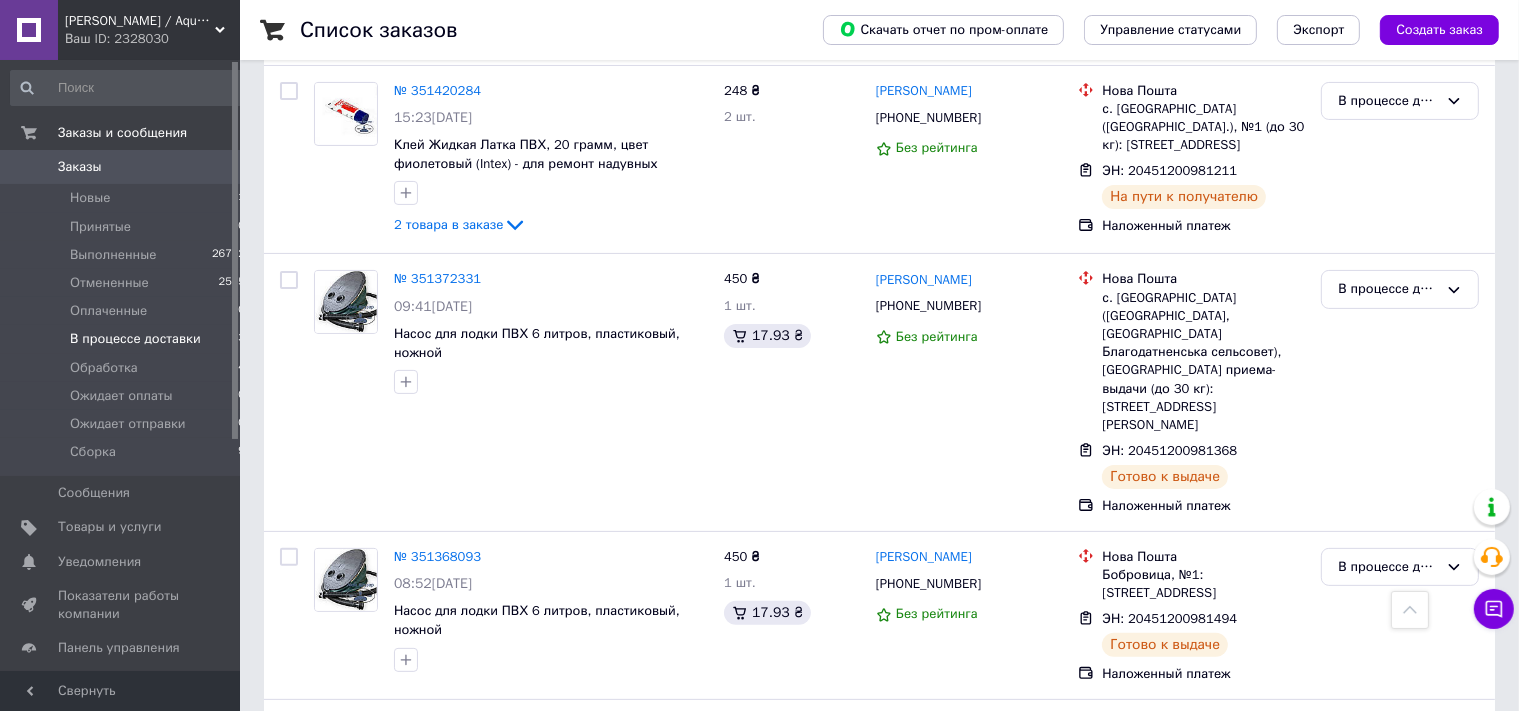 scroll, scrollTop: 0, scrollLeft: 0, axis: both 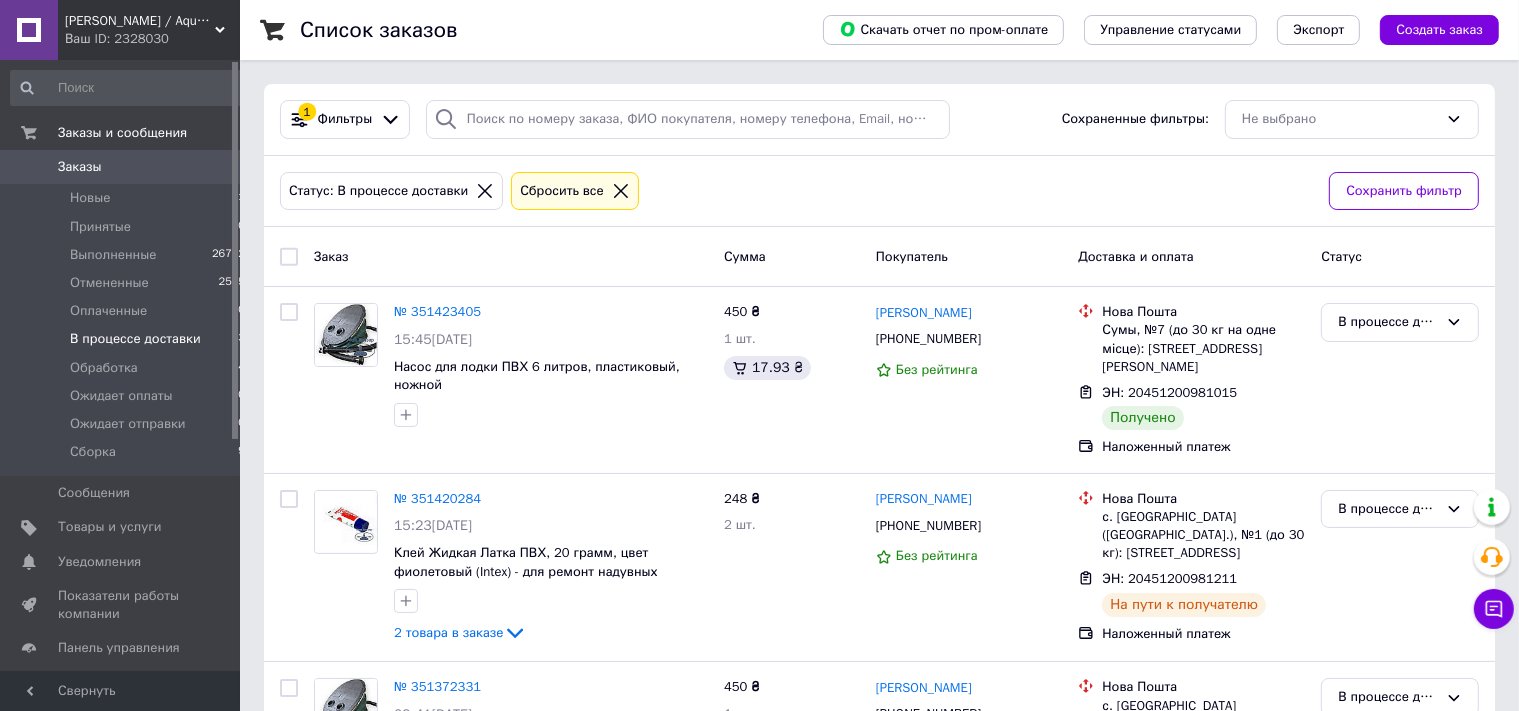 click 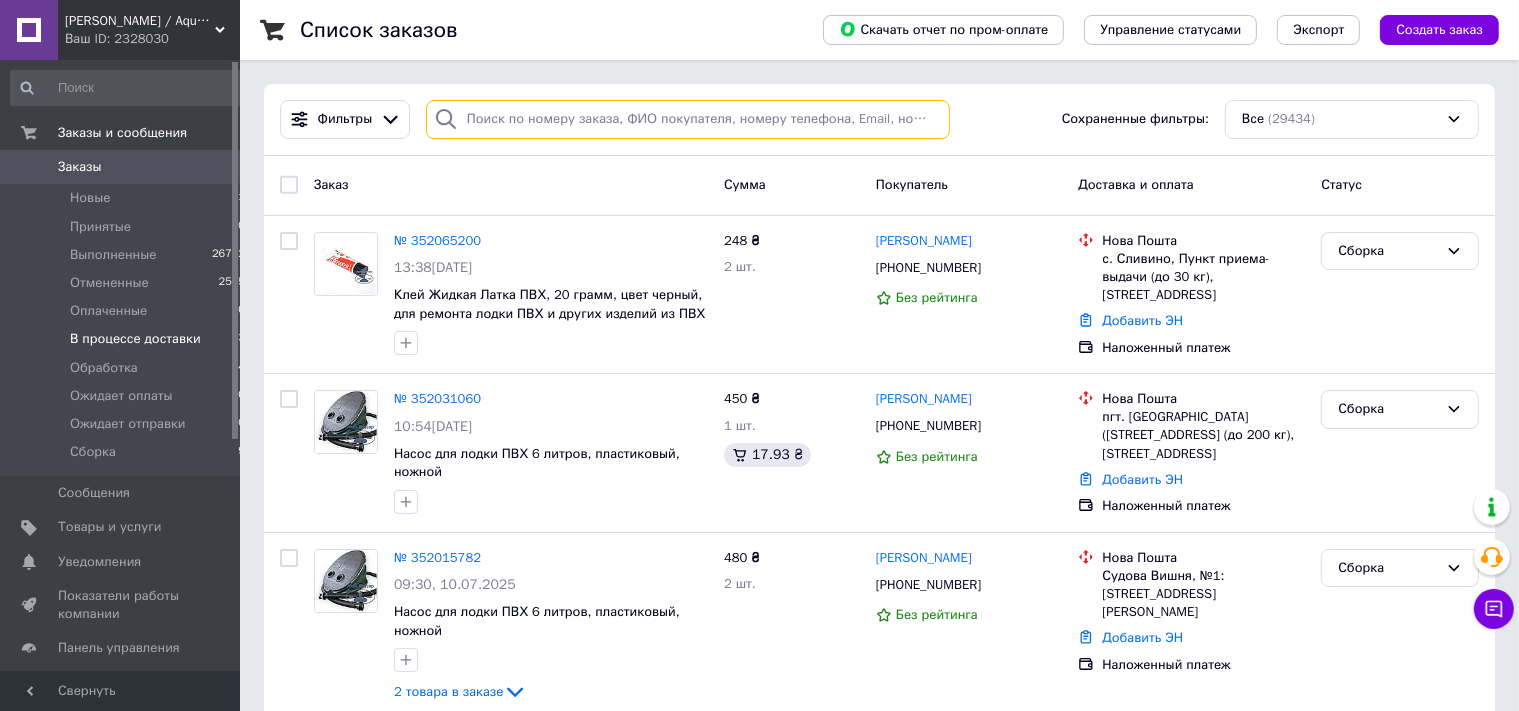 click at bounding box center (688, 119) 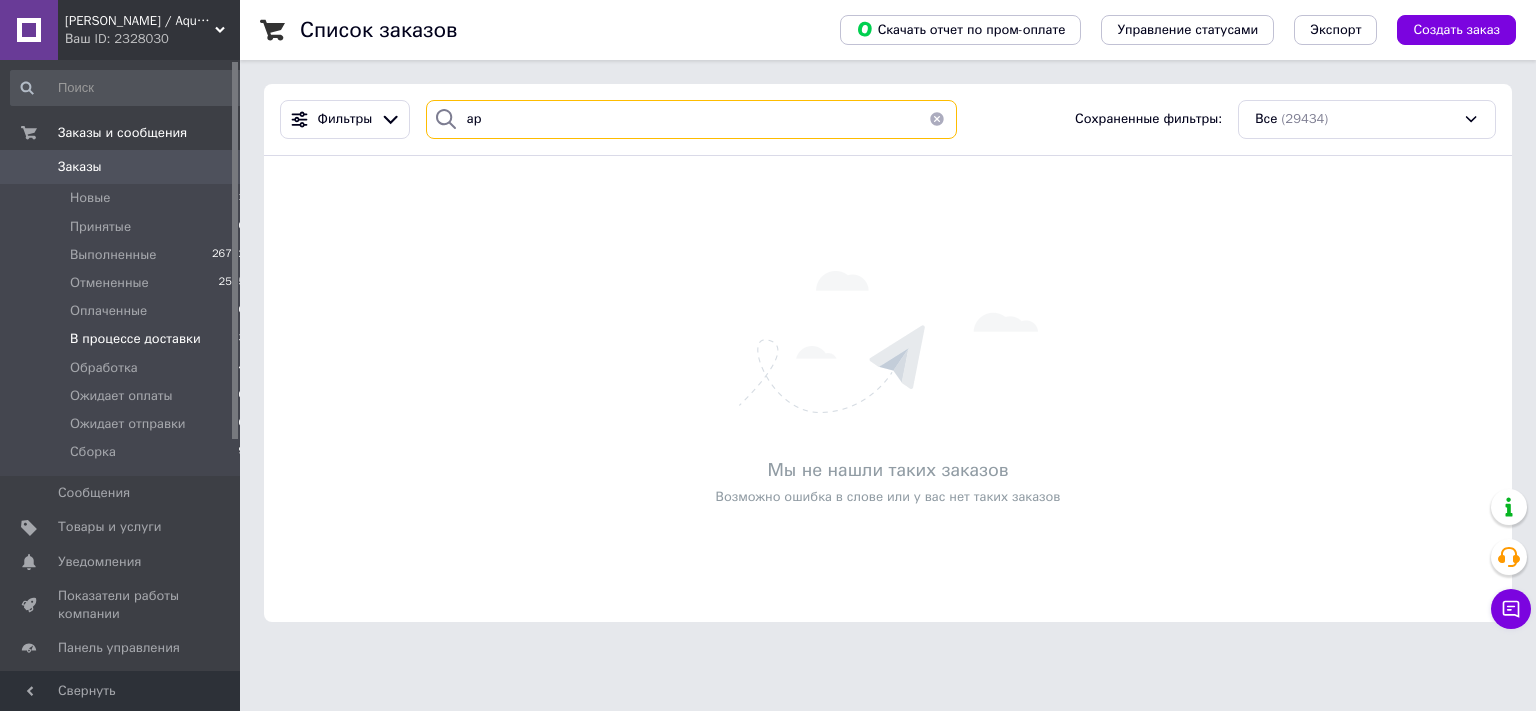 type on "а" 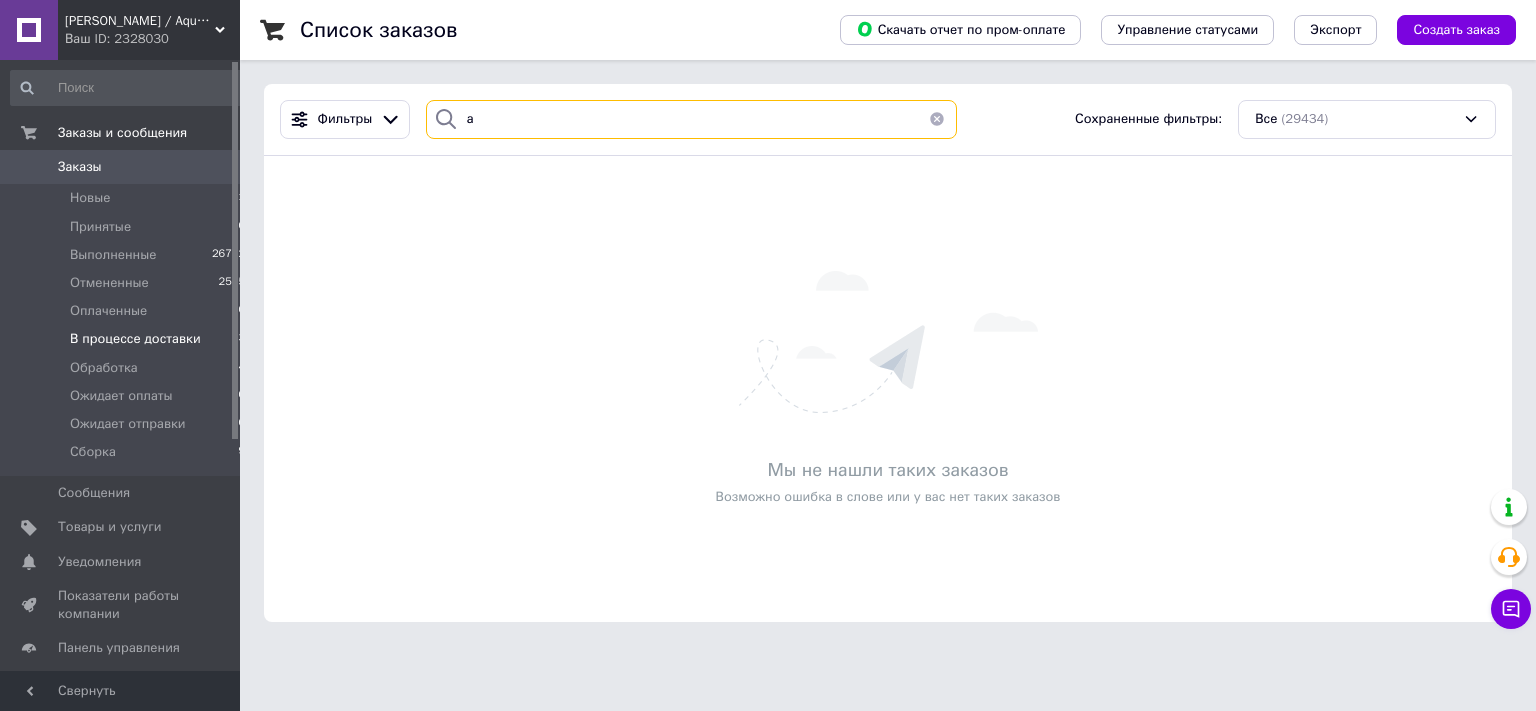 type 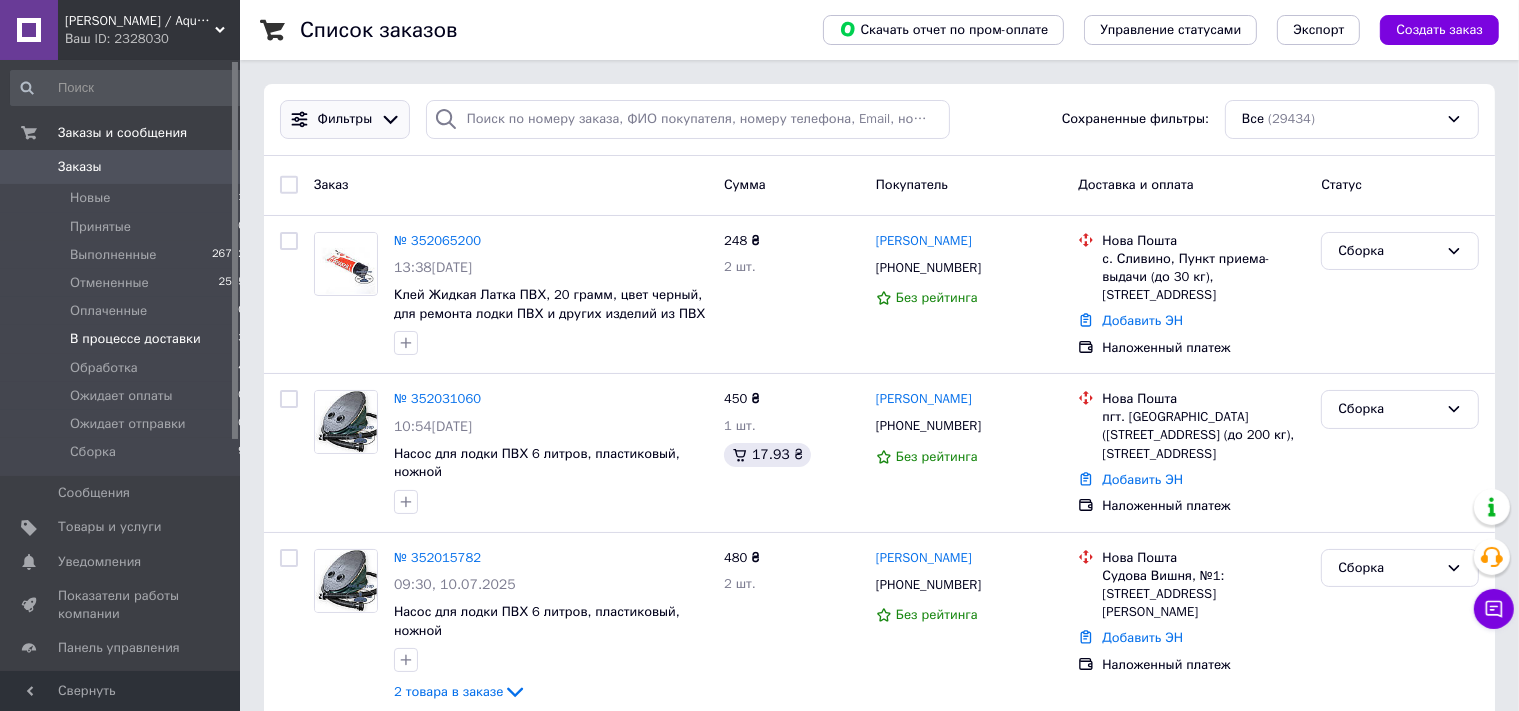 click 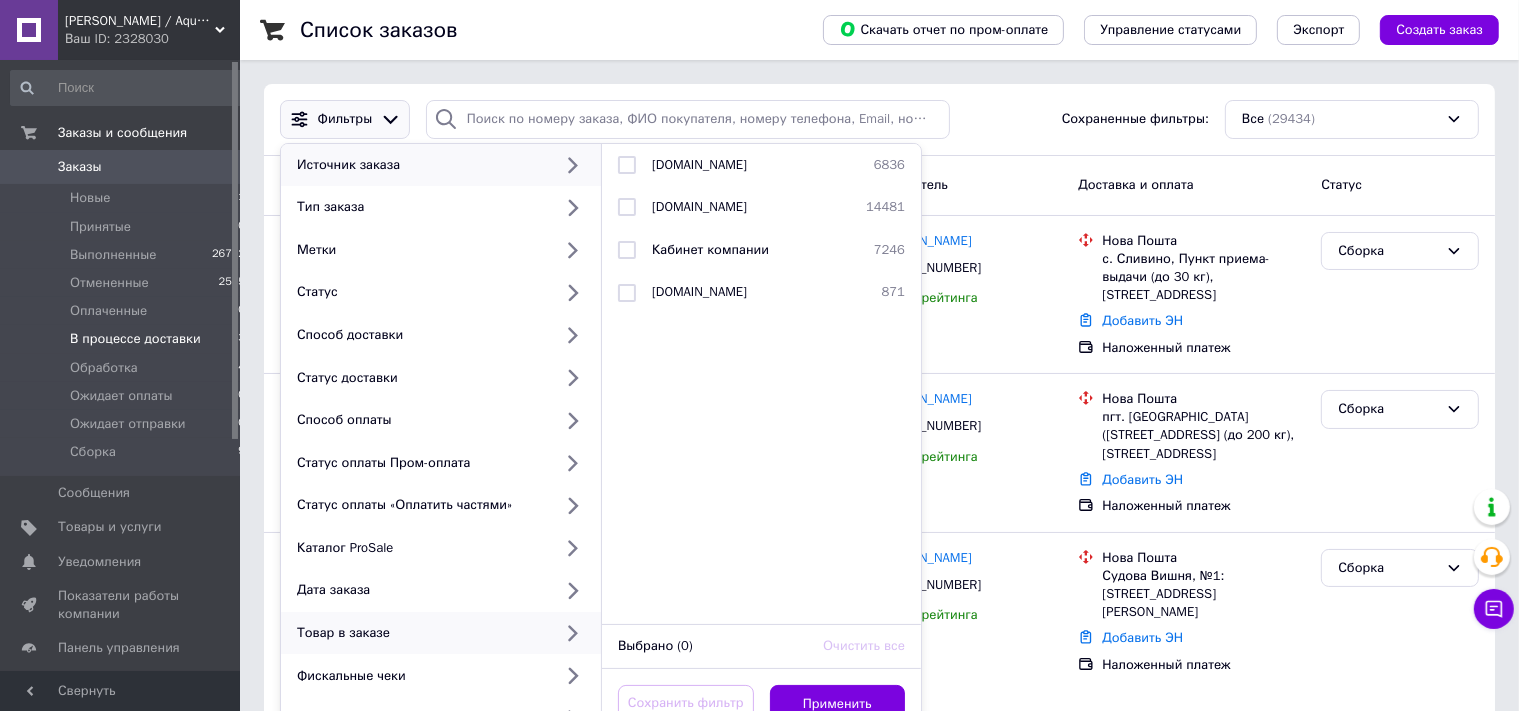 click 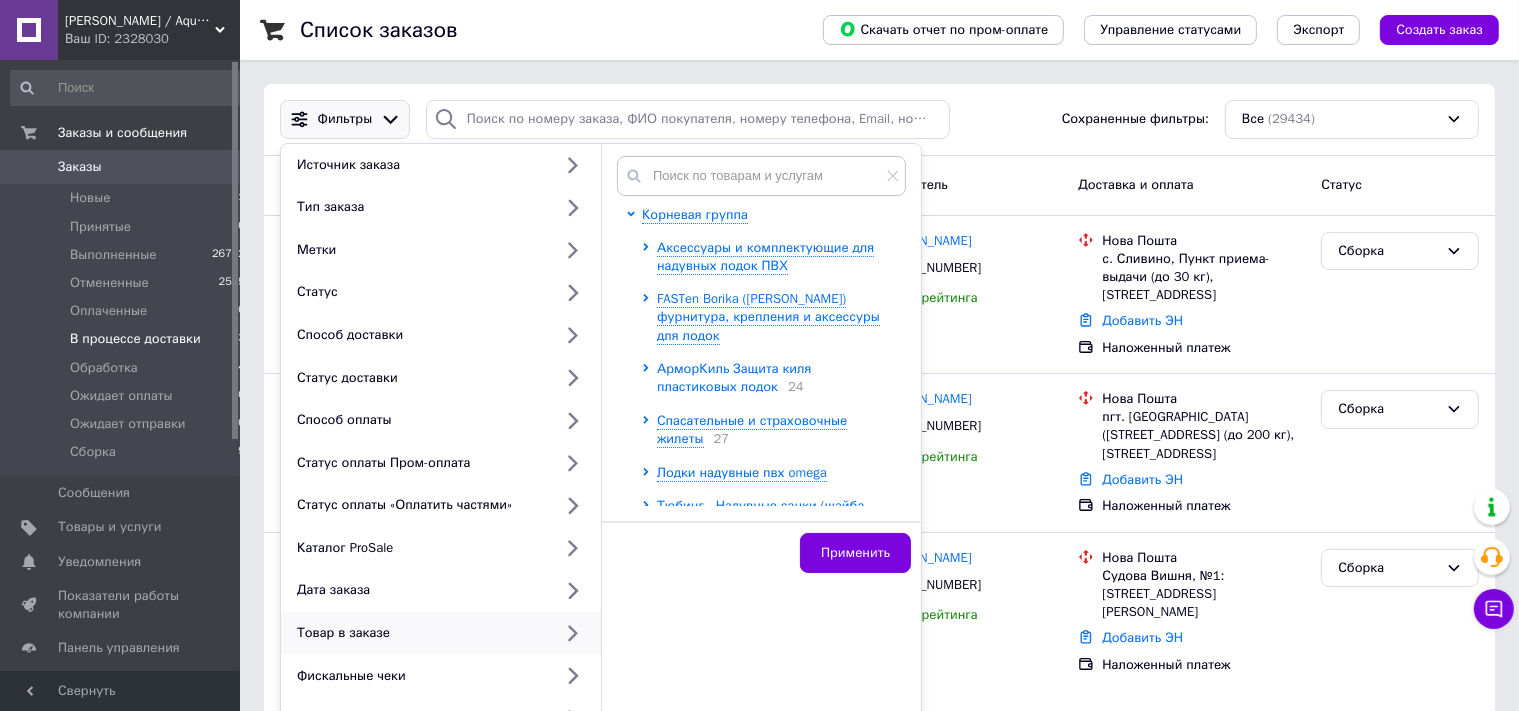 click 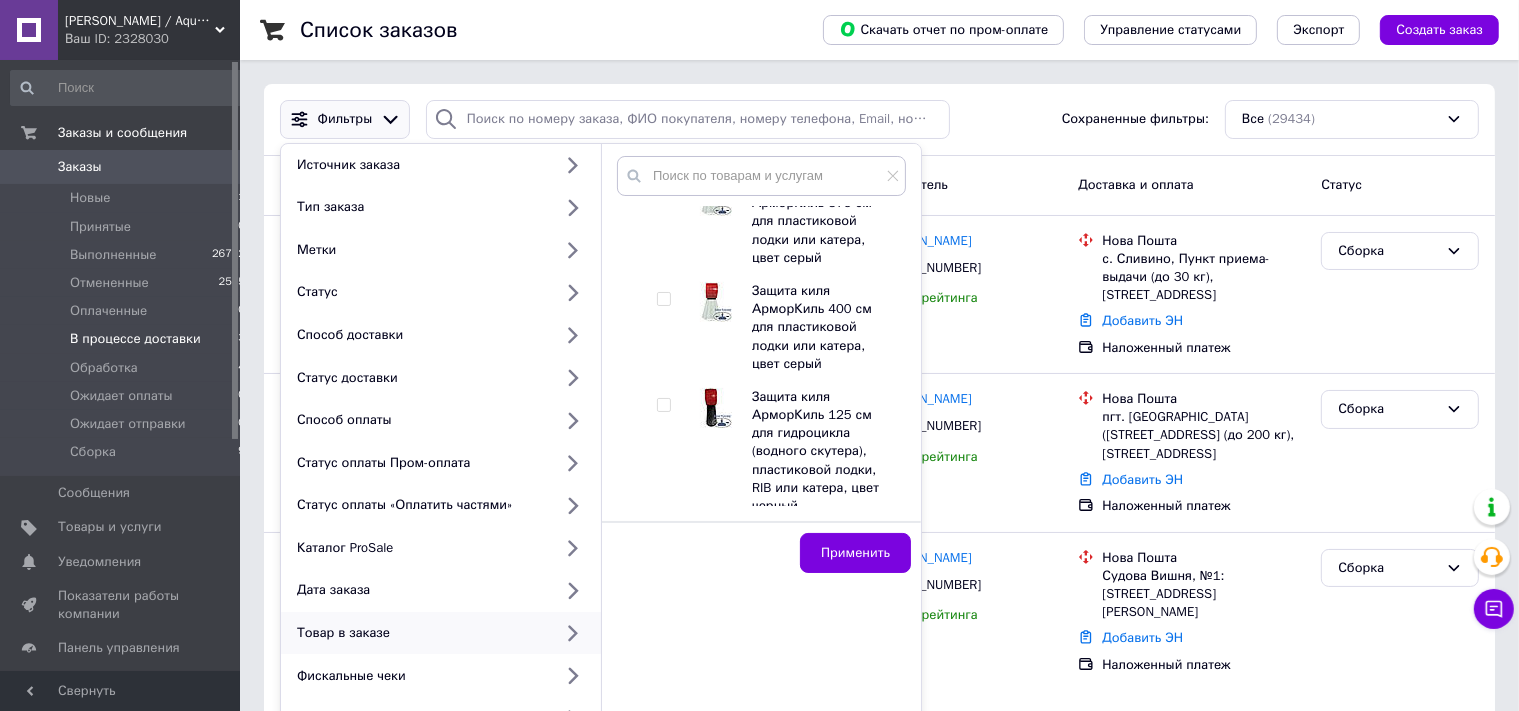 scroll, scrollTop: 1690, scrollLeft: 0, axis: vertical 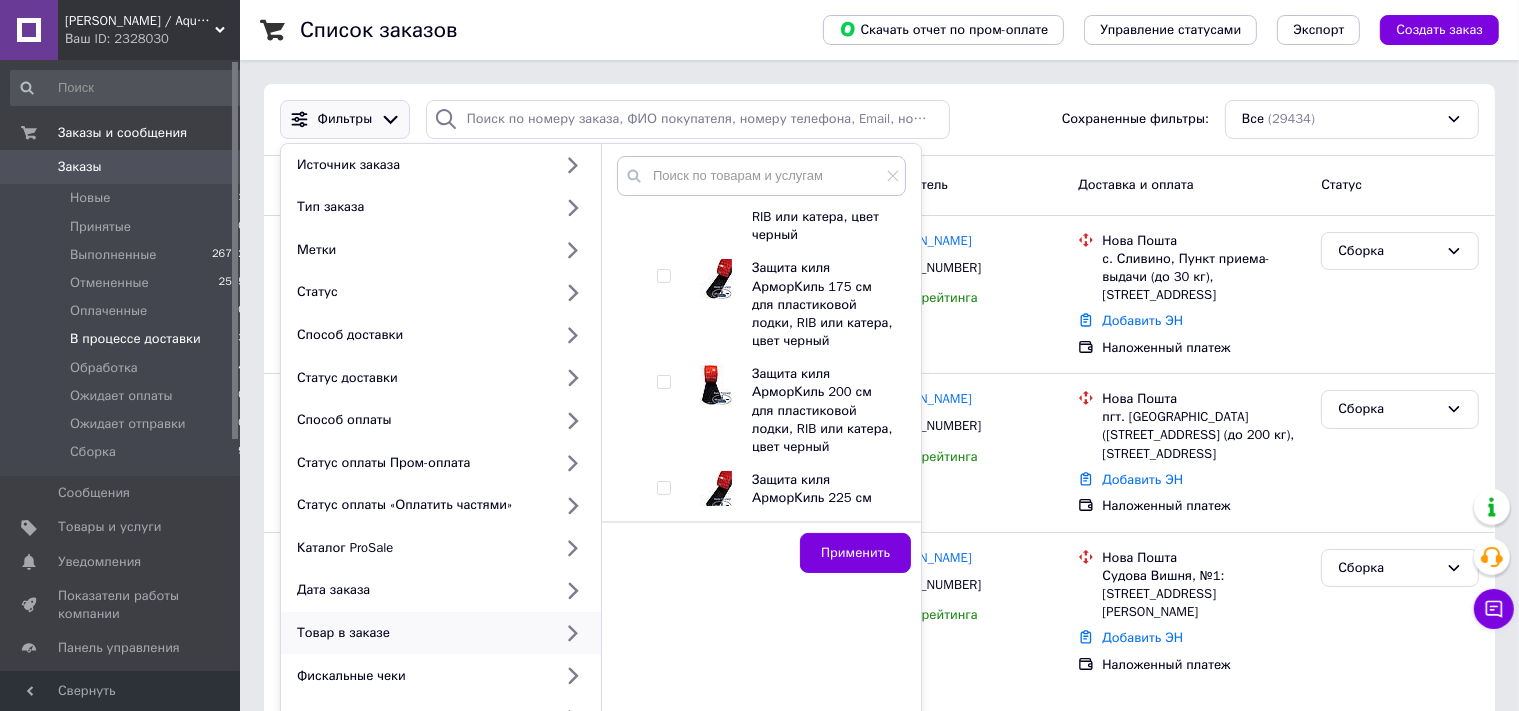 click at bounding box center [663, 382] 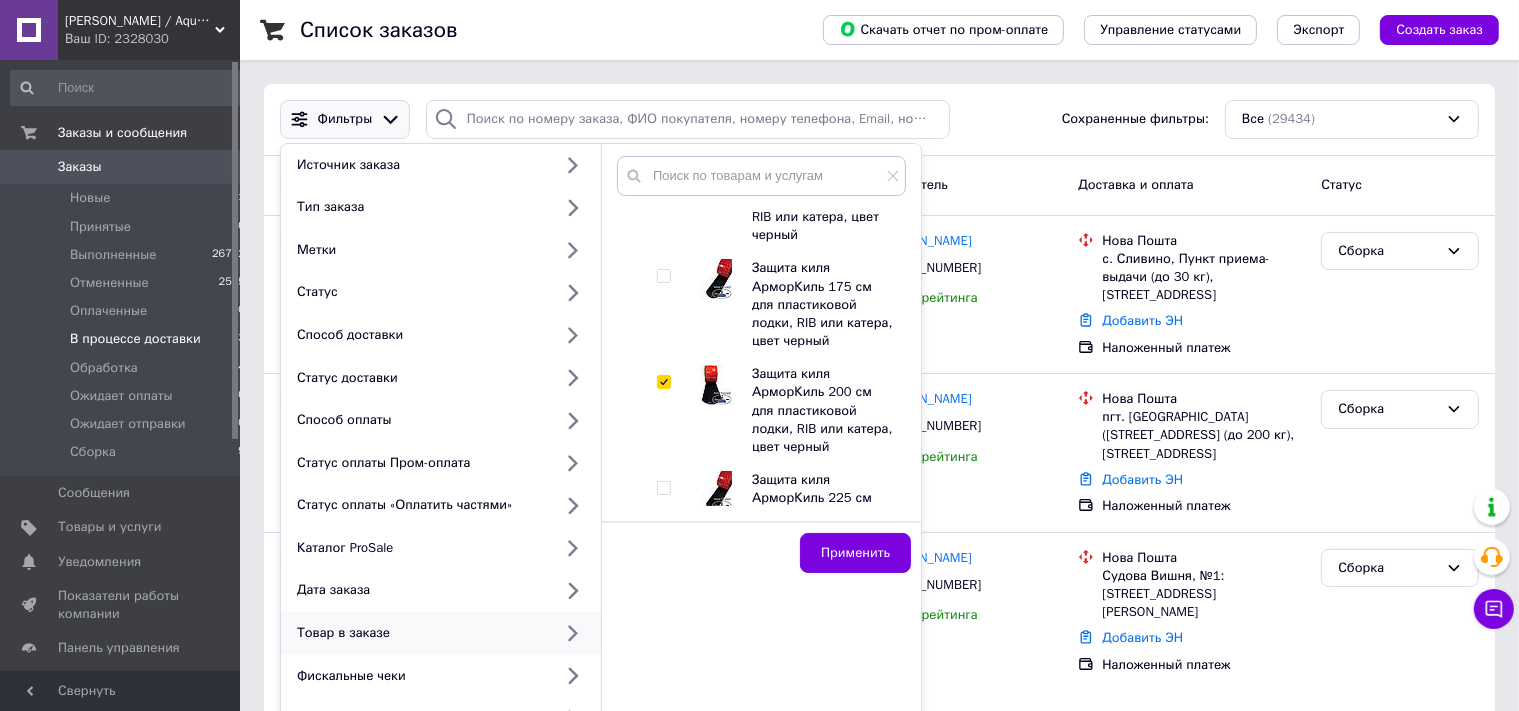 checkbox on "true" 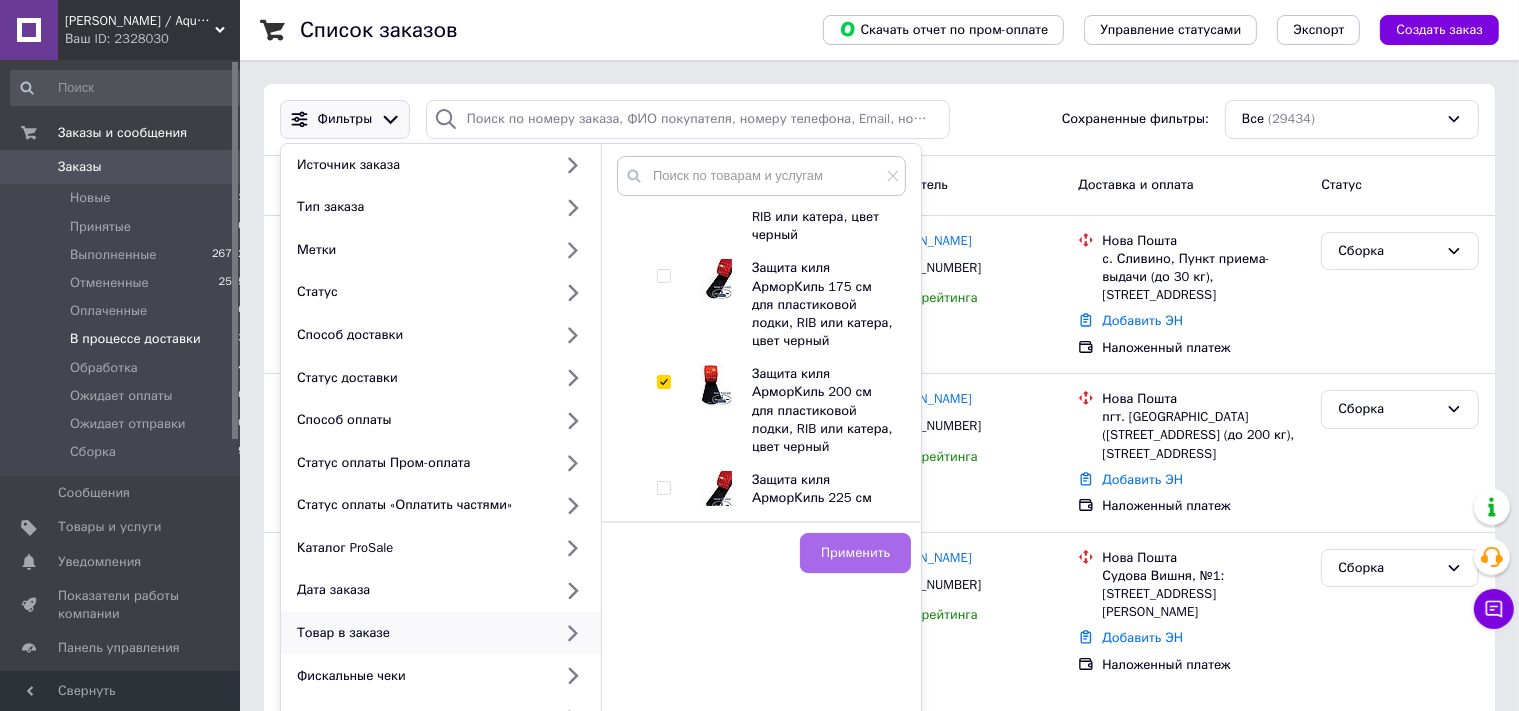 click on "Применить" at bounding box center [855, 553] 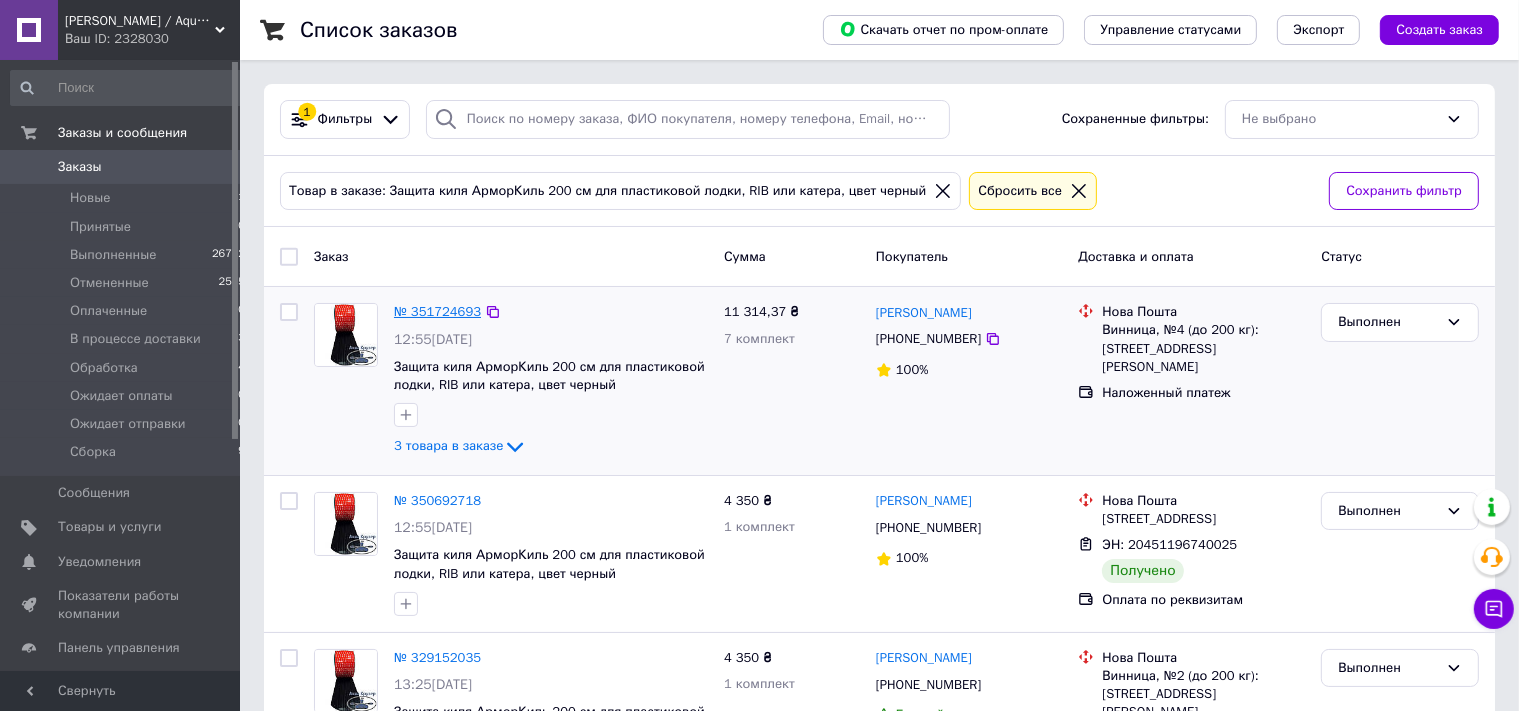 click on "№ 351724693" at bounding box center [437, 311] 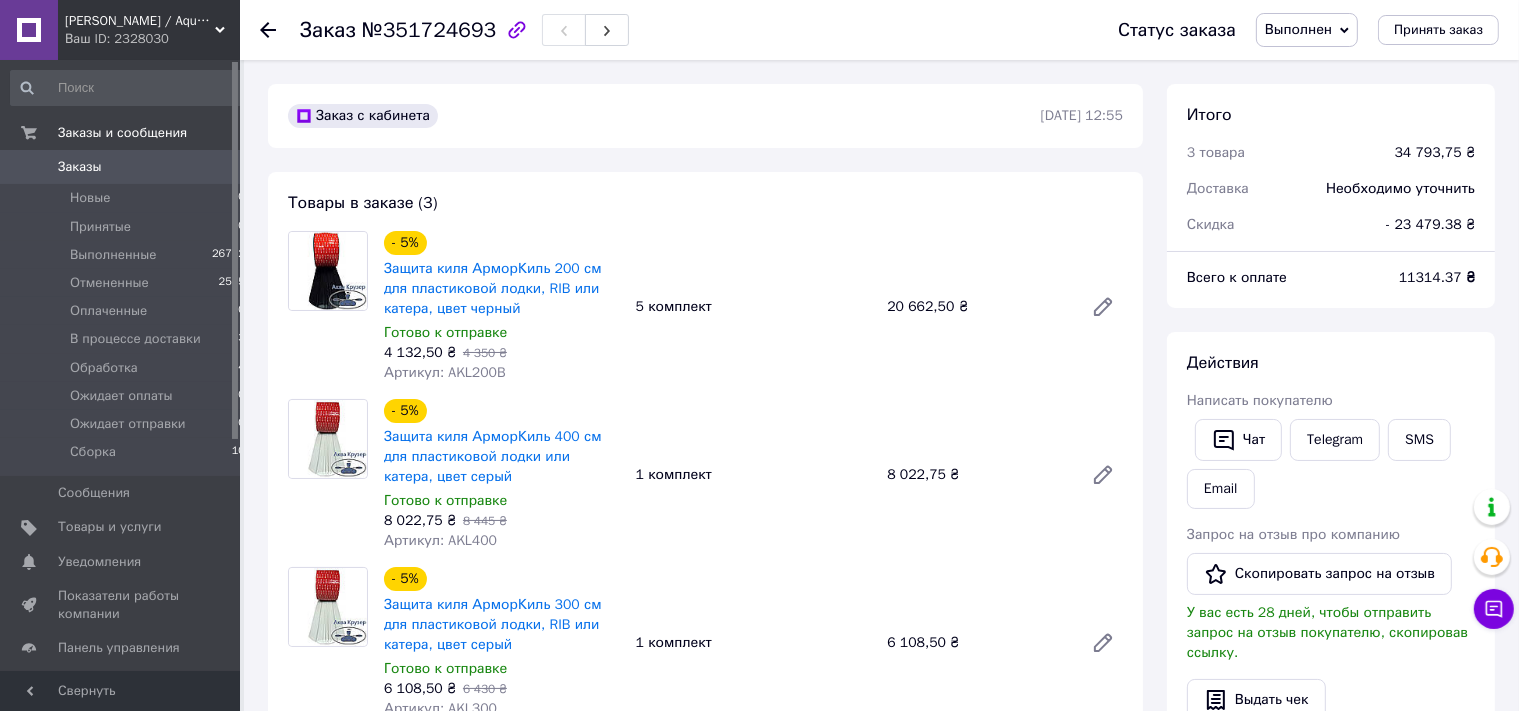 scroll, scrollTop: 184, scrollLeft: 0, axis: vertical 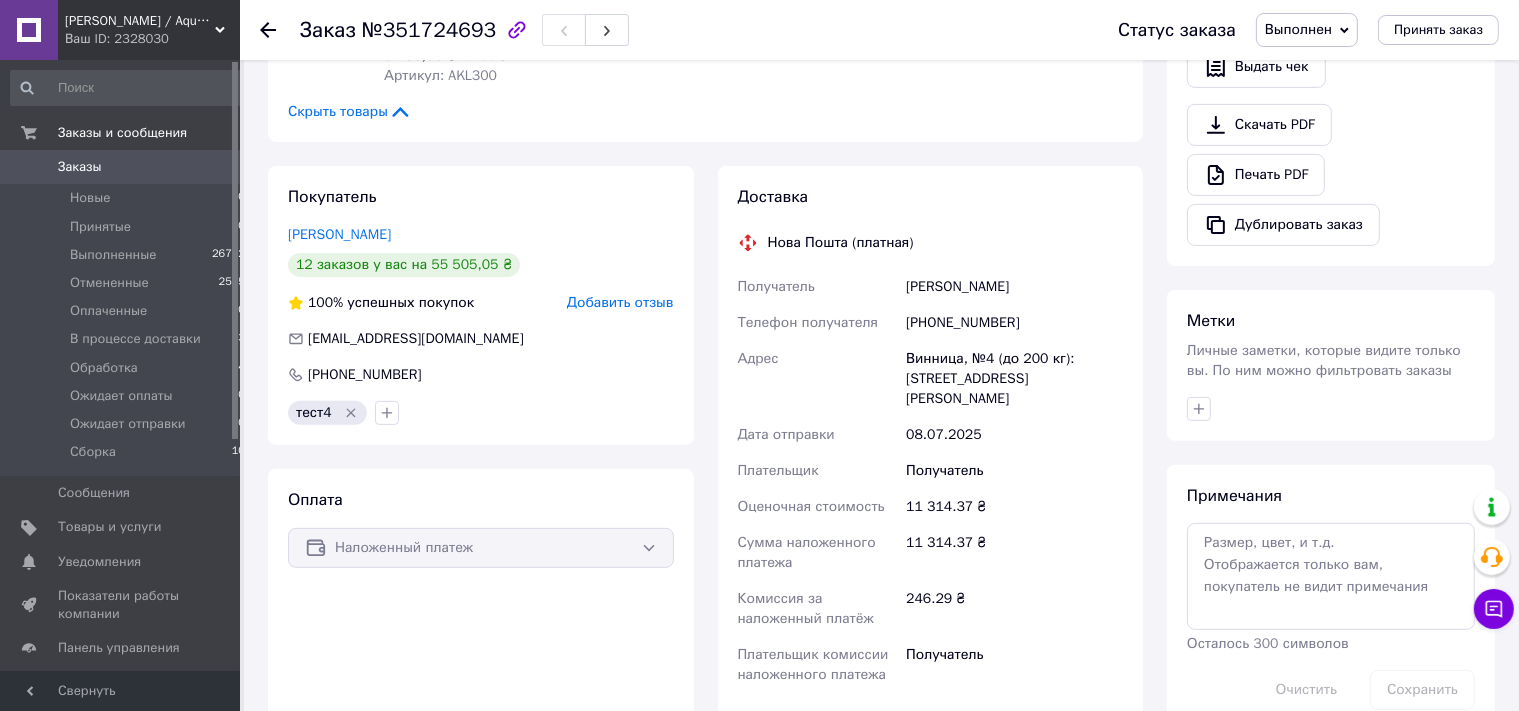 click on "Наложенный платеж" at bounding box center (481, 548) 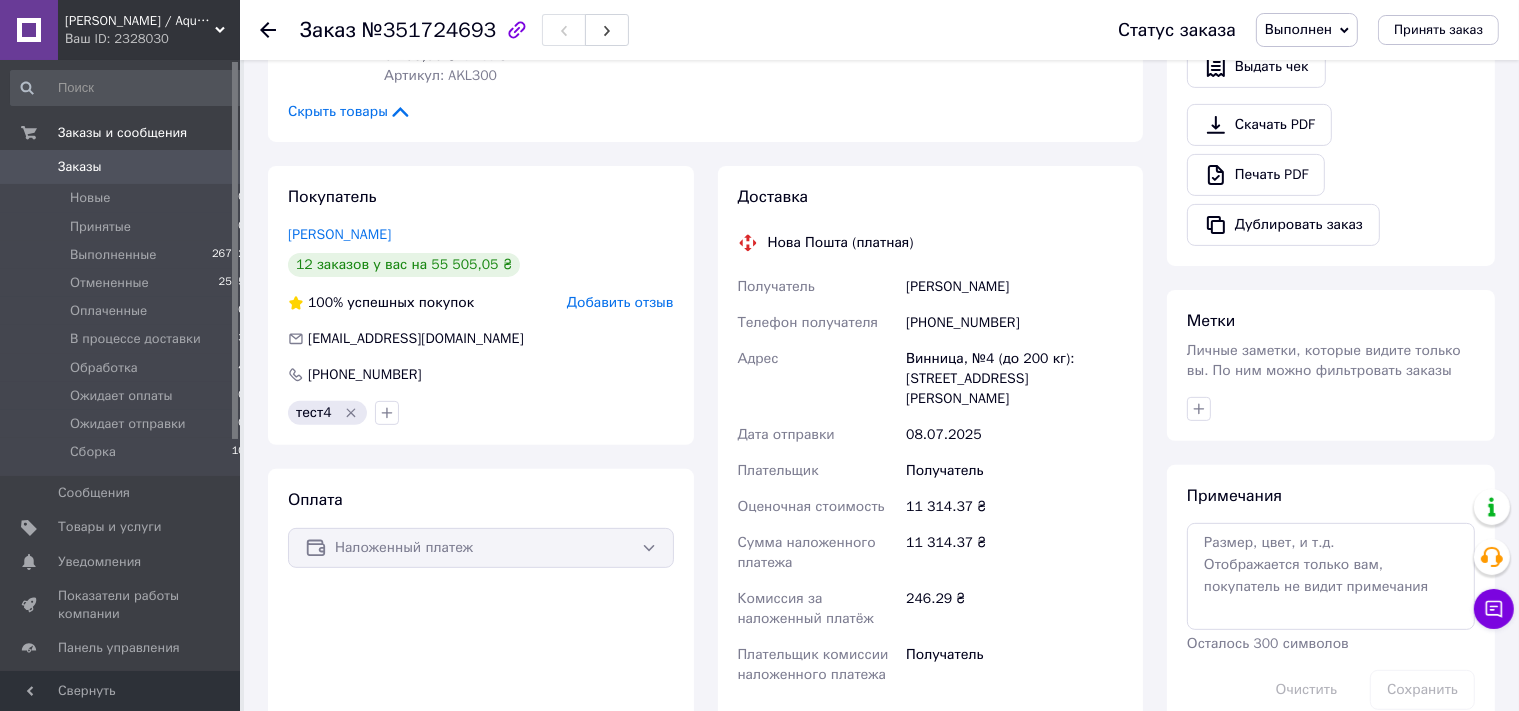 click on "Наложенный платеж" at bounding box center (481, 548) 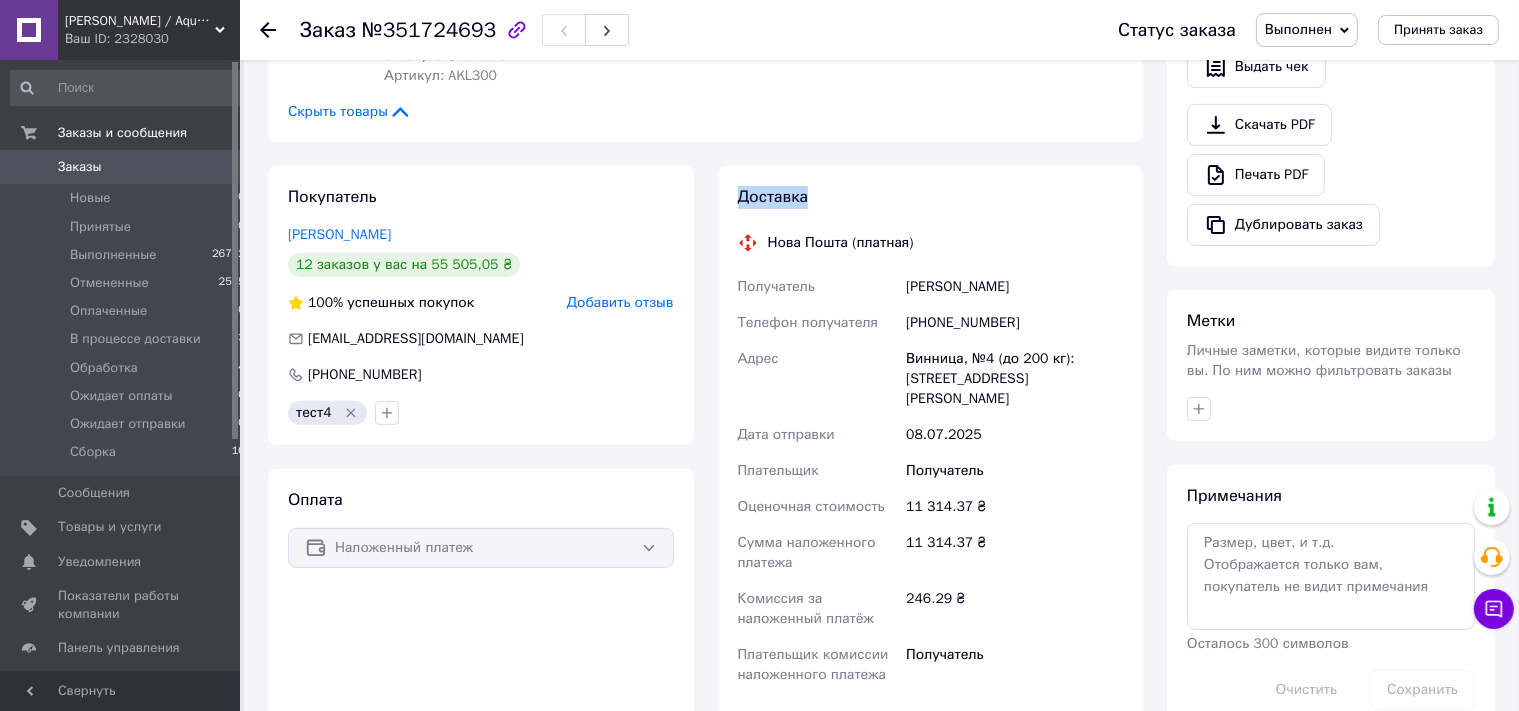 click on "Наложенный платеж" at bounding box center [481, 548] 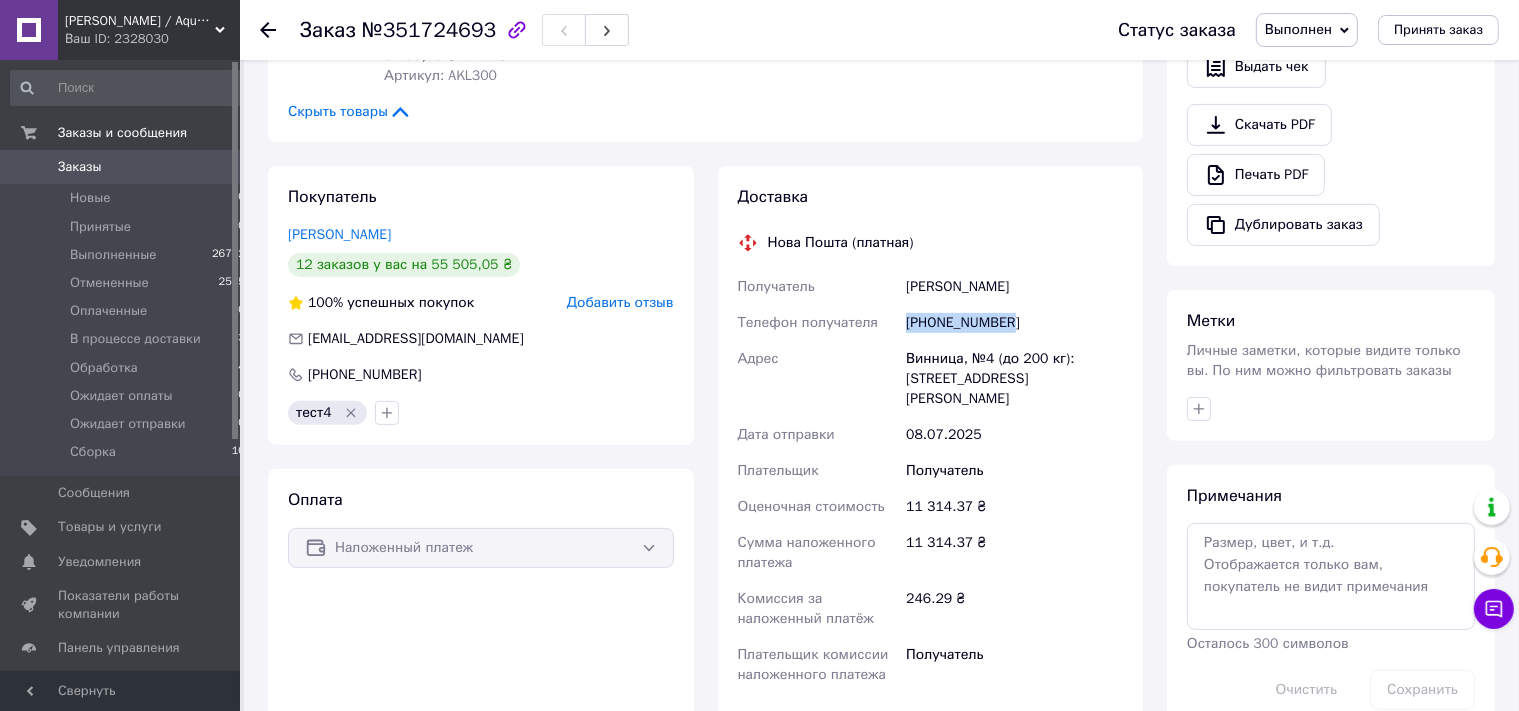 drag, startPoint x: 1004, startPoint y: 329, endPoint x: 908, endPoint y: 322, distance: 96.25487 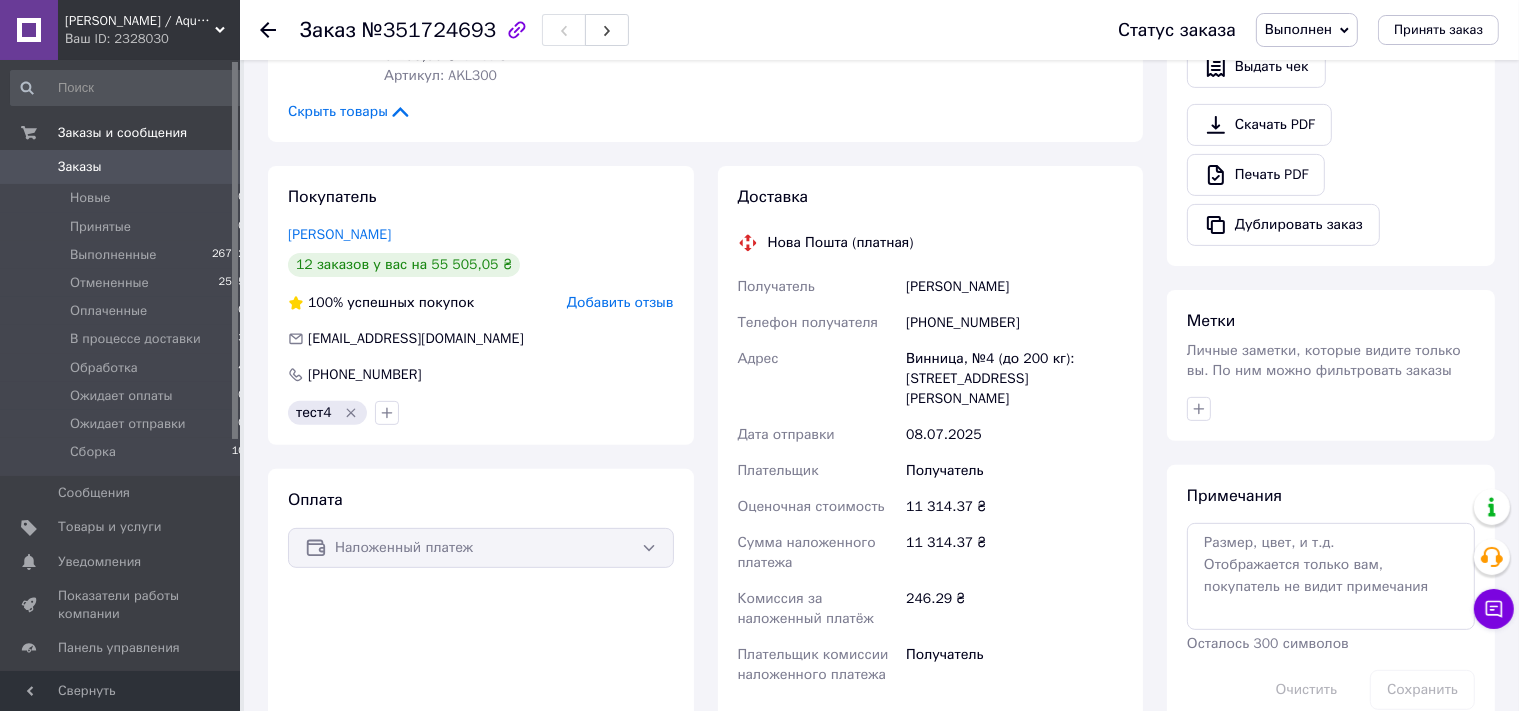click on "Наложенный платеж" at bounding box center (481, 548) 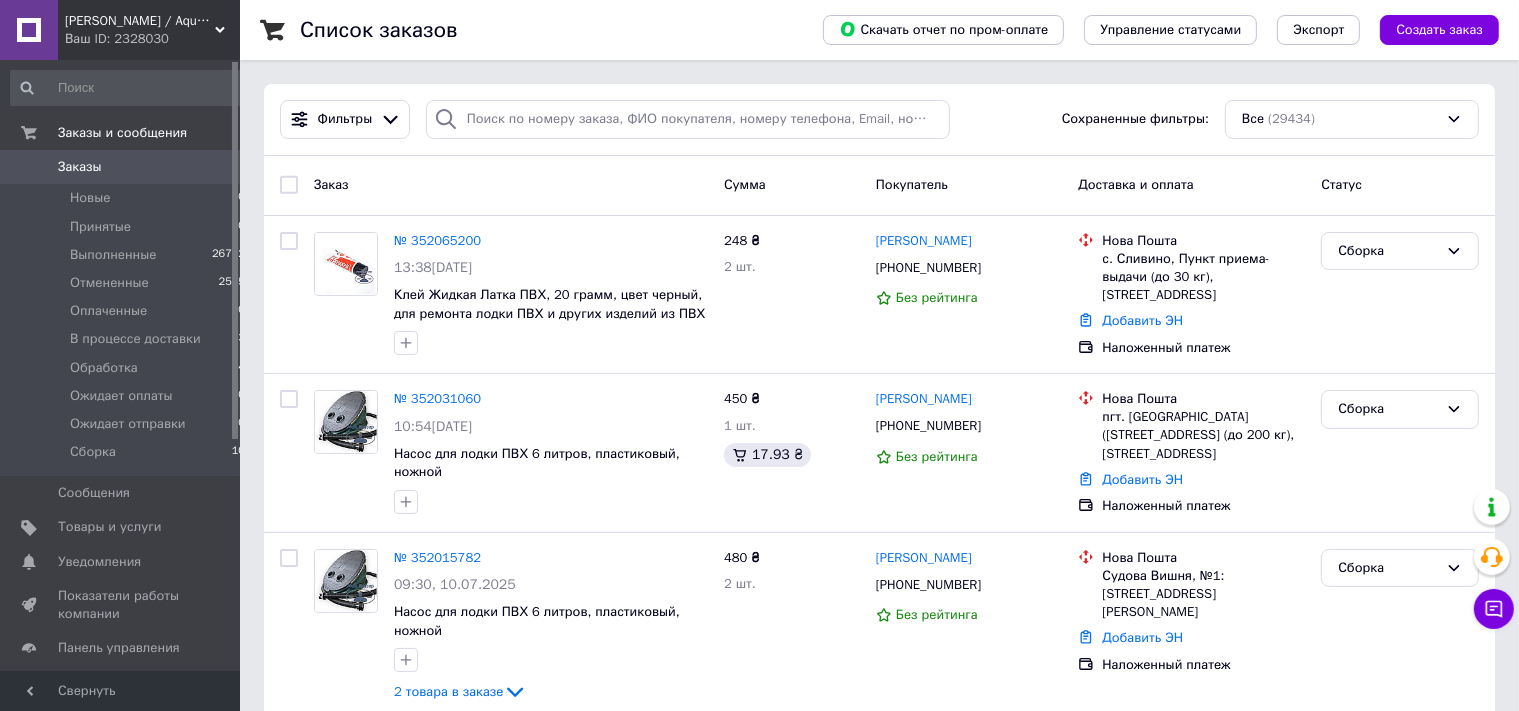 click on "Заказы" at bounding box center (80, 167) 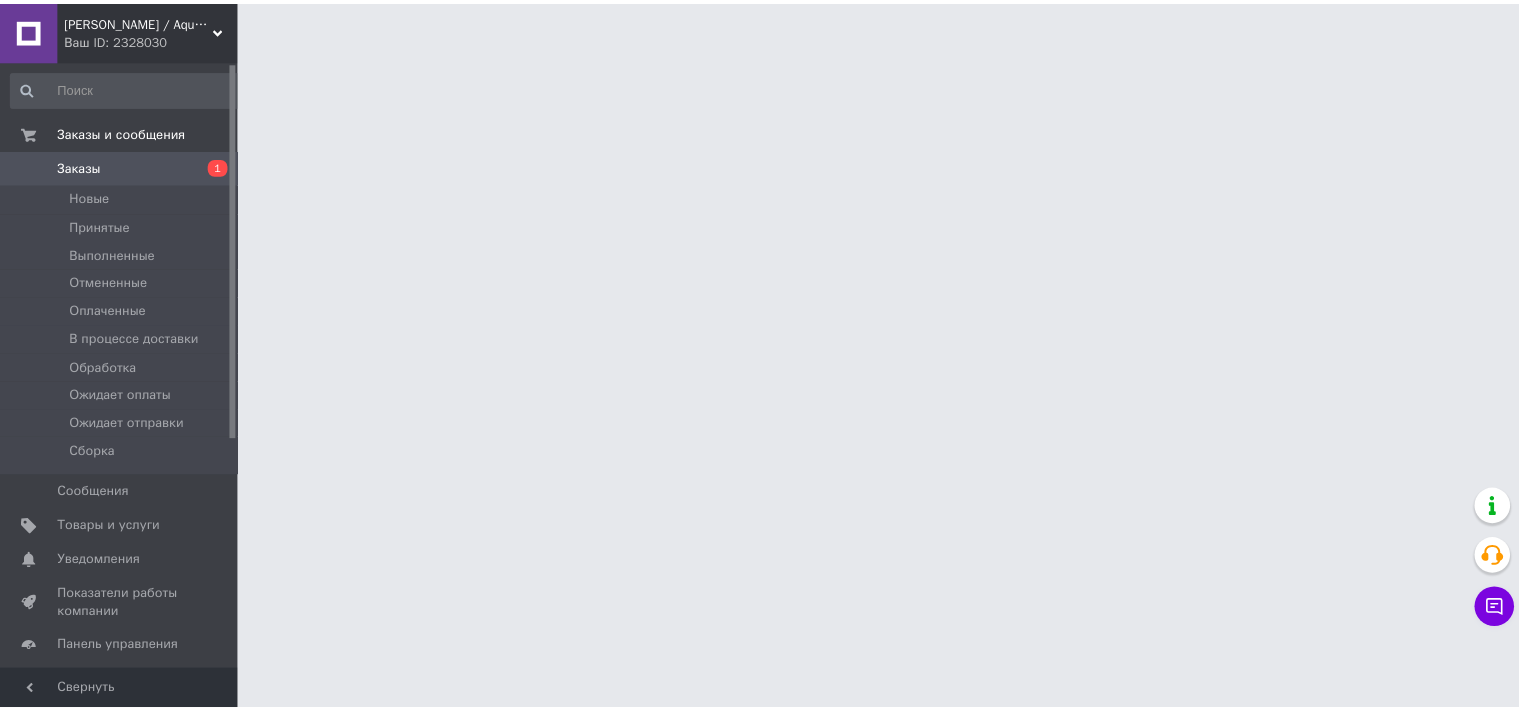 scroll, scrollTop: 0, scrollLeft: 0, axis: both 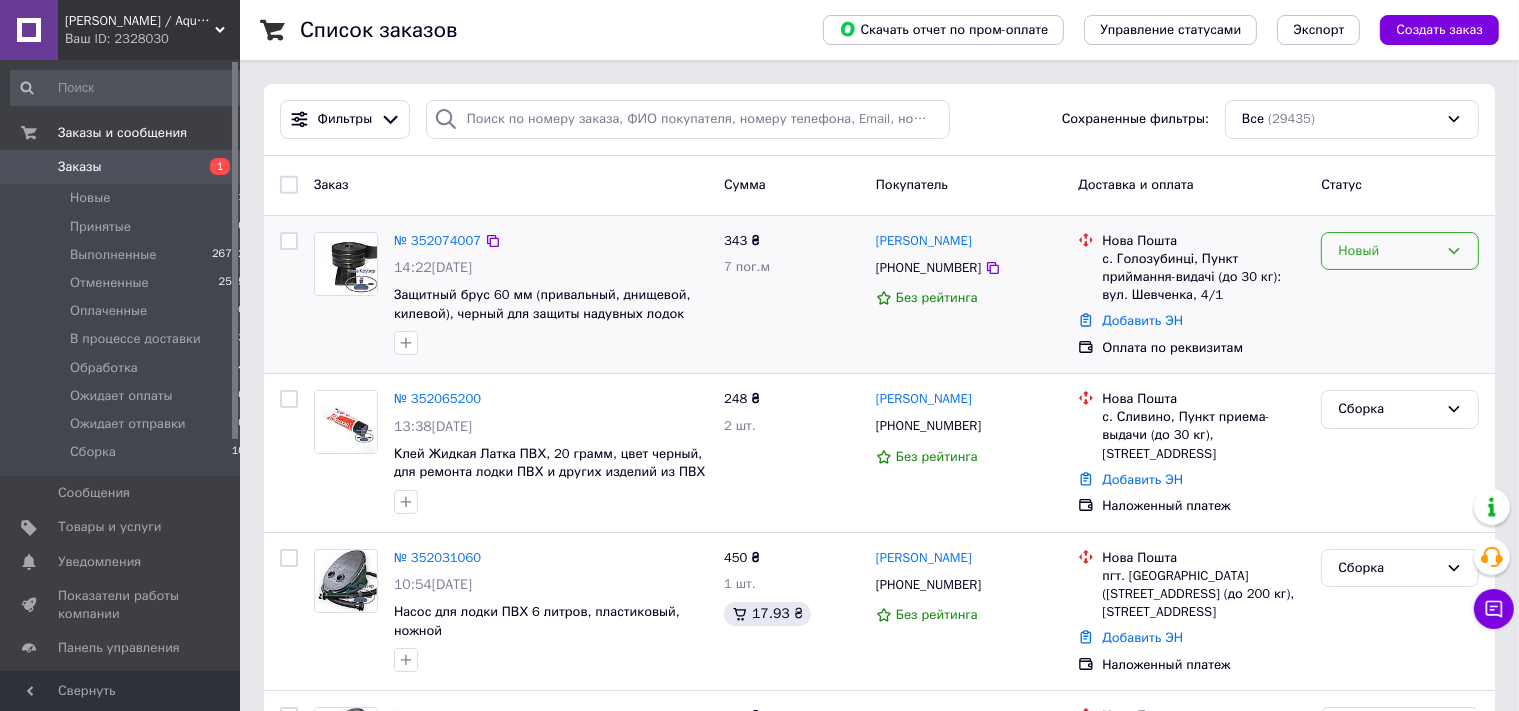 click on "Новый" at bounding box center [1388, 251] 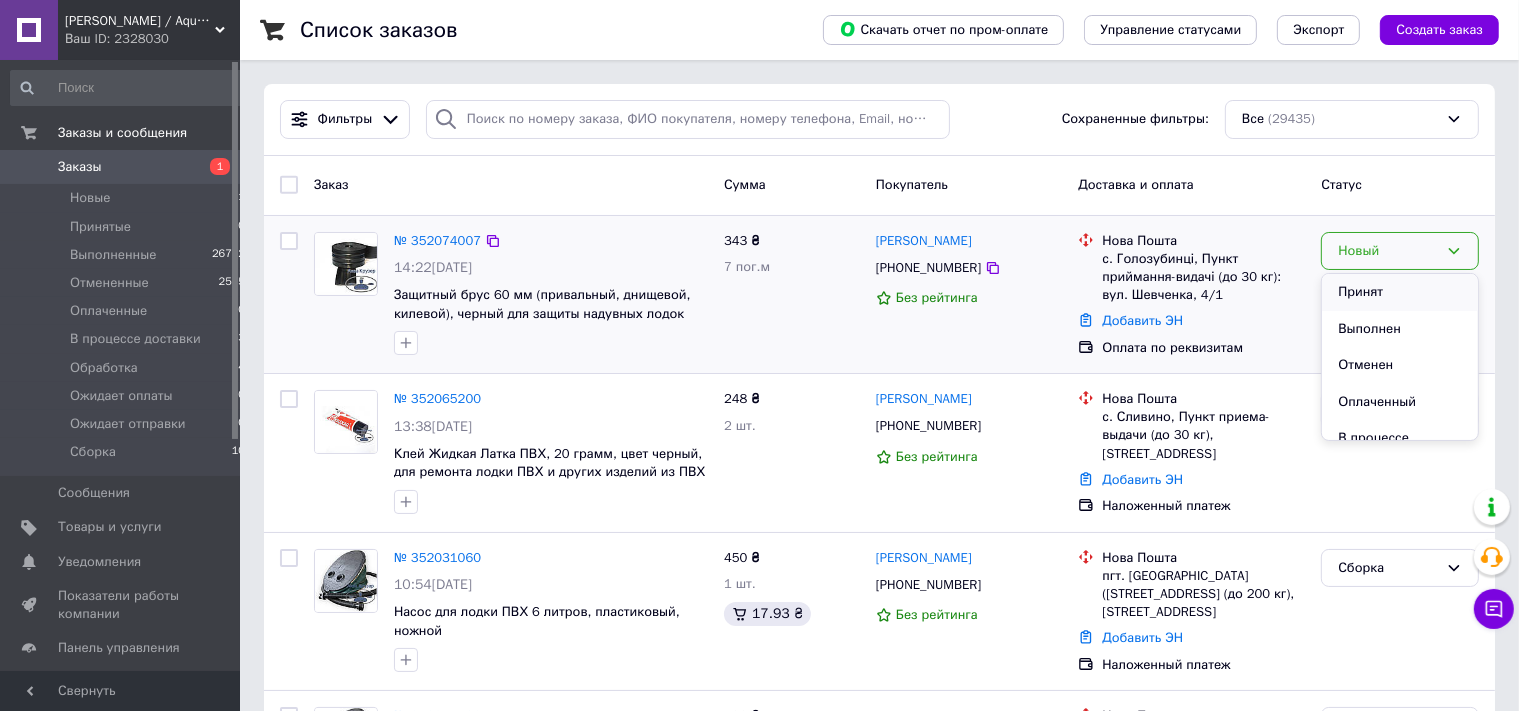 click on "Принят" at bounding box center [1400, 292] 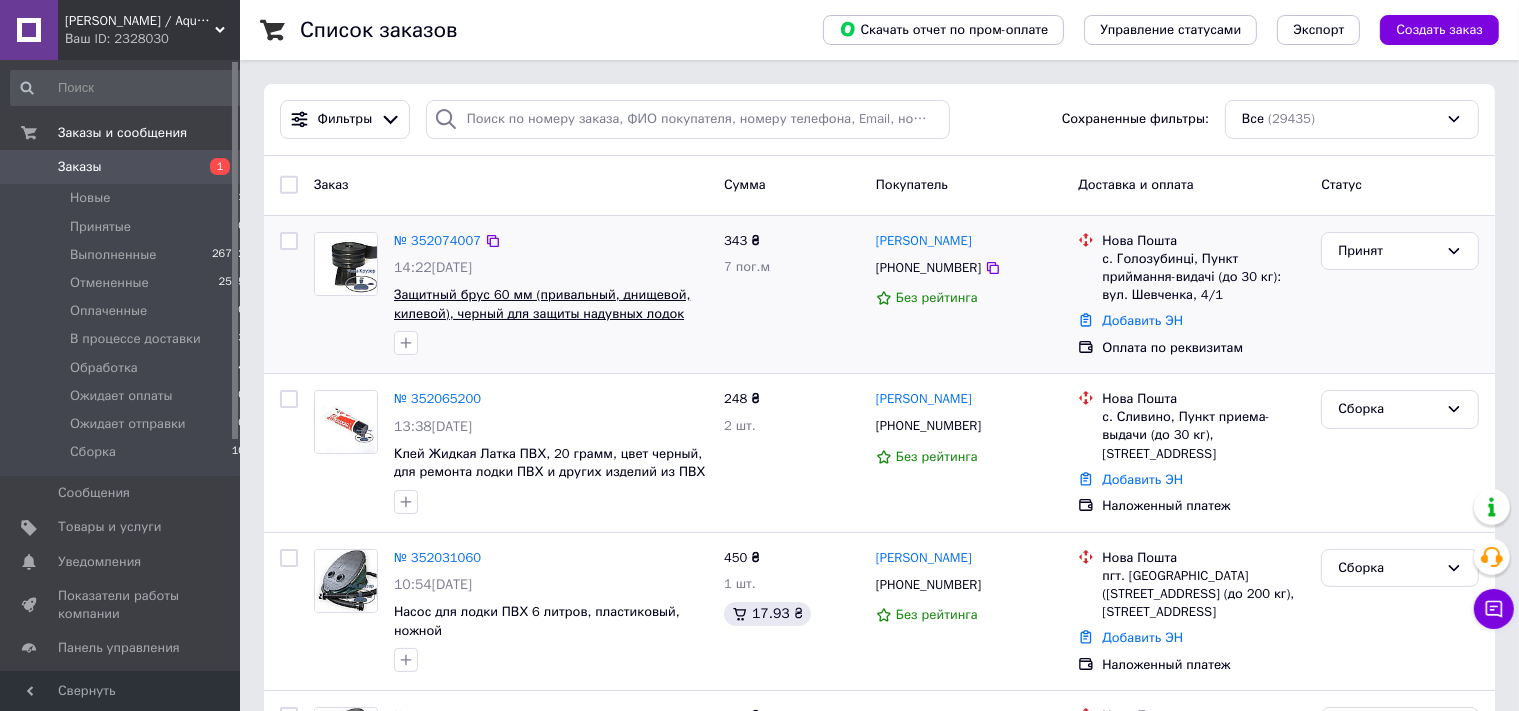 click on "Защитный брус 60 мм (привальный, днищевой, килевой), черный для защиты надувных лодок пвх" at bounding box center (542, 313) 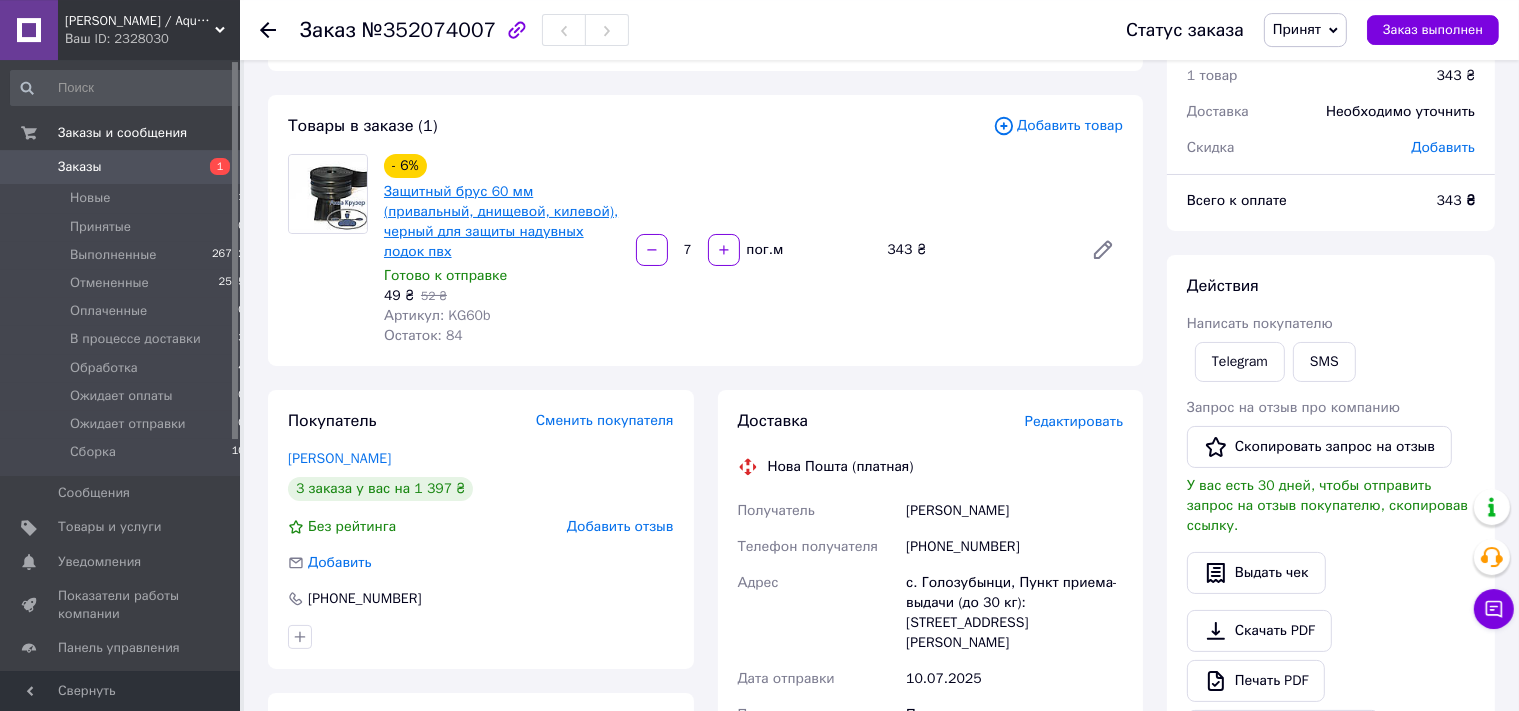 scroll, scrollTop: 75, scrollLeft: 0, axis: vertical 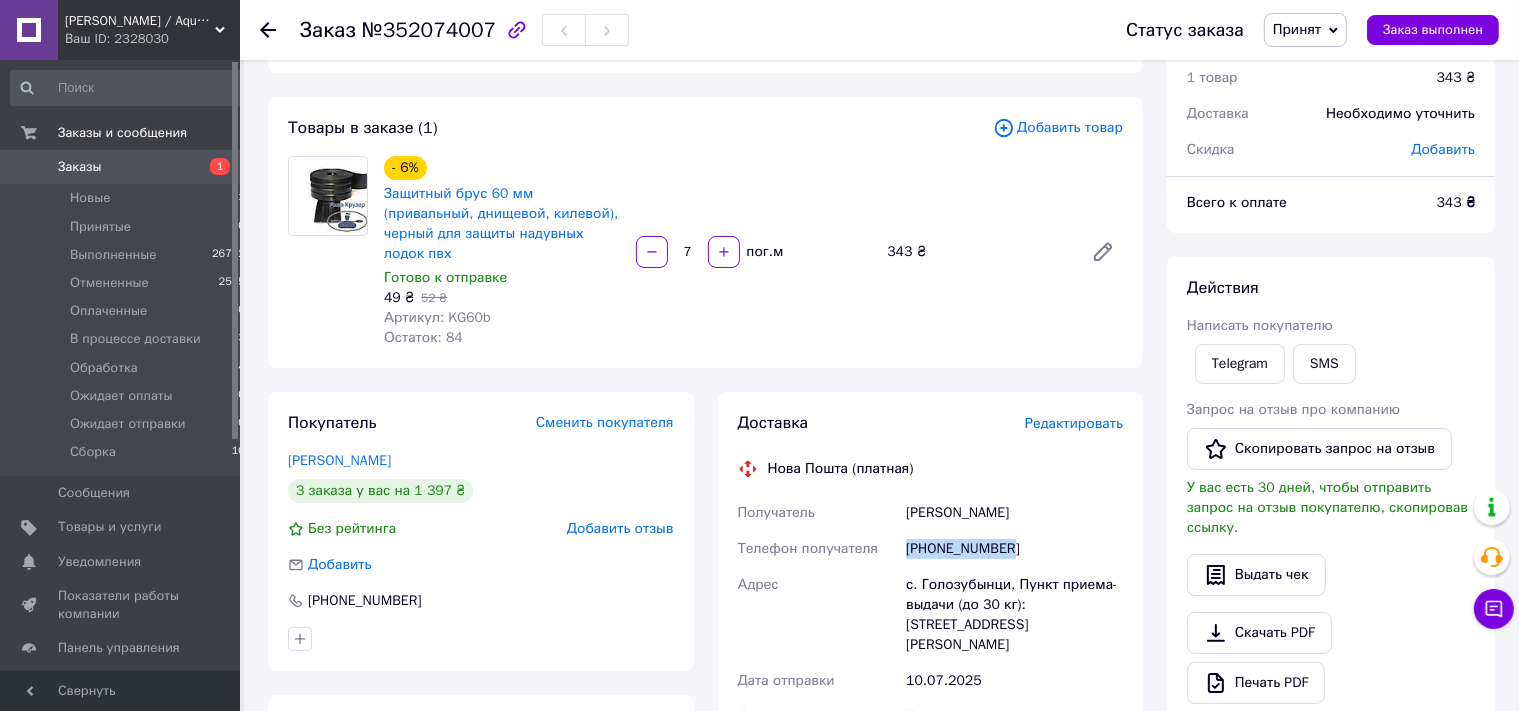 drag, startPoint x: 1006, startPoint y: 533, endPoint x: 902, endPoint y: 533, distance: 104 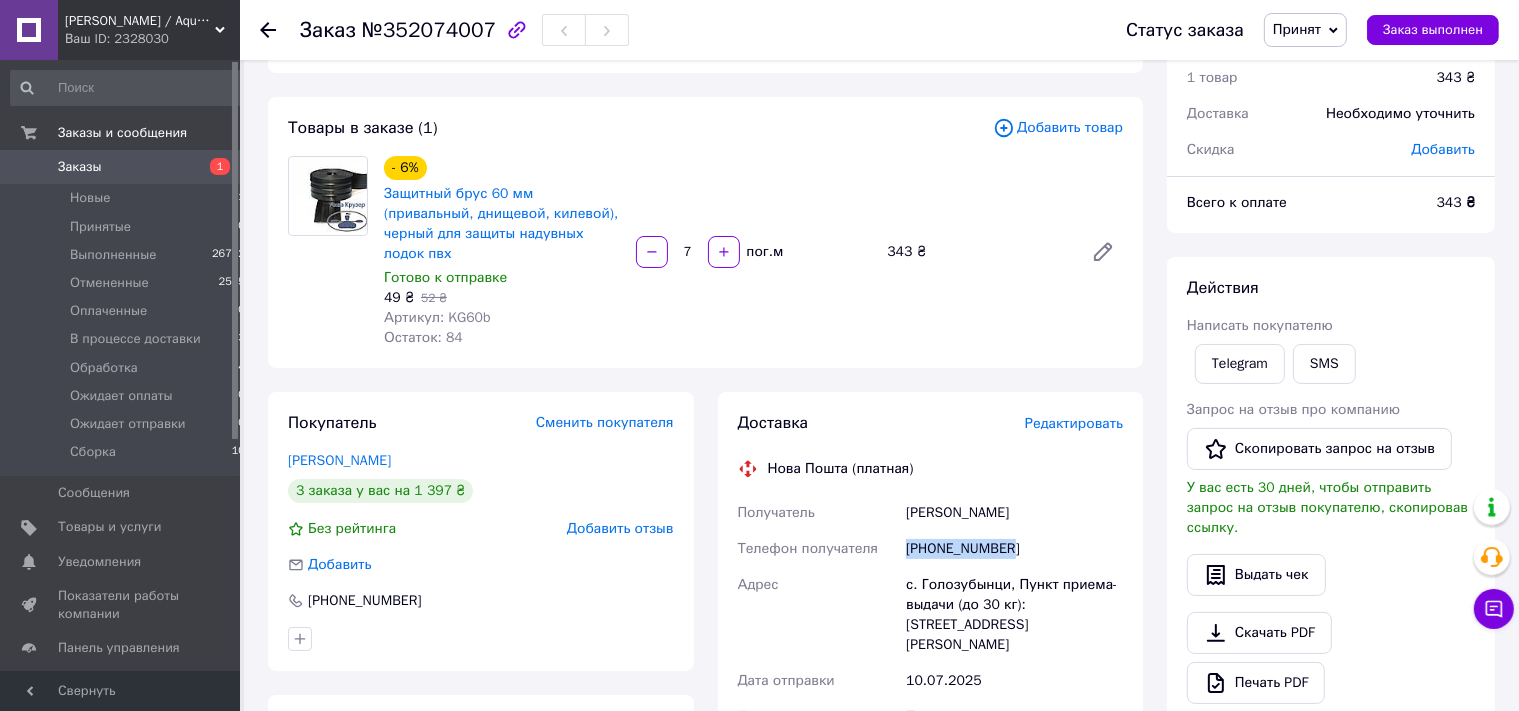 copy on "[PHONE_NUMBER]" 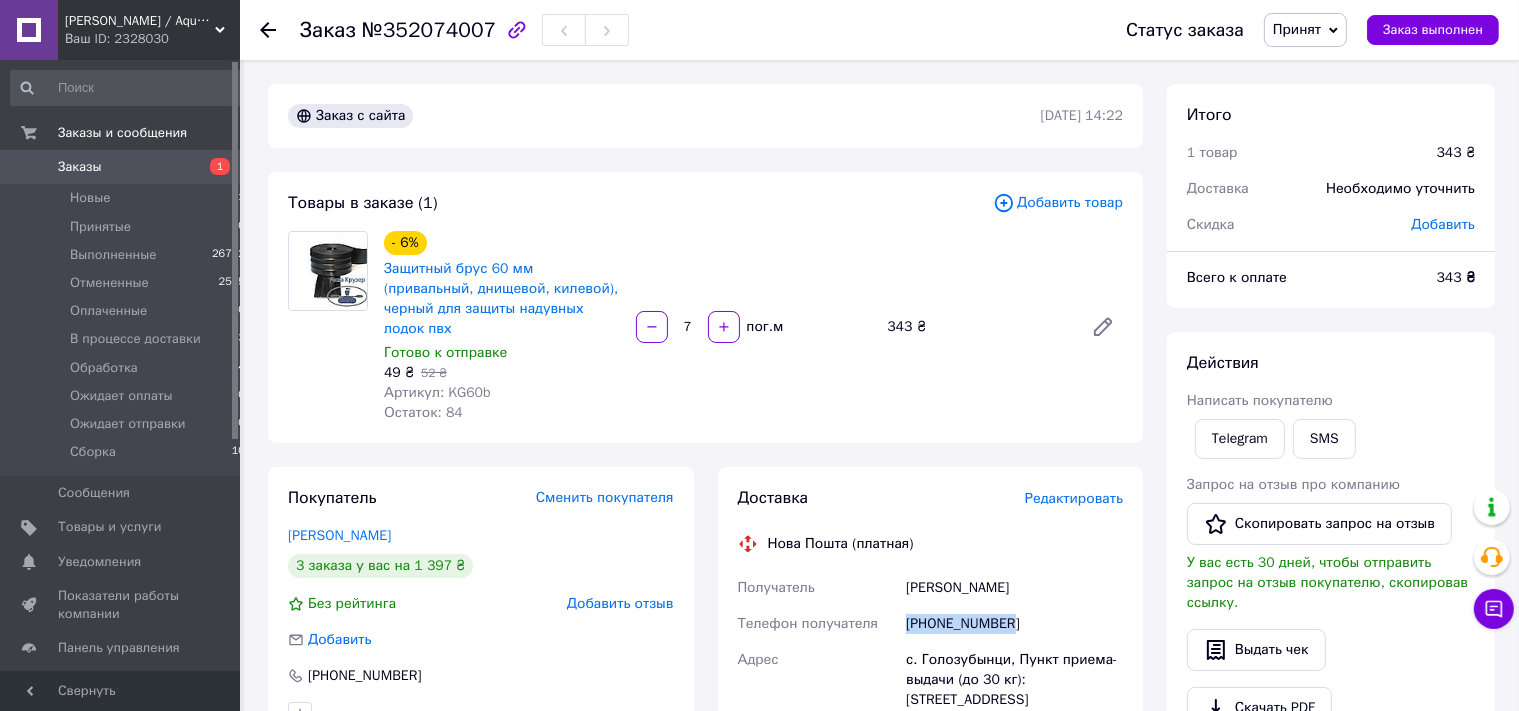 scroll, scrollTop: 422, scrollLeft: 0, axis: vertical 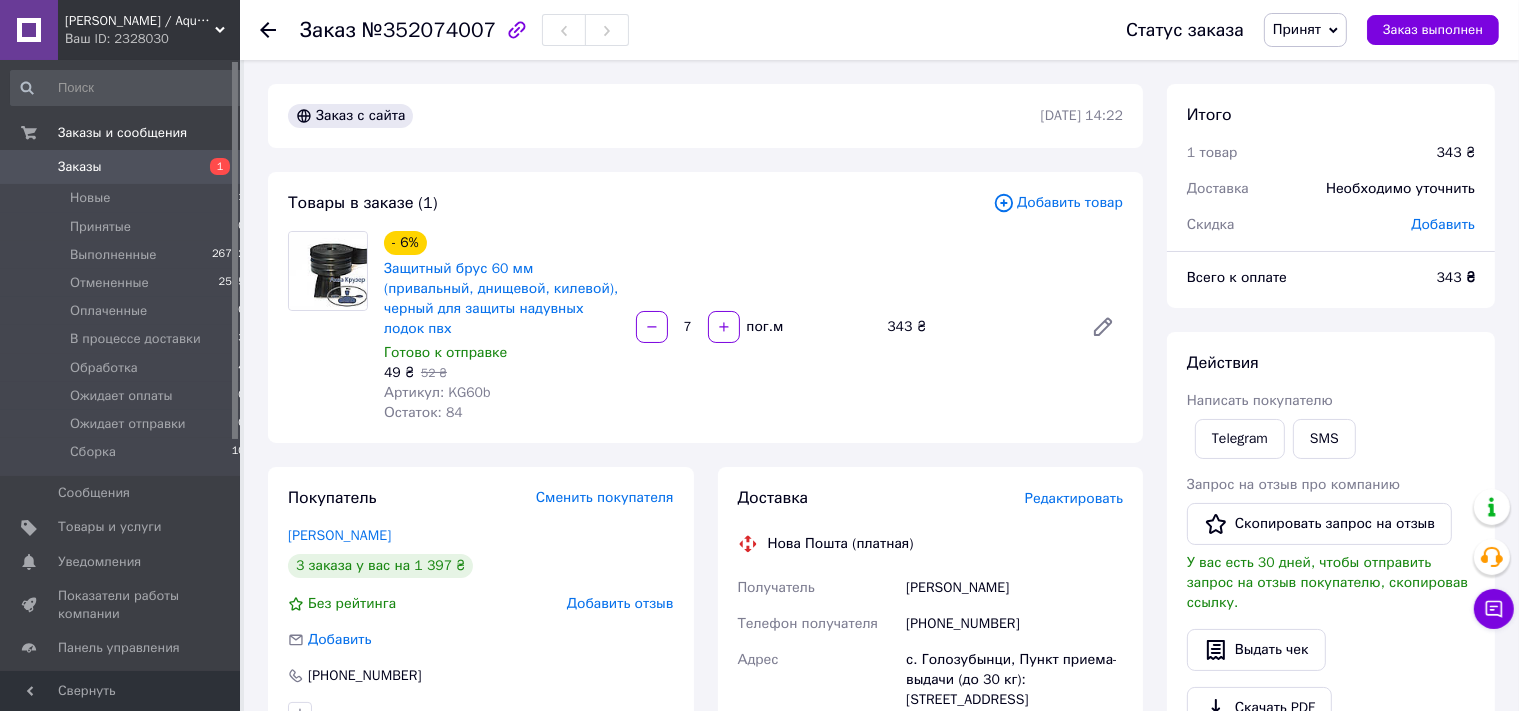 click on "Написать покупателю" at bounding box center [1331, 401] 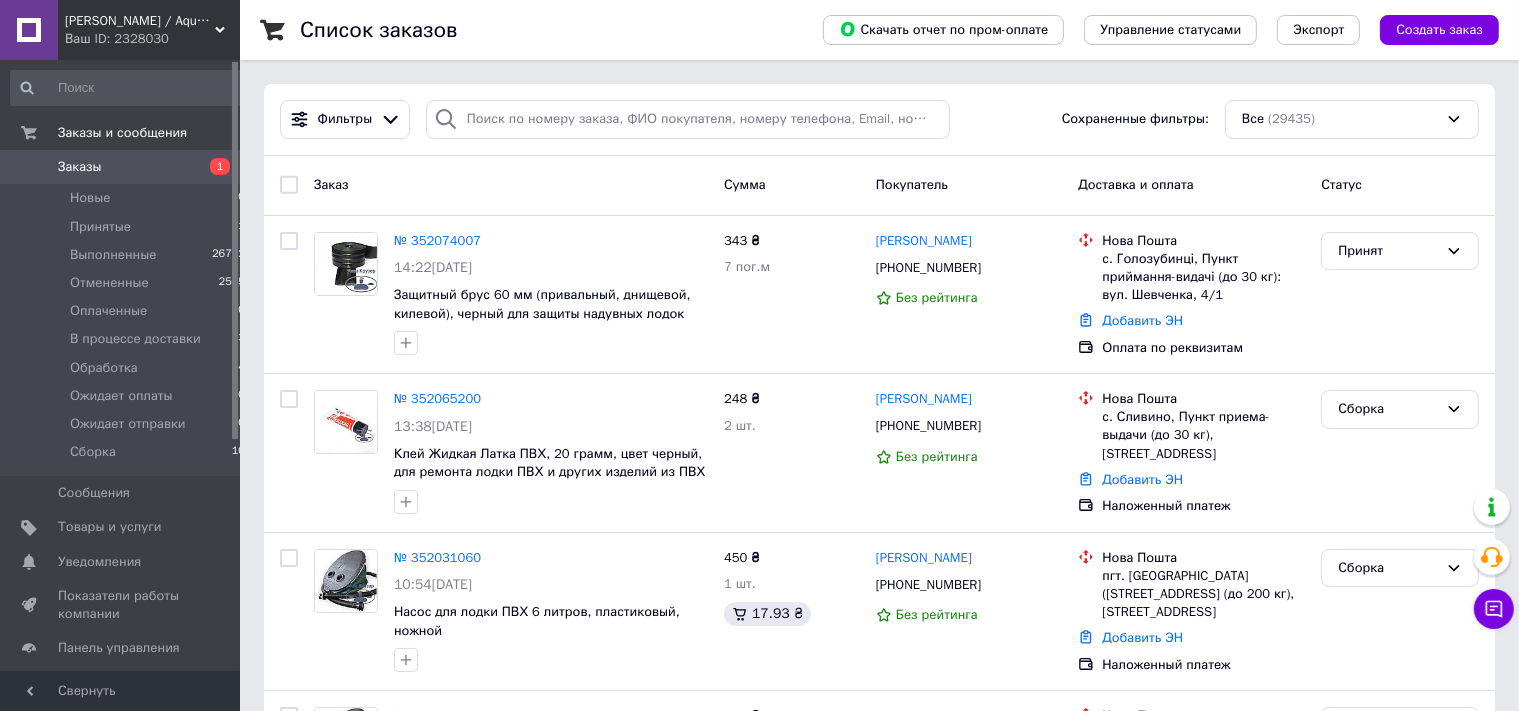 click on "Список заказов   Скачать отчет по пром-оплате Управление статусами Экспорт Создать заказ Фильтры Сохраненные фильтры: Все (29435) Заказ Сумма Покупатель Доставка и оплата Статус № 352074007 14:22, 10.07.2025 Защитный брус 60 мм (привальный, днищевой, килевой), черный для защиты надувных лодок пвх 343 ₴ 7 пог.м Віктор Сусляк +380680389890 Без рейтинга Нова Пошта с. Голозубинці, Пункт приймання-видачі (до 30 кг): вул. Шевченка, 4/1 Добавить ЭН Оплата по реквизитам Принят № 352065200 13:38, 10.07.2025 Клей Жидкая Латка ПВХ, 20 грамм, цвет черный, для ремонта лодки ПВХ и других изделий из ПВХ ткани 248 ₴ 1" at bounding box center [879, 1976] 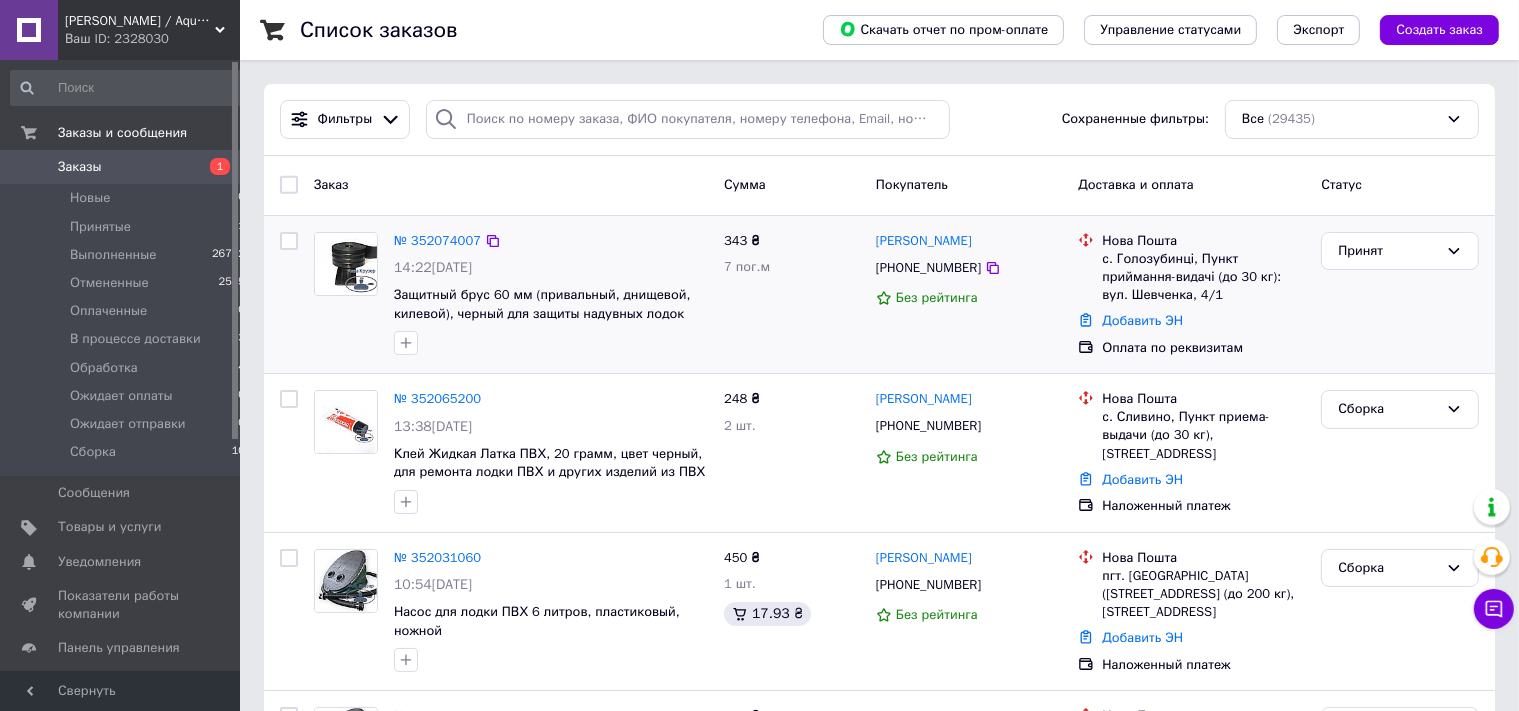 click on "[PHONE_NUMBER]" at bounding box center (928, 267) 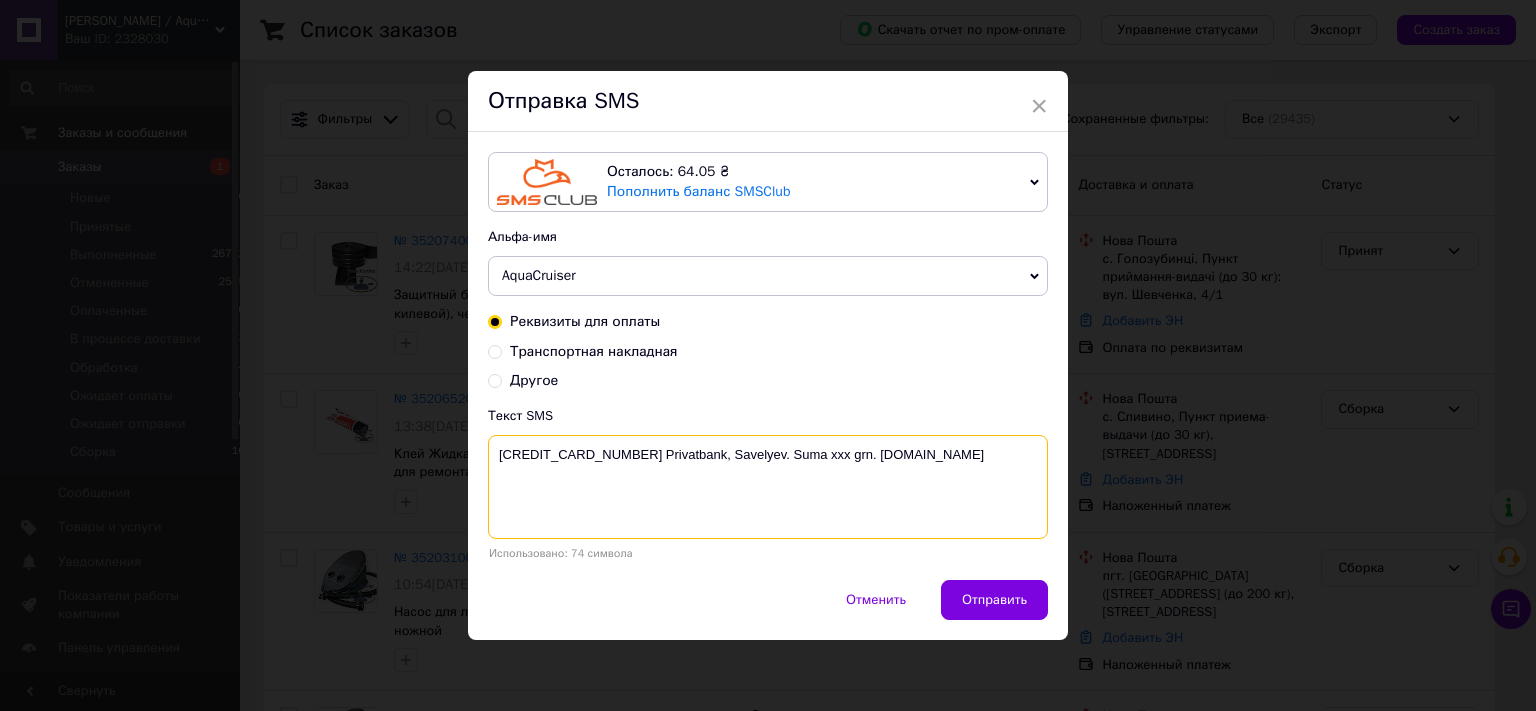 drag, startPoint x: 806, startPoint y: 459, endPoint x: 786, endPoint y: 458, distance: 20.024984 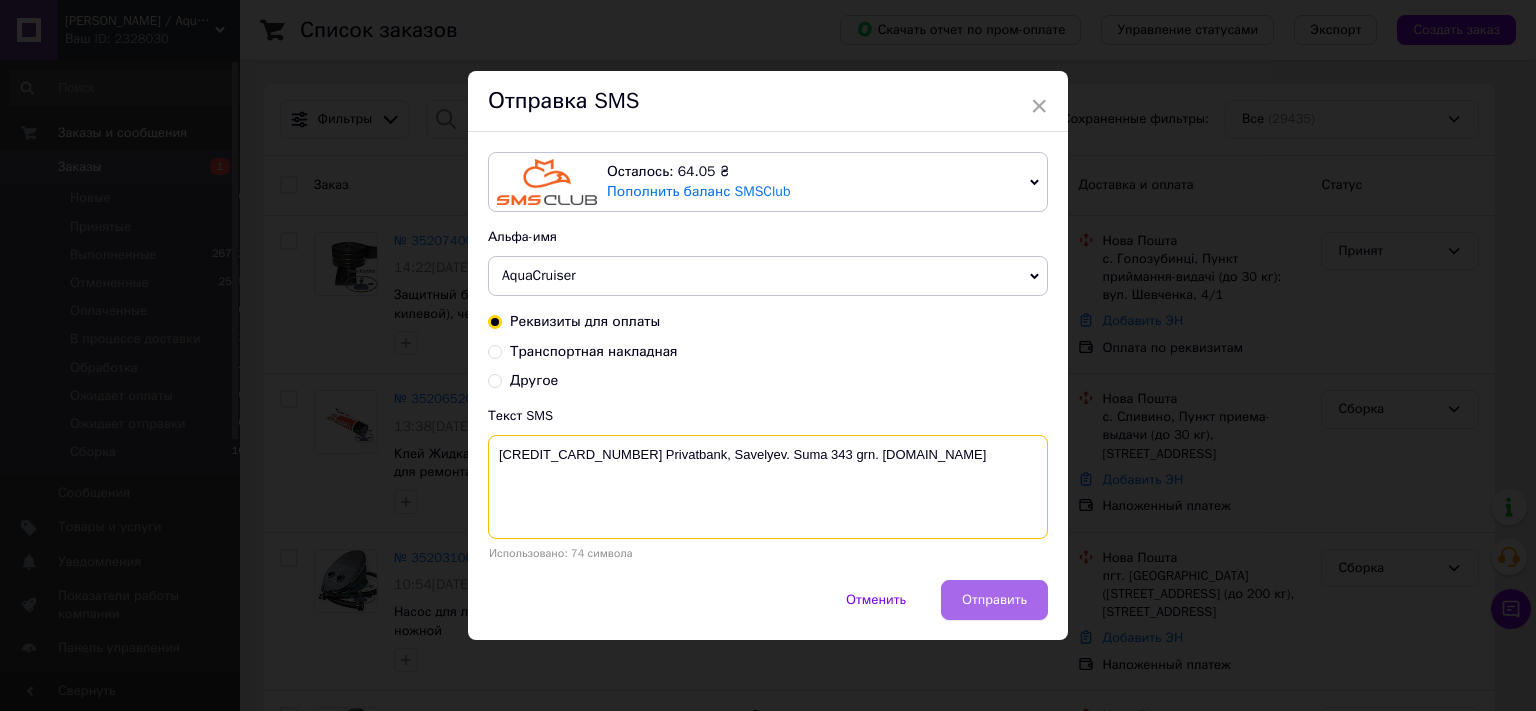 type on "5363 5420 2016 1791 Privatbank, Savelyev. Suma 343 grn. AquaCruiser.com.ua" 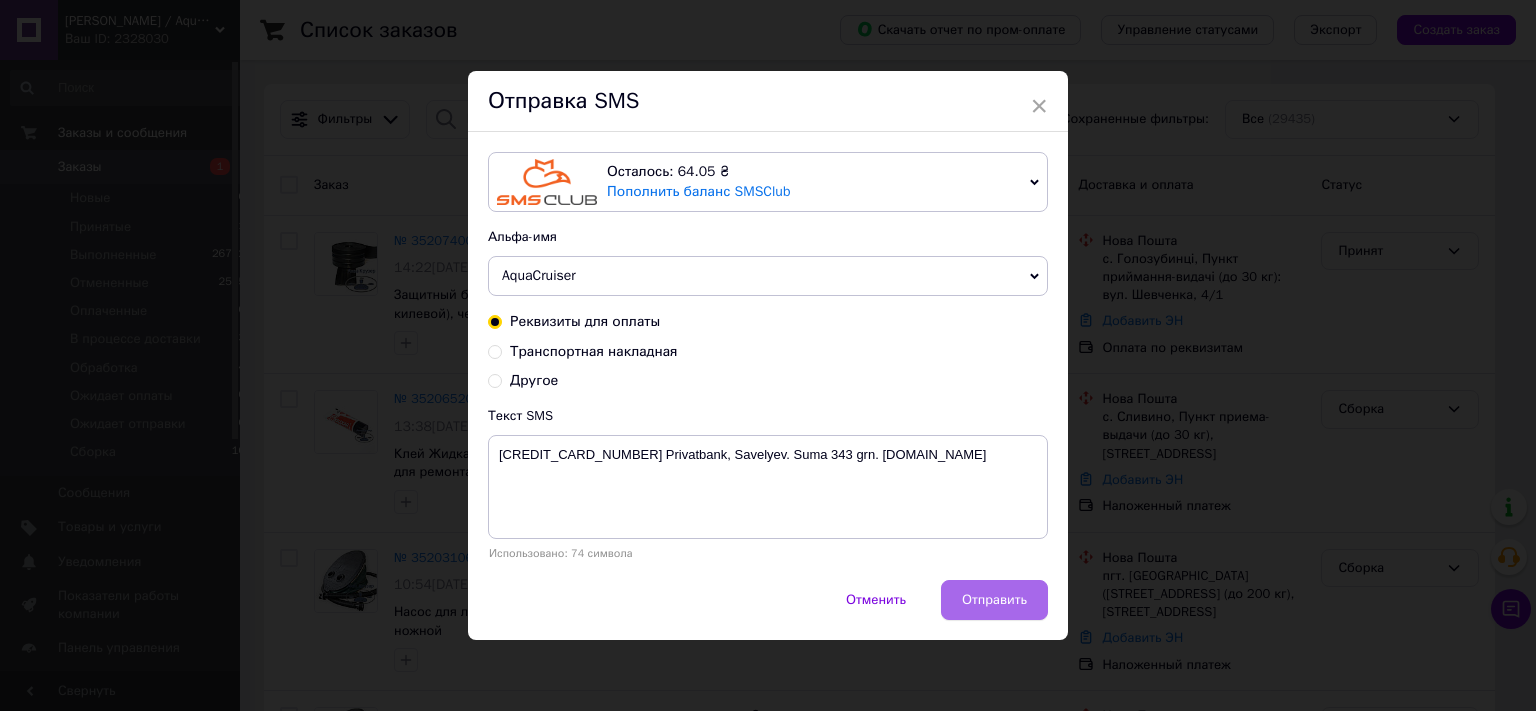 click on "Отправить" at bounding box center (994, 600) 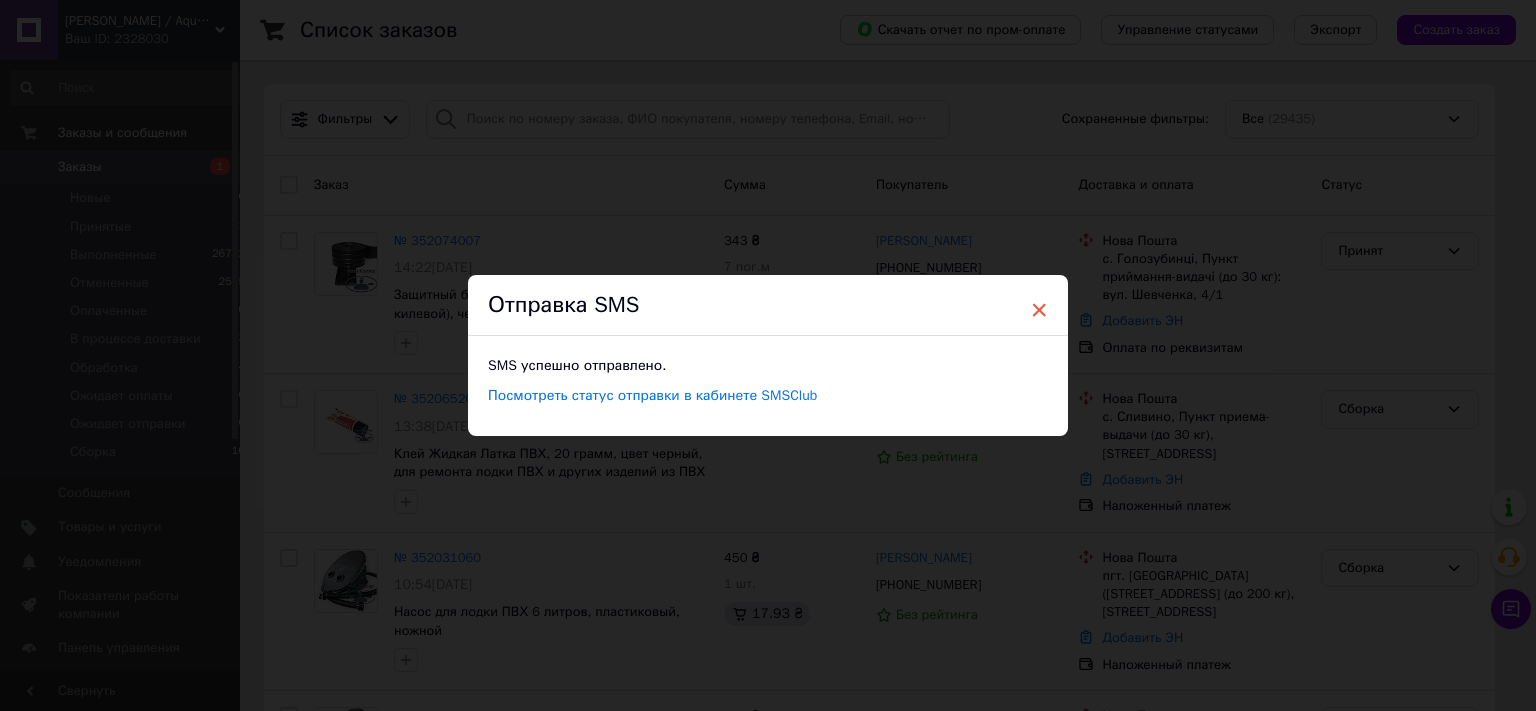 click on "×" at bounding box center (1039, 310) 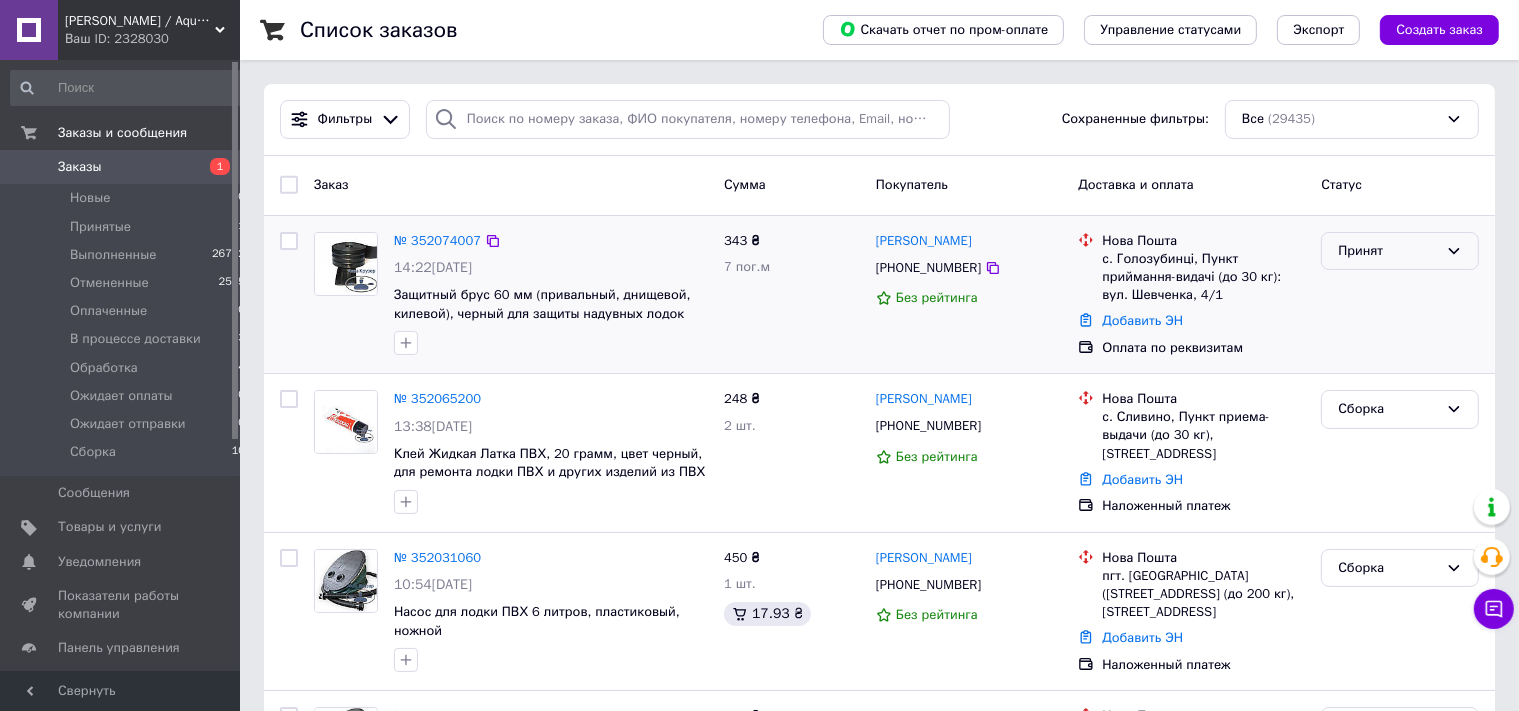 click on "Принят" at bounding box center [1388, 251] 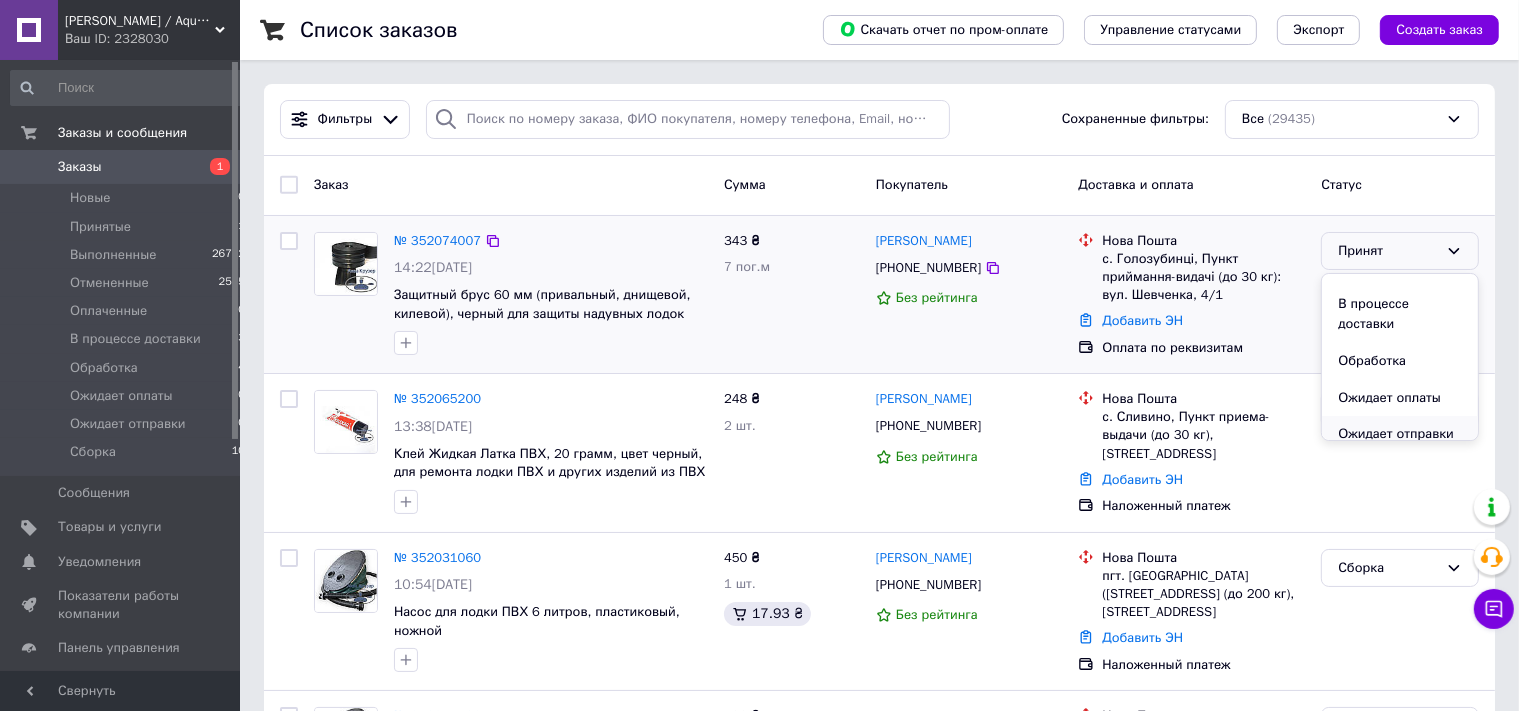 scroll, scrollTop: 168, scrollLeft: 0, axis: vertical 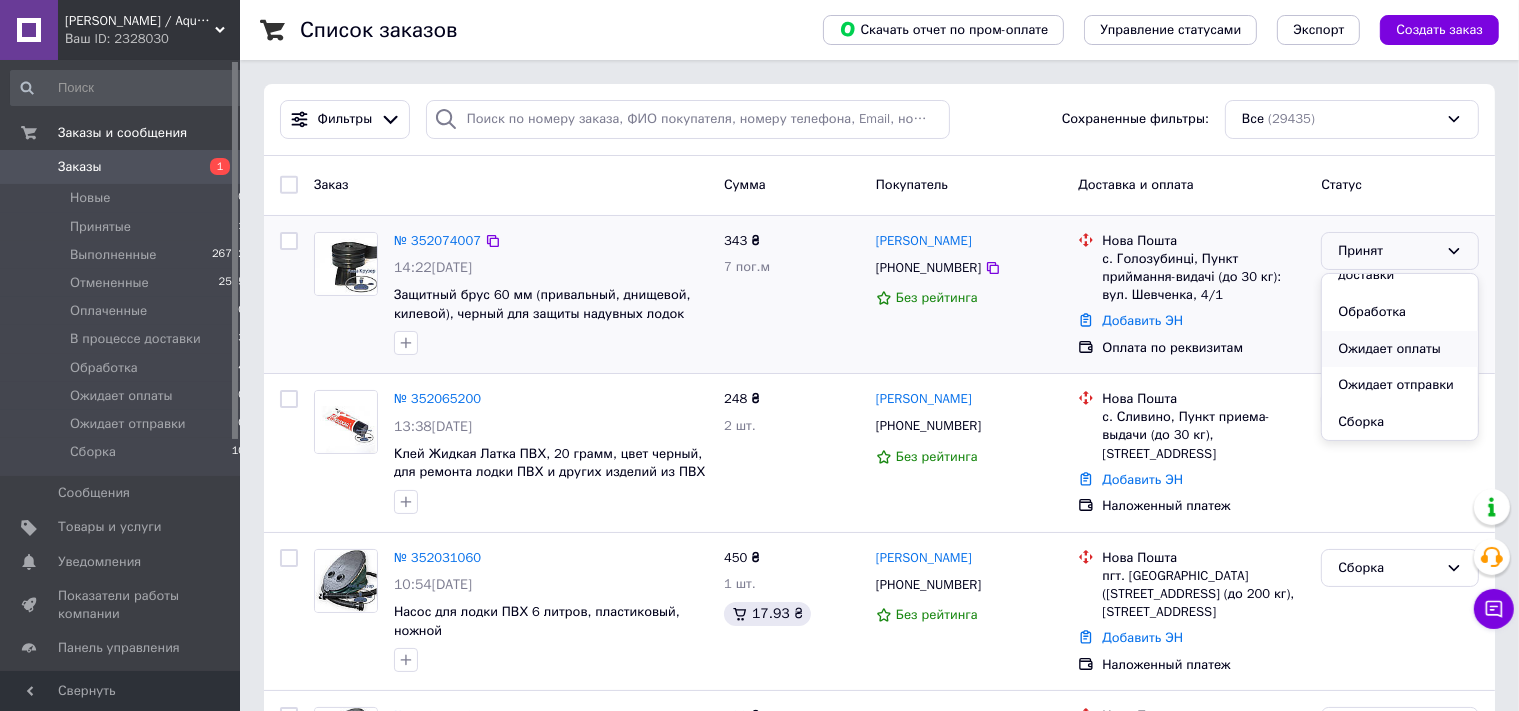 click on "Ожидает оплаты" at bounding box center [1400, 349] 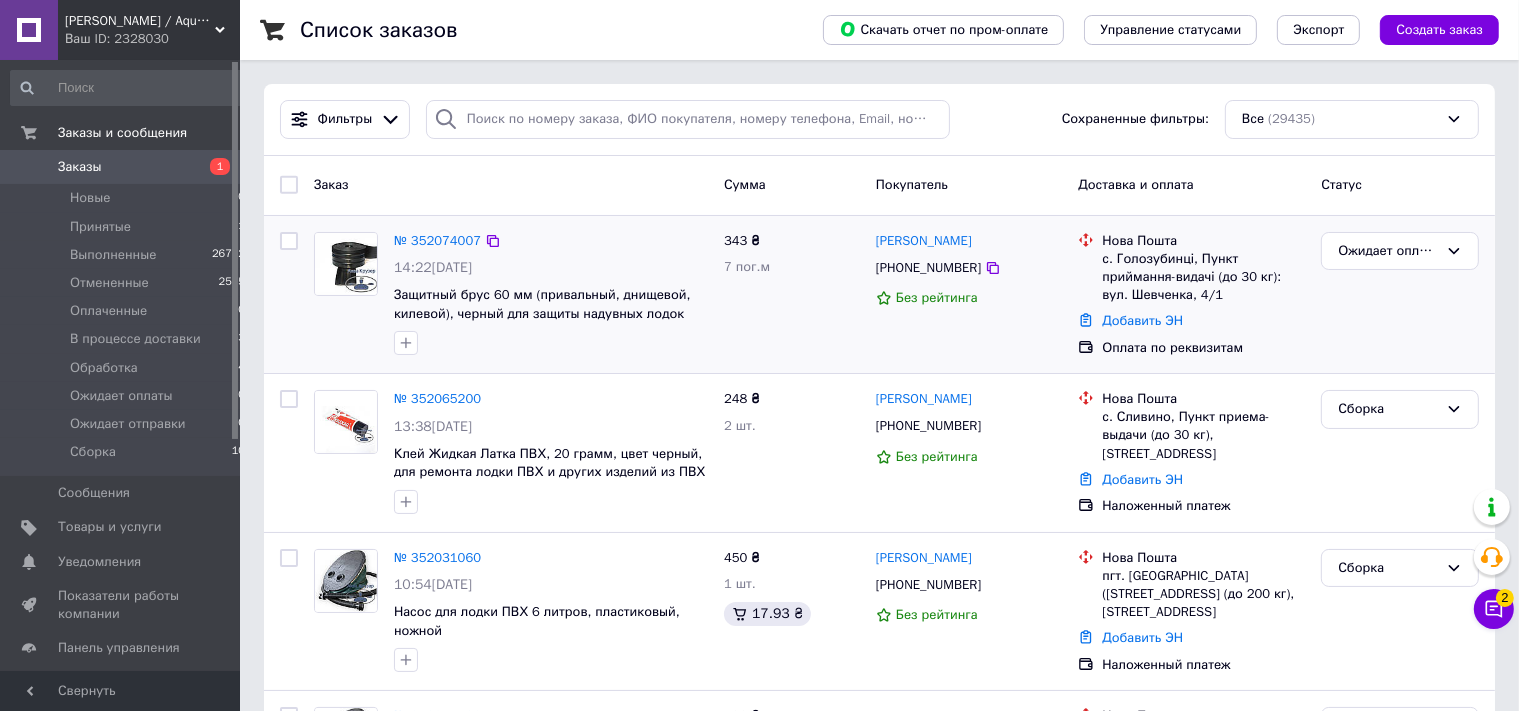 click on "Список заказов   Скачать отчет по пром-оплате Управление статусами Экспорт Создать заказ Фильтры Сохраненные фильтры: Все (29435) Заказ Сумма Покупатель Доставка и оплата Статус № 352074007 14:22, 10.07.2025 Защитный брус 60 мм (привальный, днищевой, килевой), черный для защиты надувных лодок пвх 343 ₴ 7 пог.м Віктор Сусляк +380680389890 Без рейтинга Нова Пошта с. Голозубинці, Пункт приймання-видачі (до 30 кг): вул. Шевченка, 4/1 Добавить ЭН Оплата по реквизитам Ожидает оплаты № 352065200 13:38, 10.07.2025 248 ₴ 2 шт. Олесандр Ковальчук +380991168055 Без рейтинга Нова Пошта Добавить ЭН Наложенный платеж 1" at bounding box center (879, 1976) 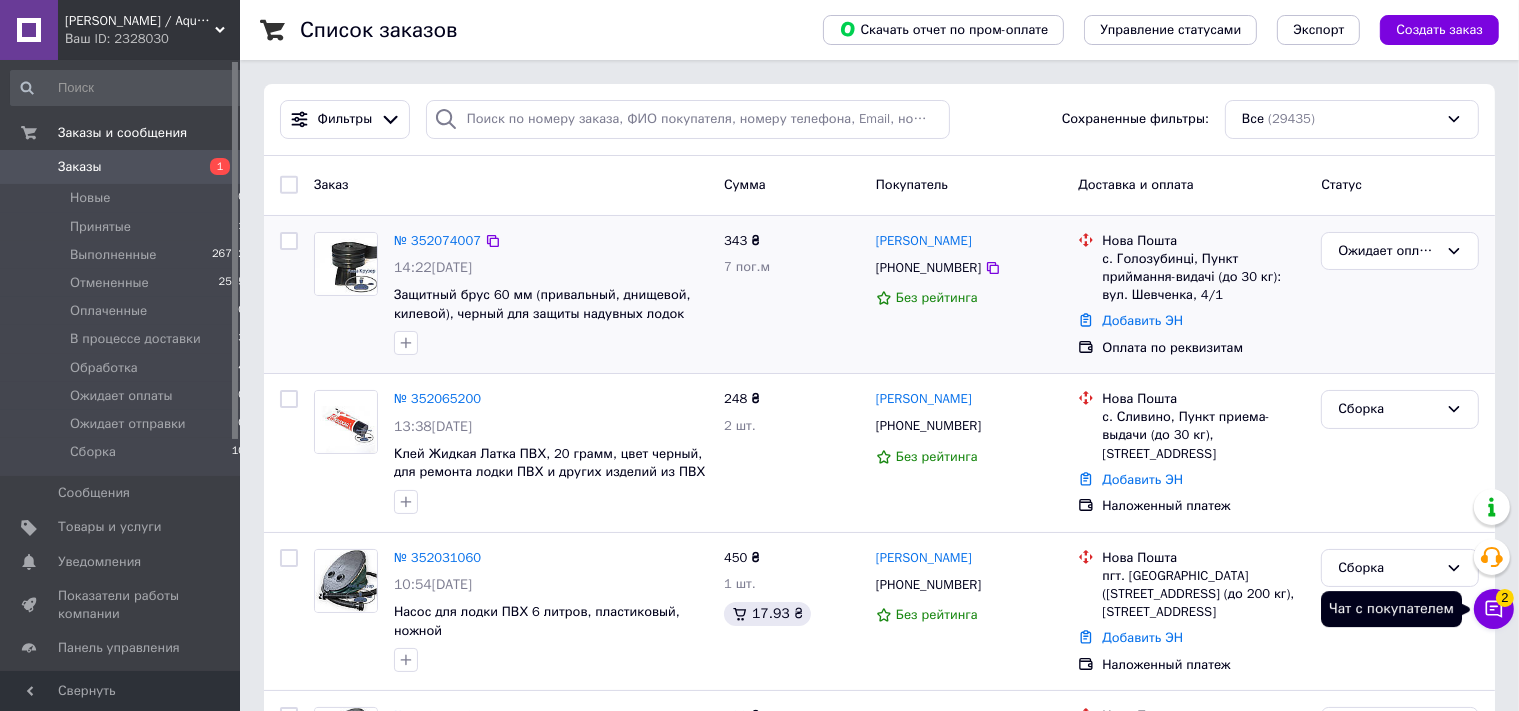 click 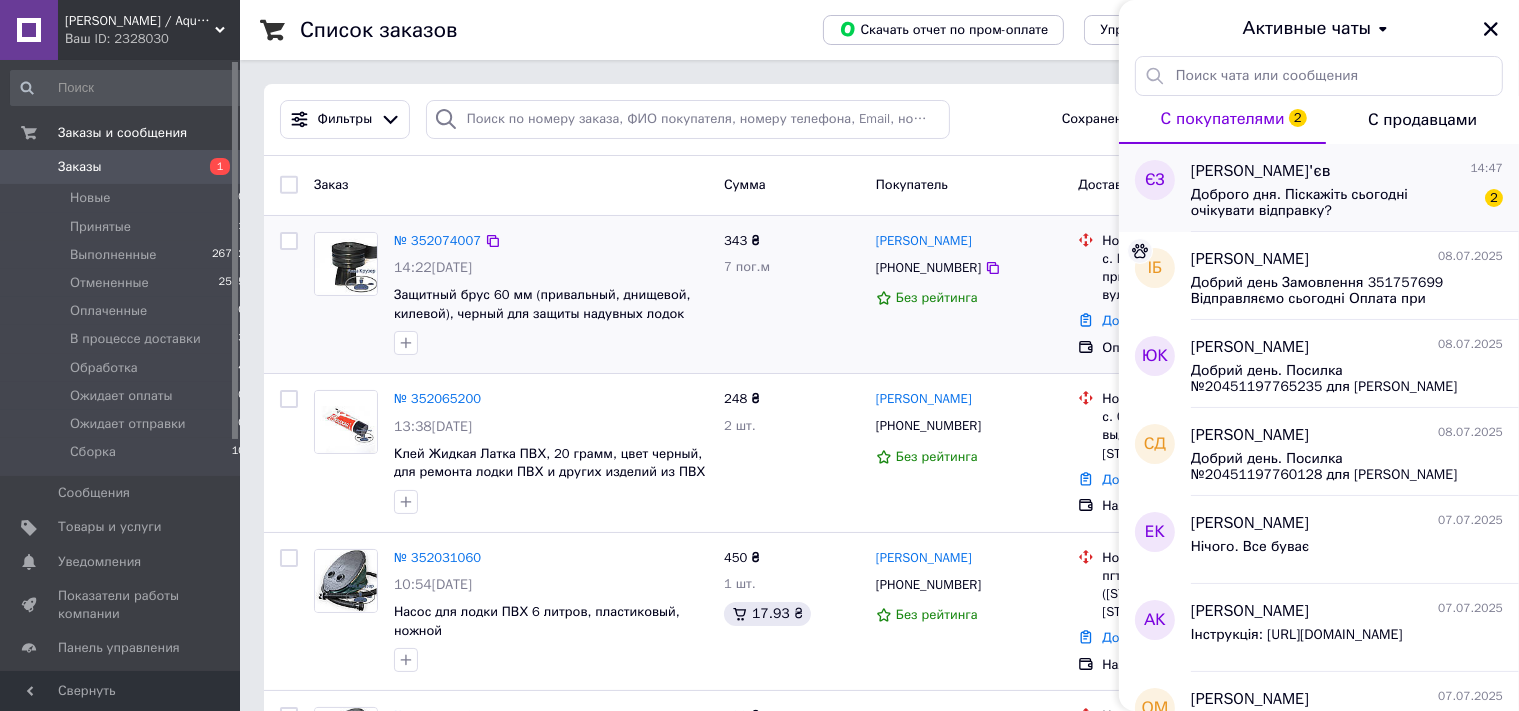 click on "Доброго дня. Піскажіть сьогодні очікувати відправку?" at bounding box center [1333, 203] 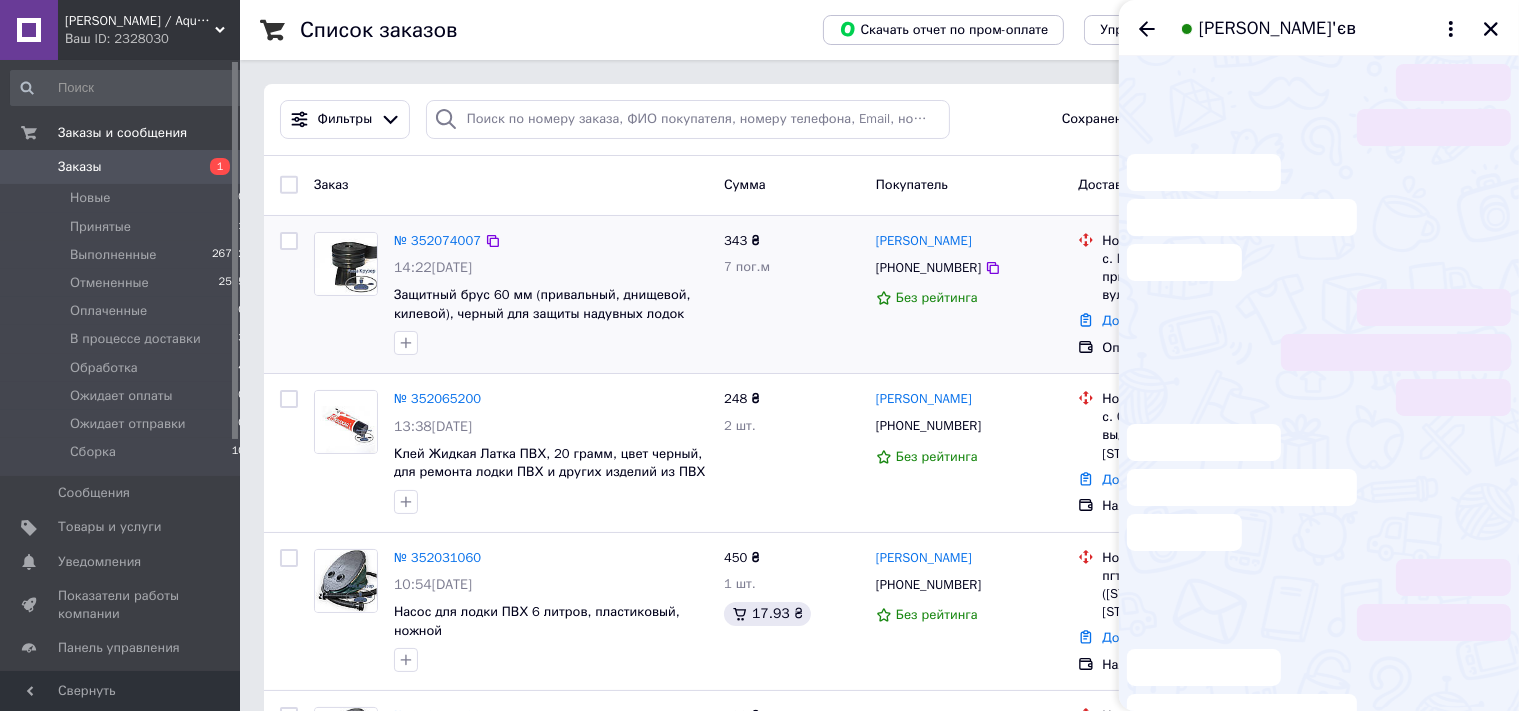 scroll, scrollTop: 13, scrollLeft: 0, axis: vertical 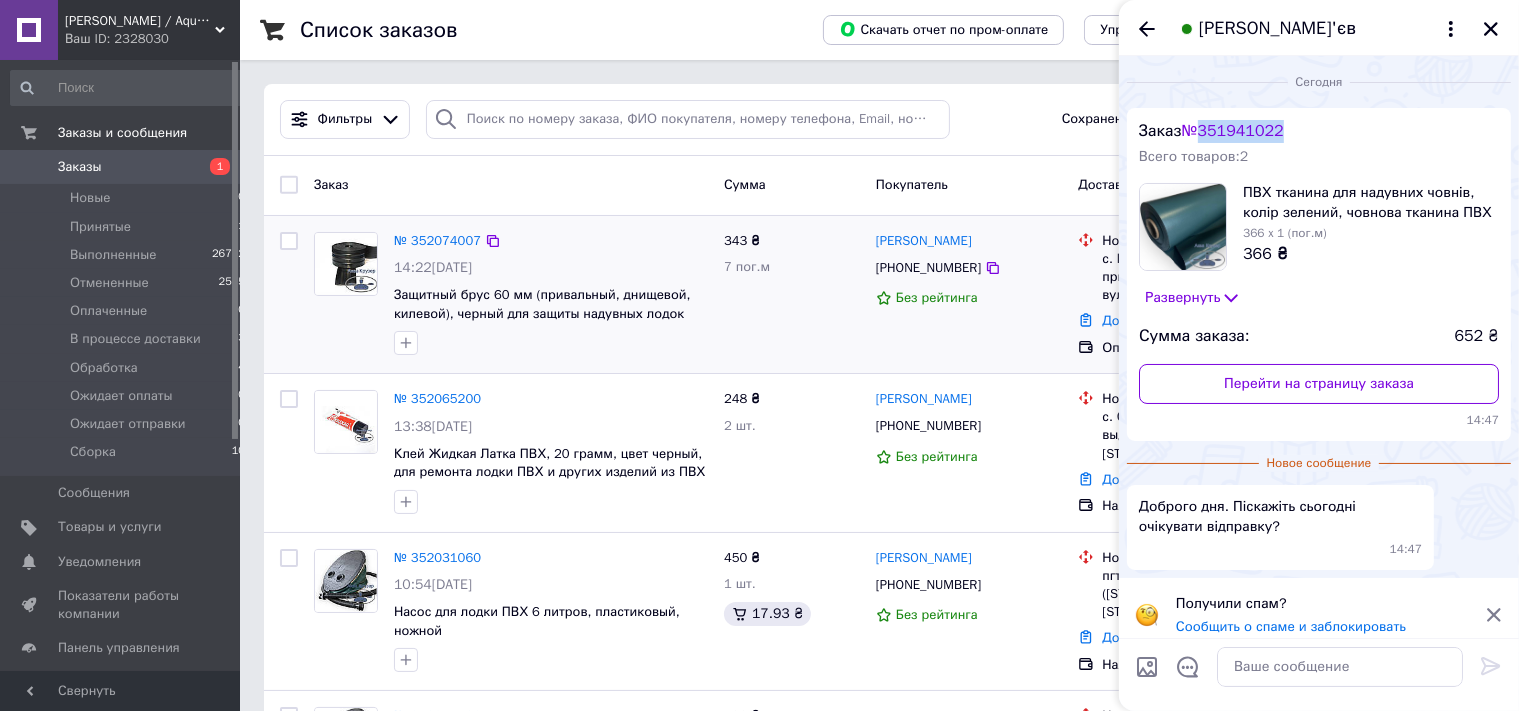 drag, startPoint x: 1288, startPoint y: 118, endPoint x: 1210, endPoint y: 127, distance: 78.51752 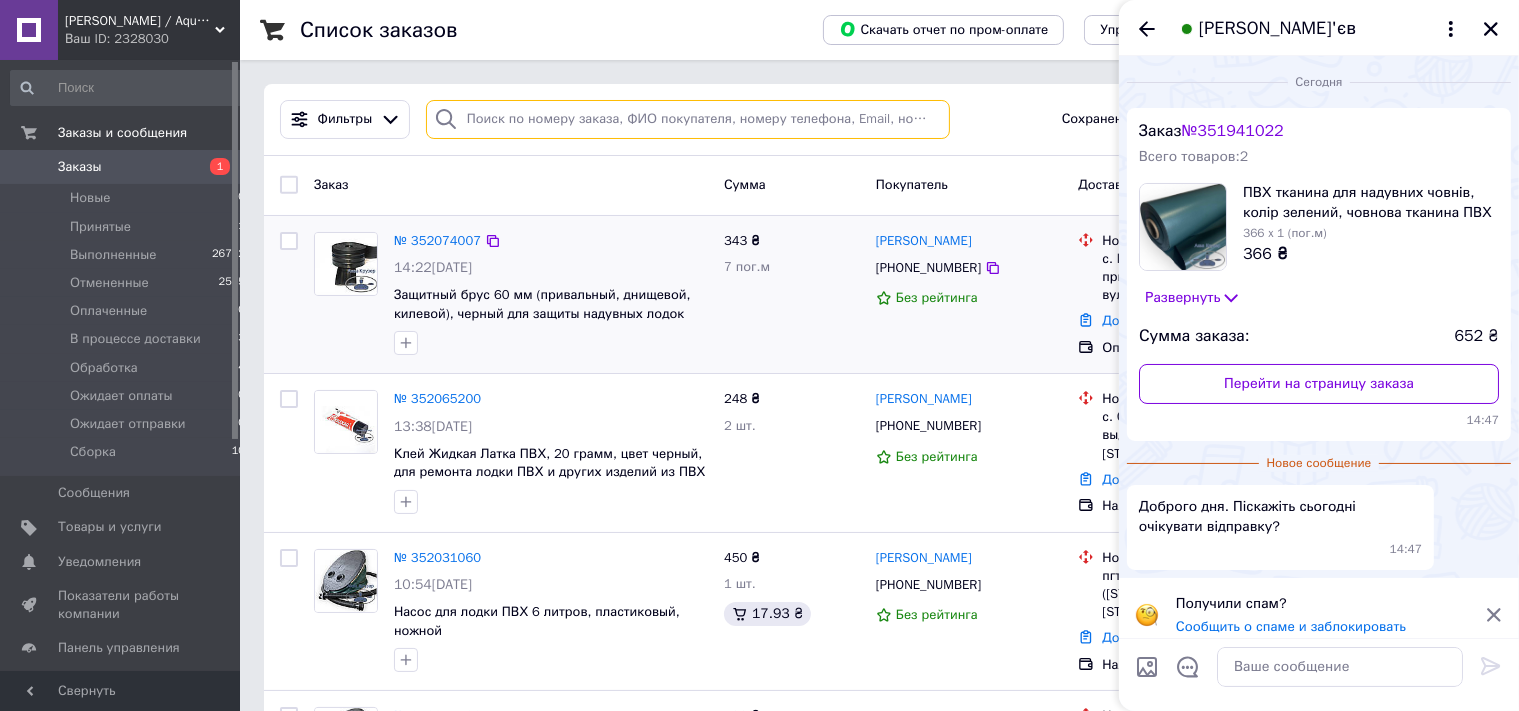click at bounding box center [688, 119] 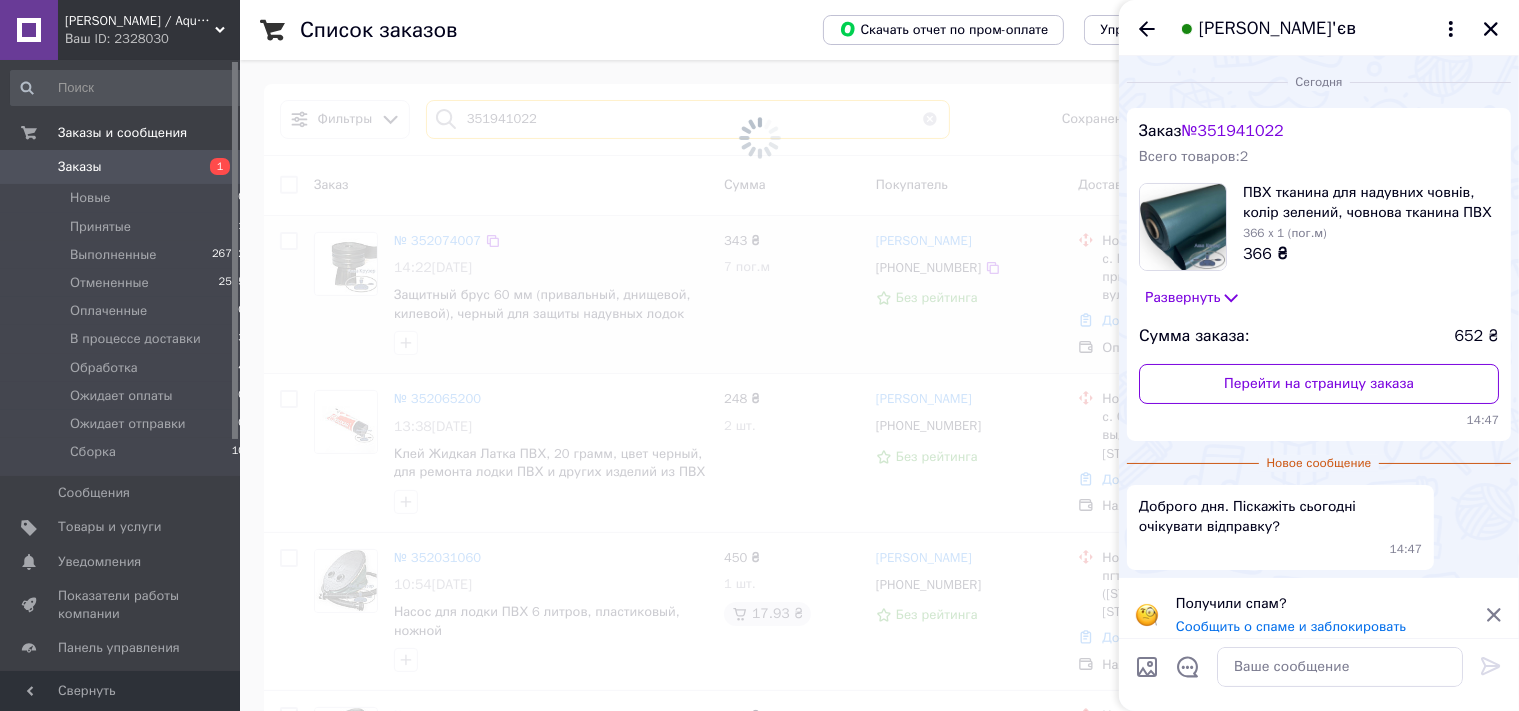 type on "351941022" 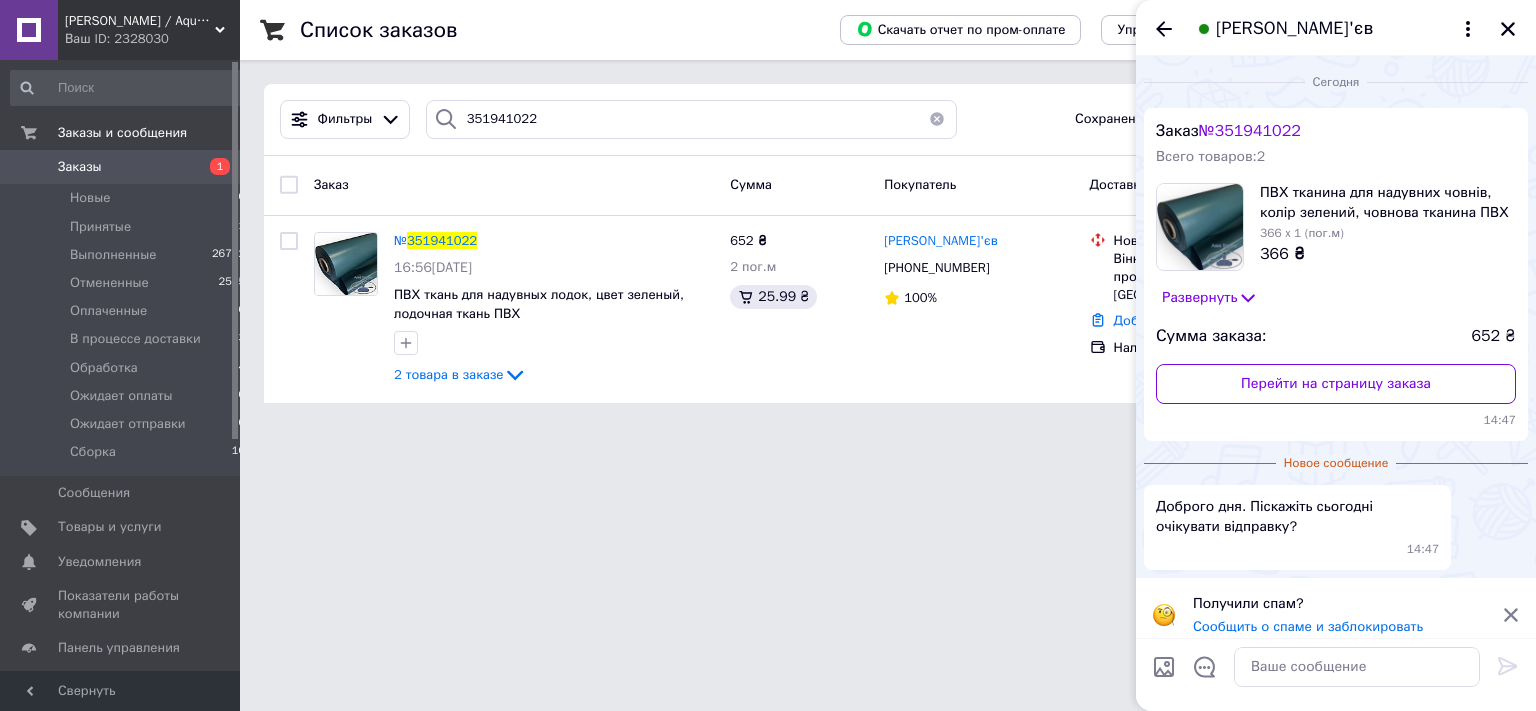 click on "[PERSON_NAME]" at bounding box center [1336, 28] 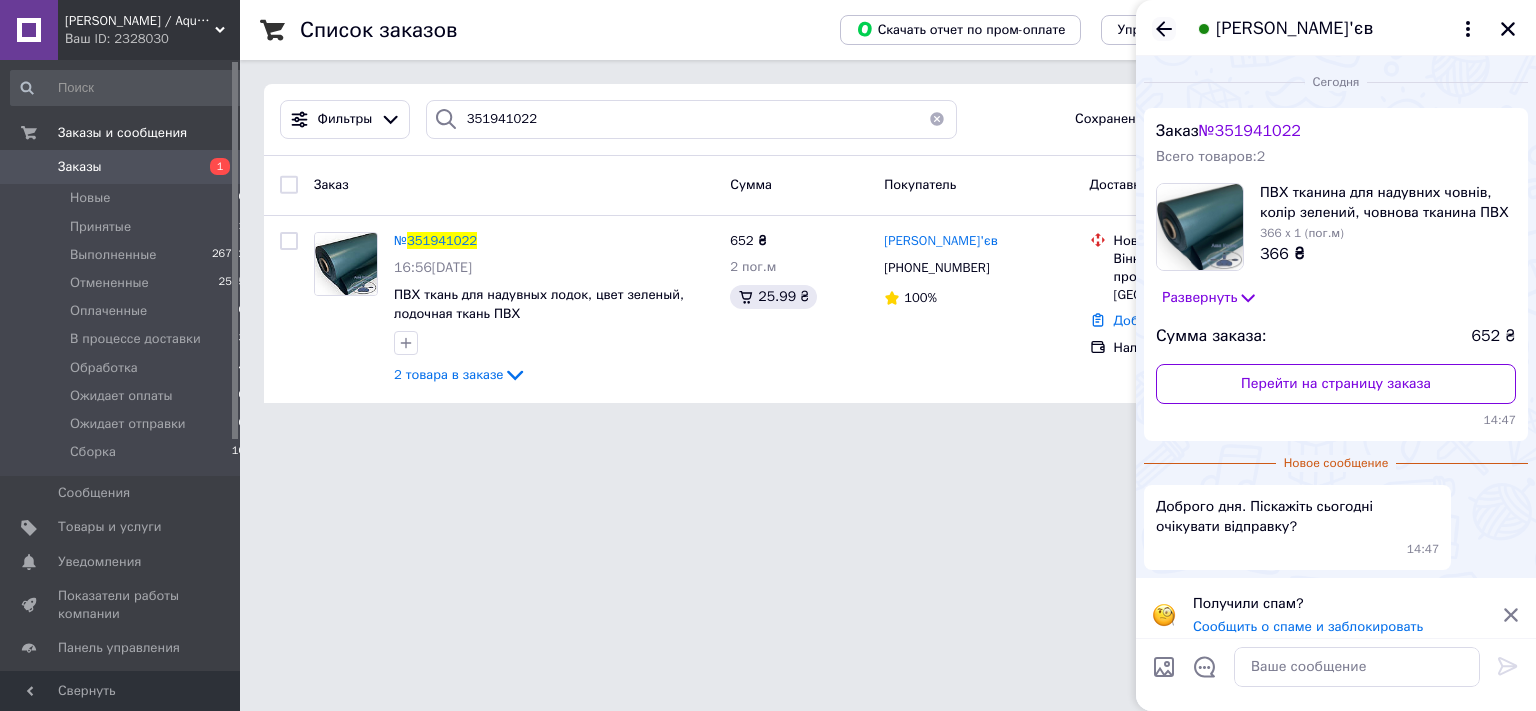 click 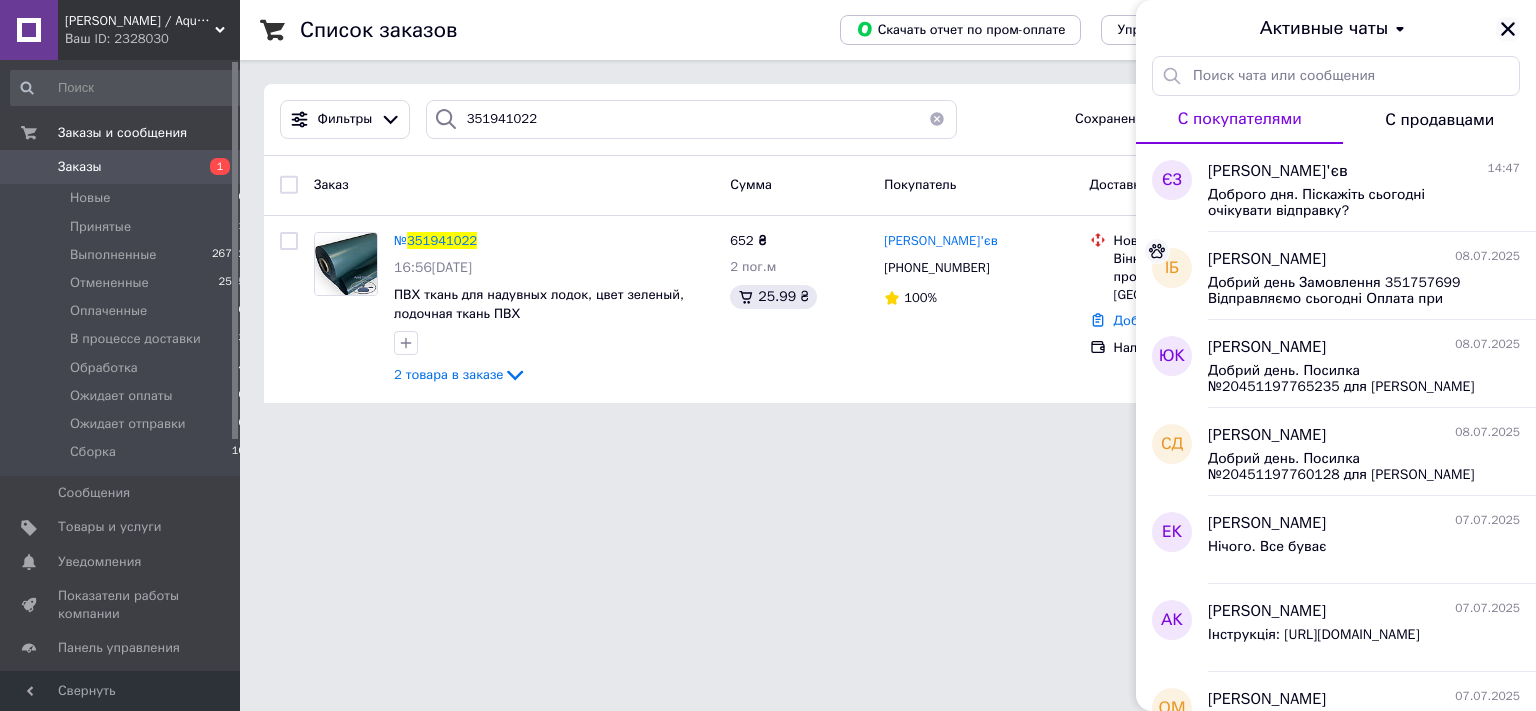 click 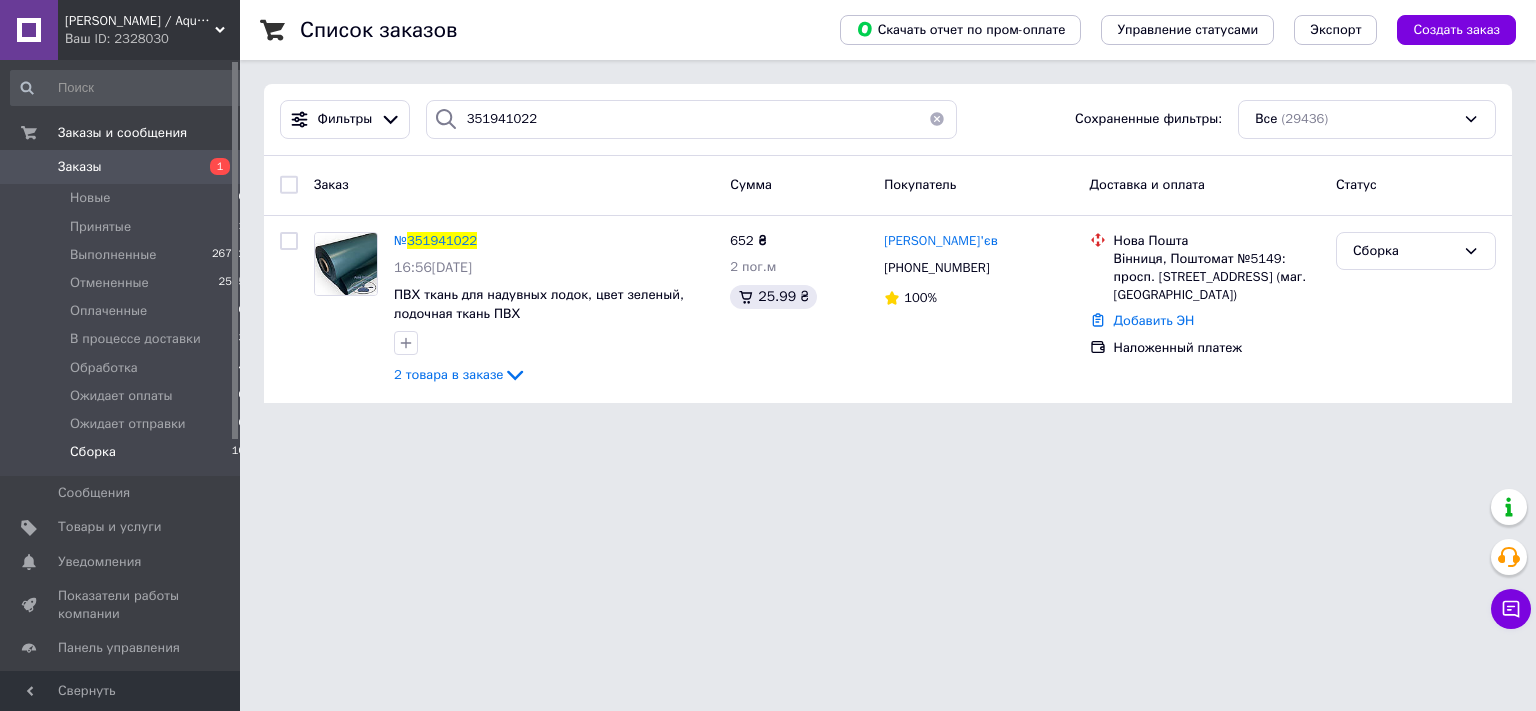 click on "Сборка" at bounding box center [93, 452] 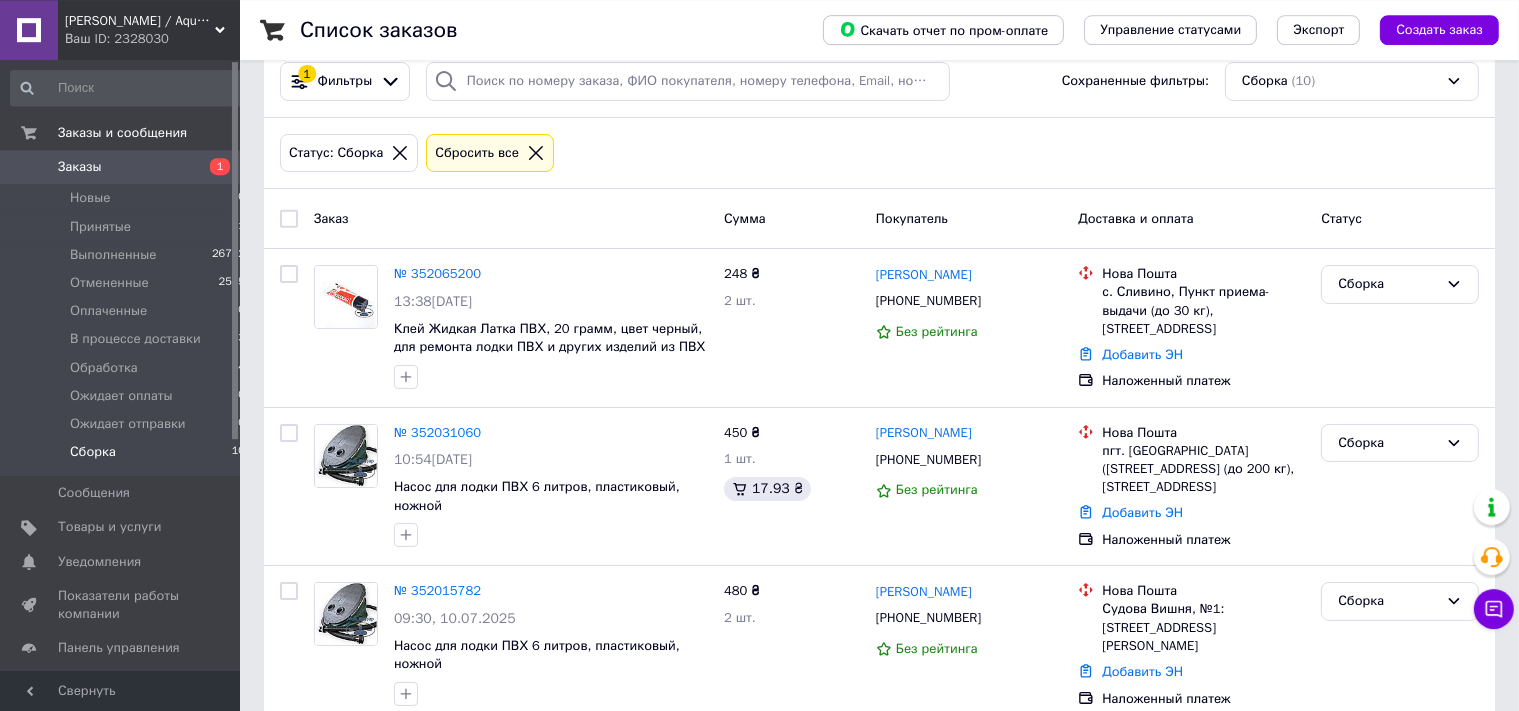 scroll, scrollTop: 0, scrollLeft: 0, axis: both 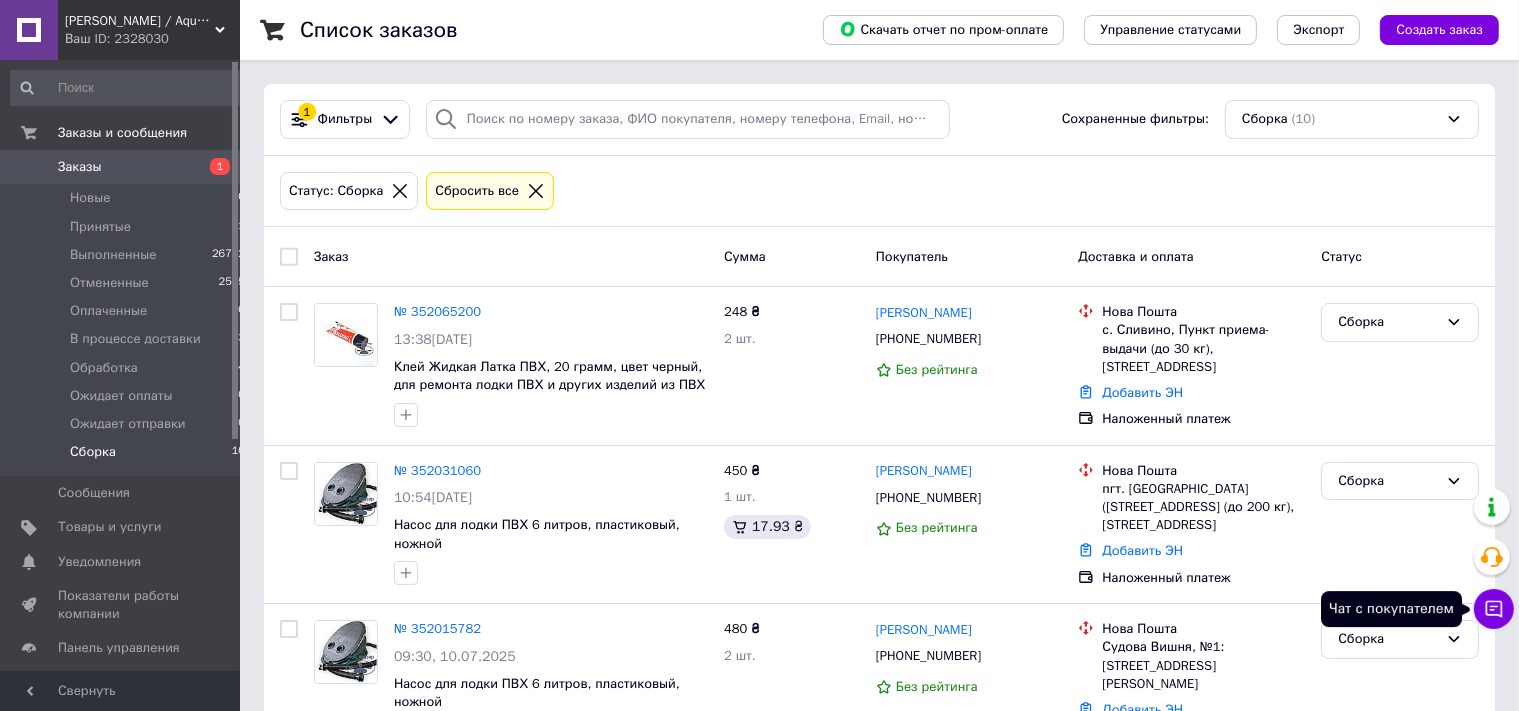 click on "Чат с покупателем" at bounding box center [1494, 609] 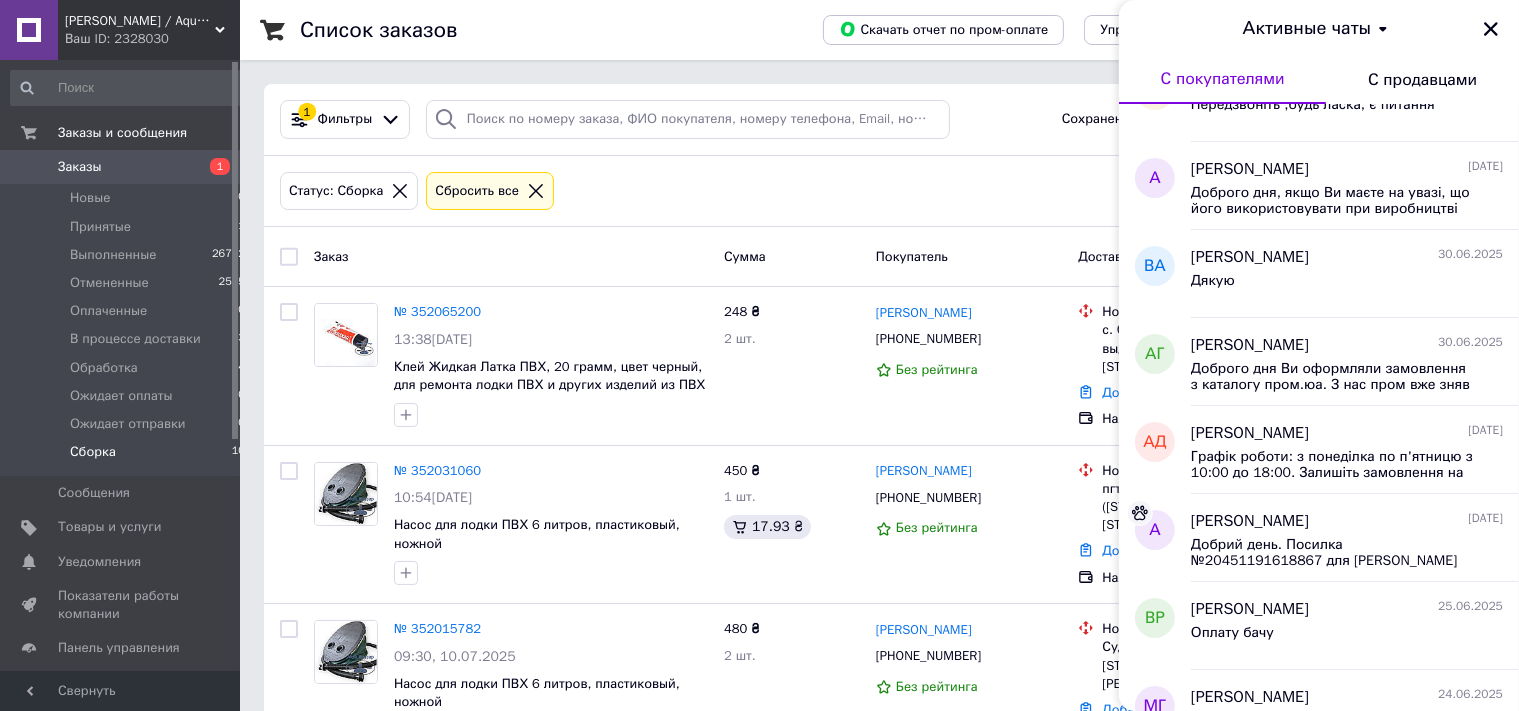 scroll, scrollTop: 0, scrollLeft: 0, axis: both 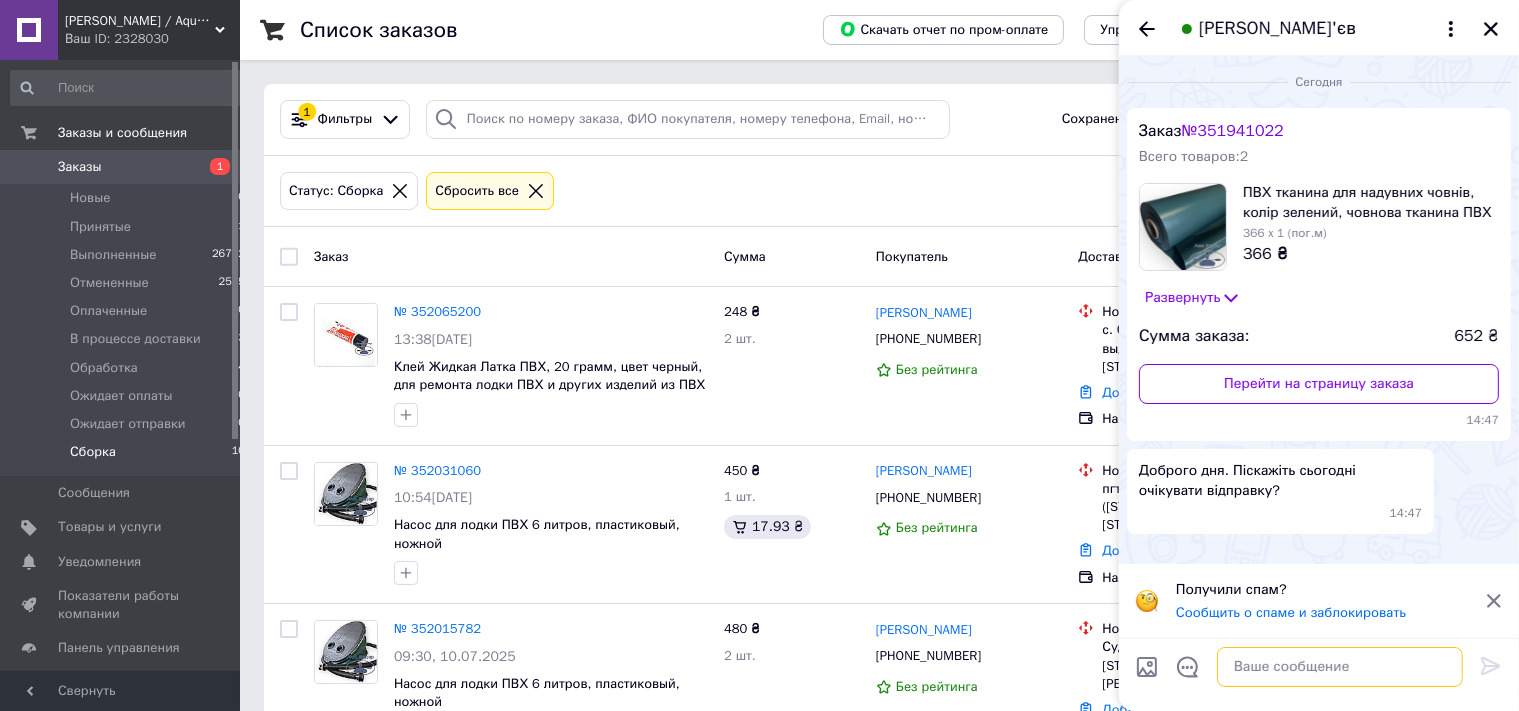 click at bounding box center (1340, 667) 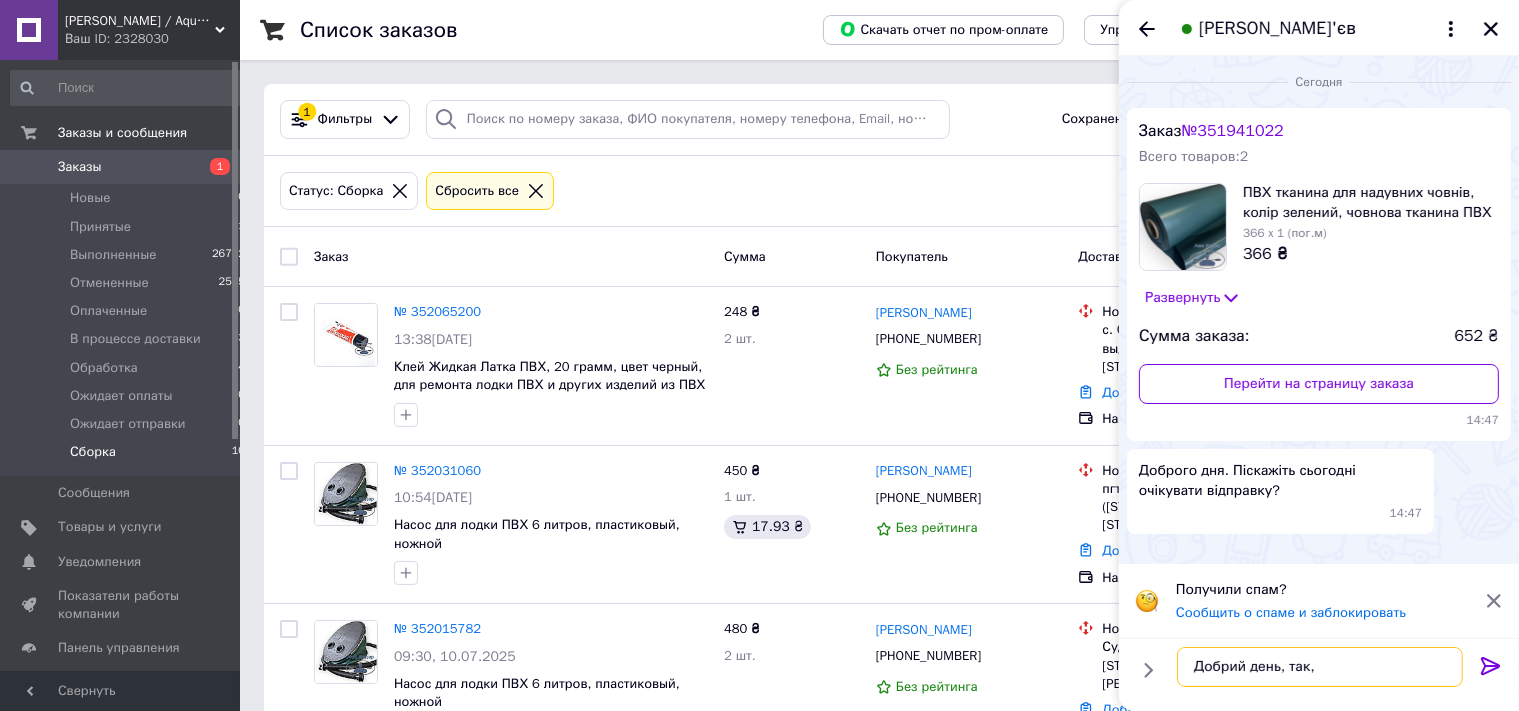 paste on "так, сьогодні ввечері відправимо" 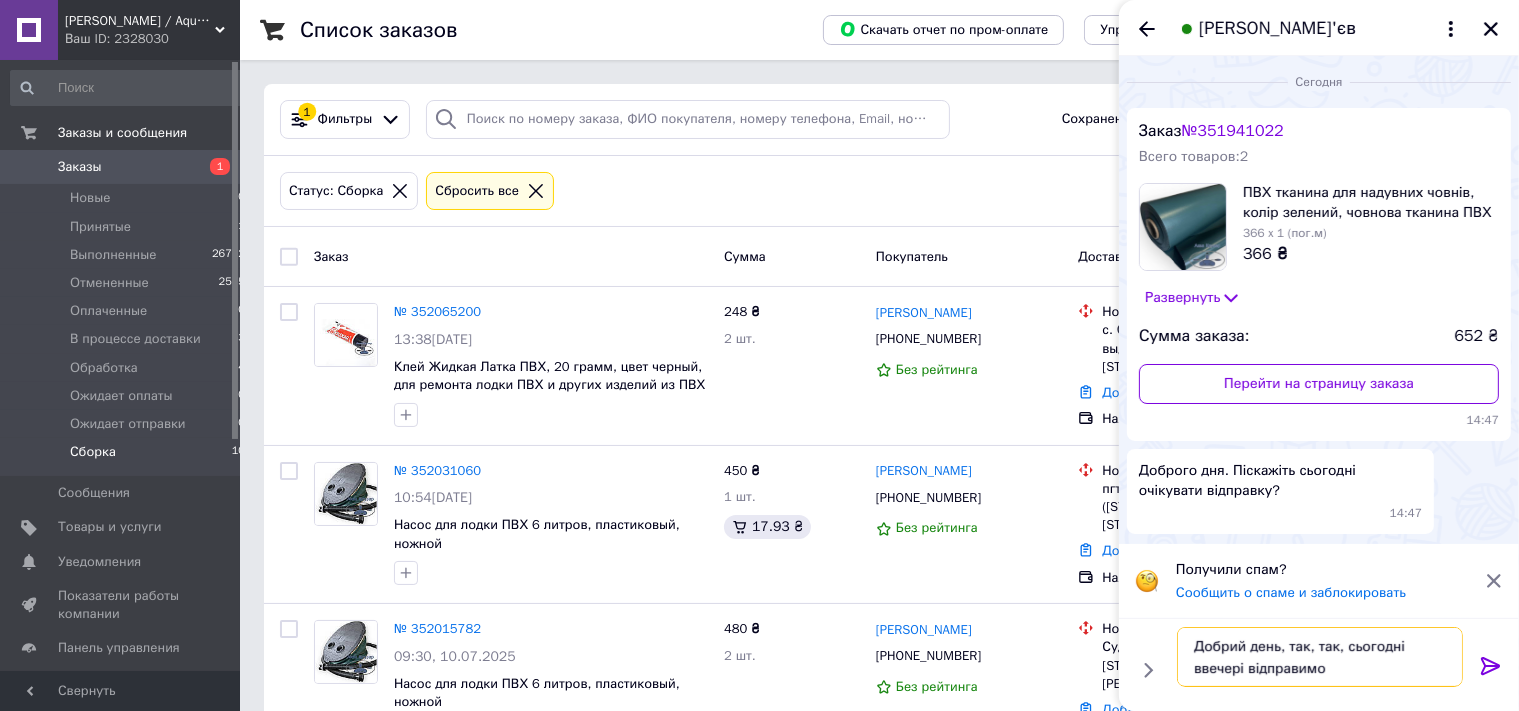 drag, startPoint x: 1335, startPoint y: 651, endPoint x: 1318, endPoint y: 644, distance: 18.384777 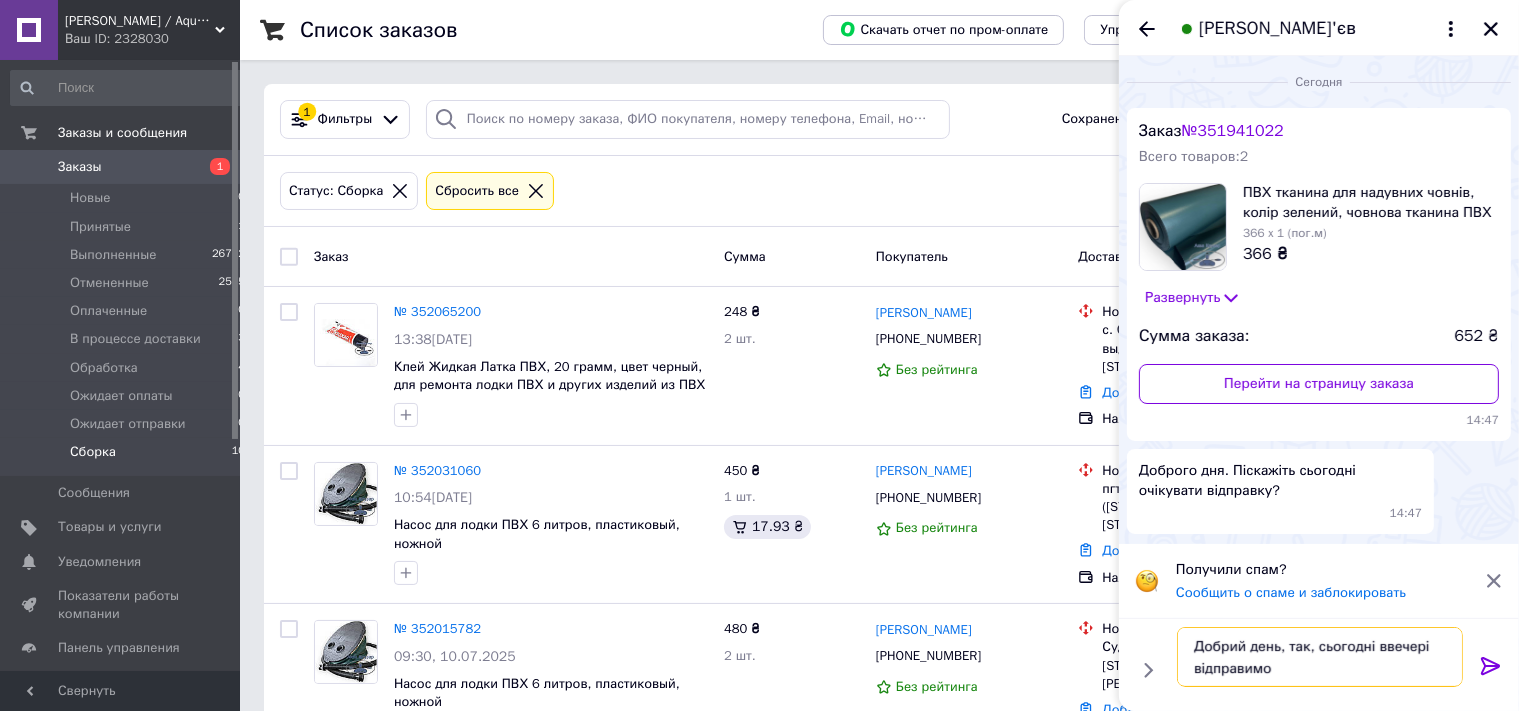 type on "Добрий день, так, сьогодні ввечері відправимо" 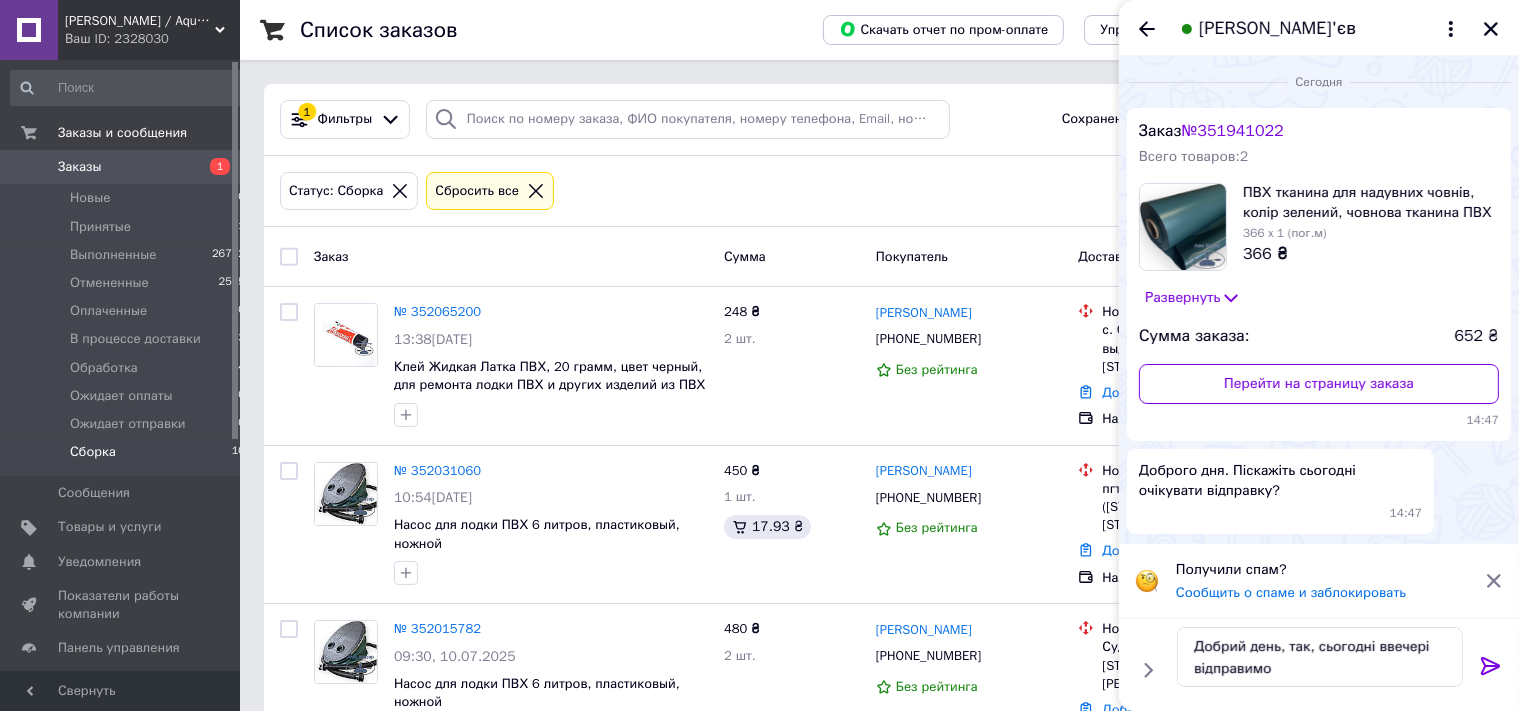 click 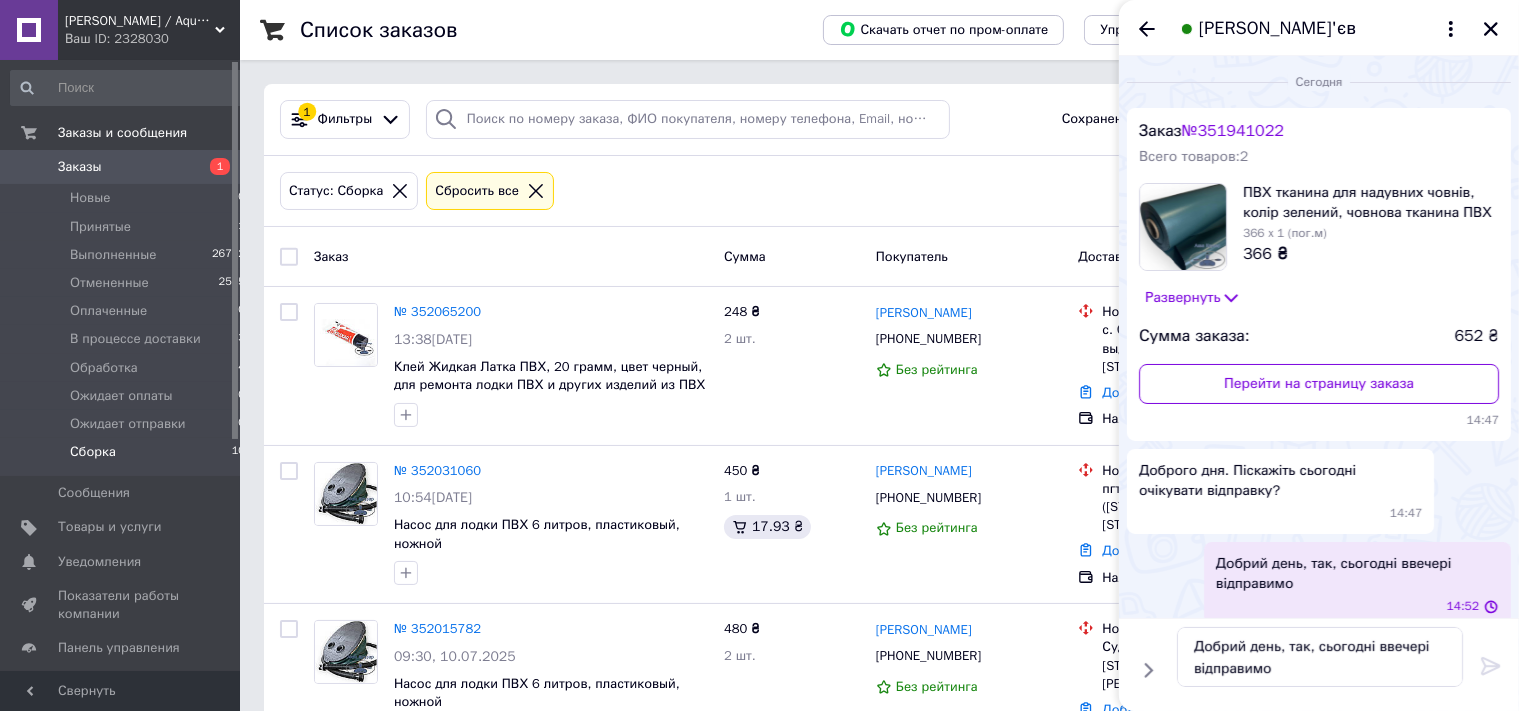 type 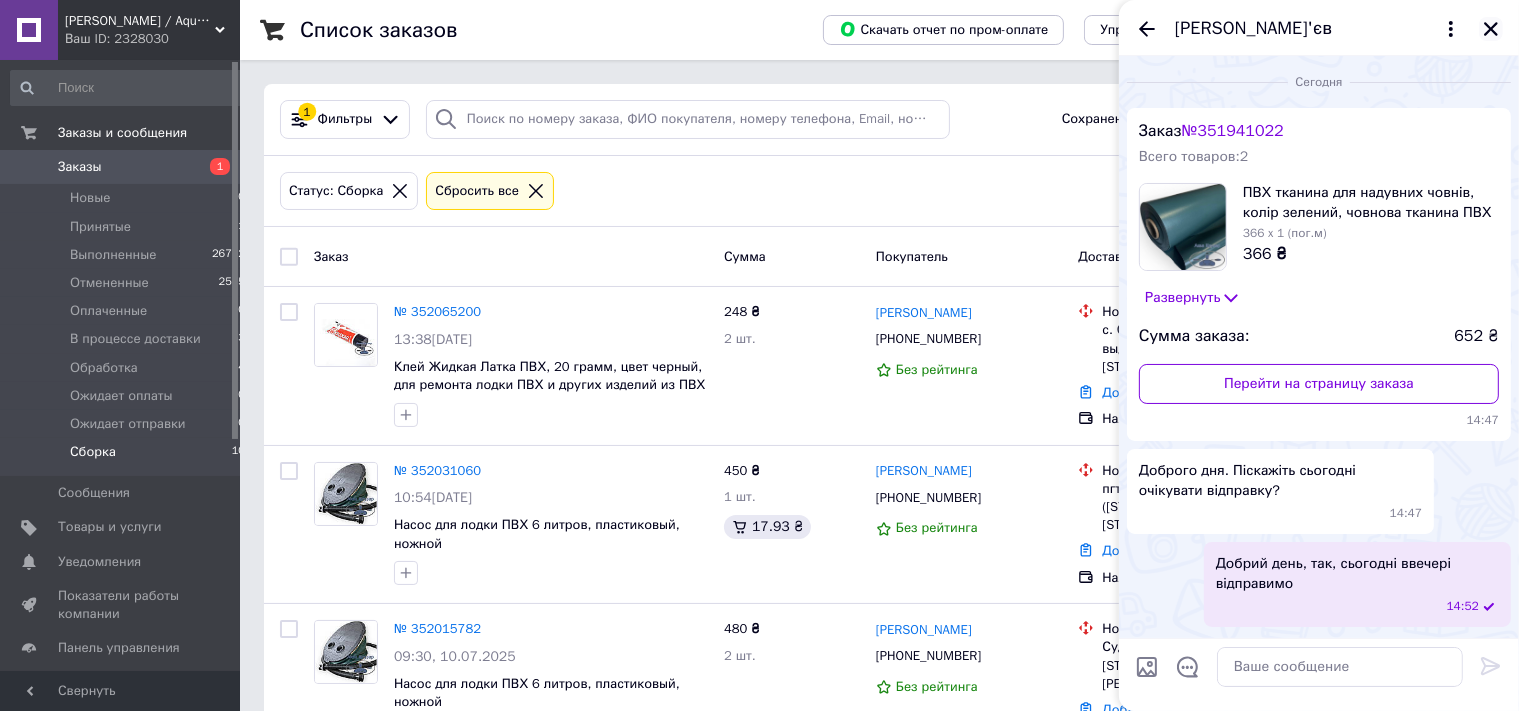 click 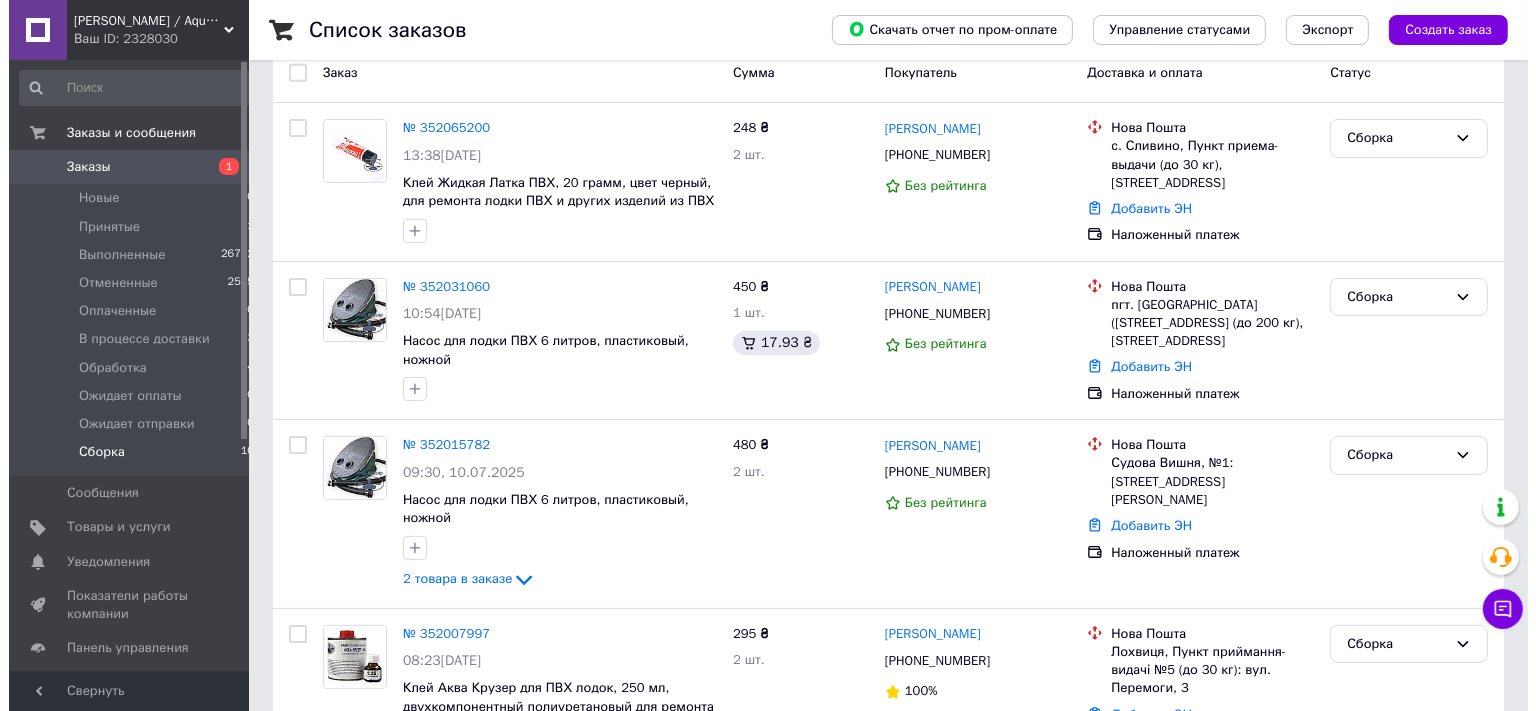 scroll, scrollTop: 0, scrollLeft: 0, axis: both 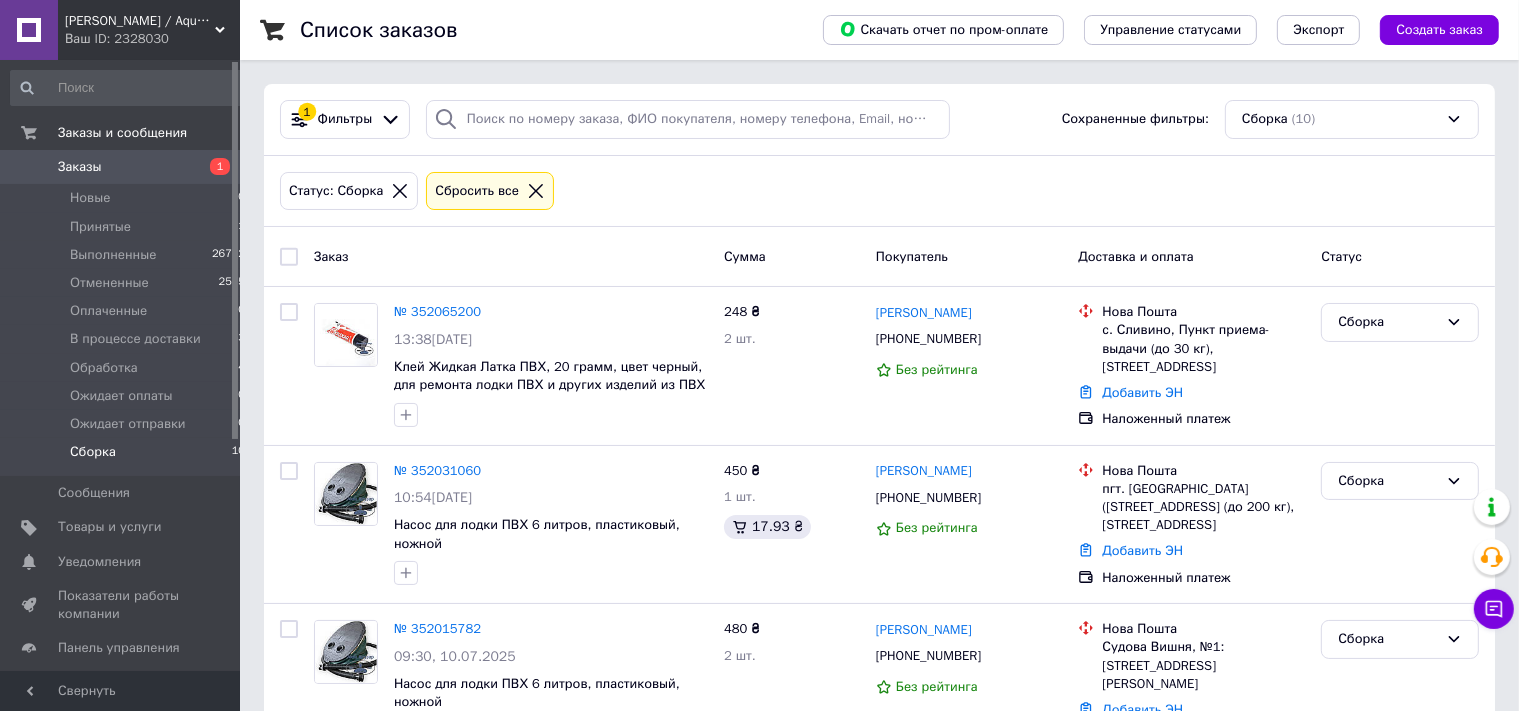 click on "Заказы" at bounding box center [80, 167] 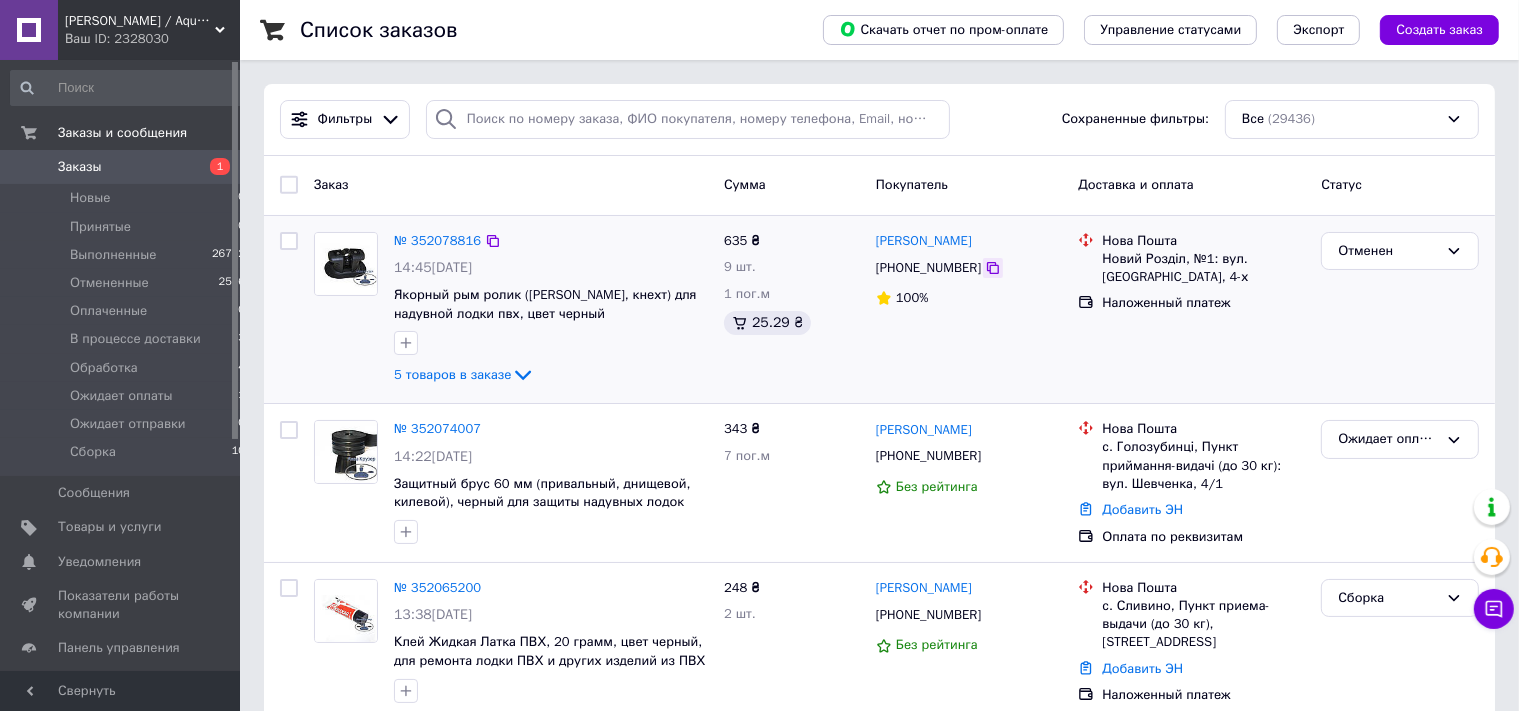 click 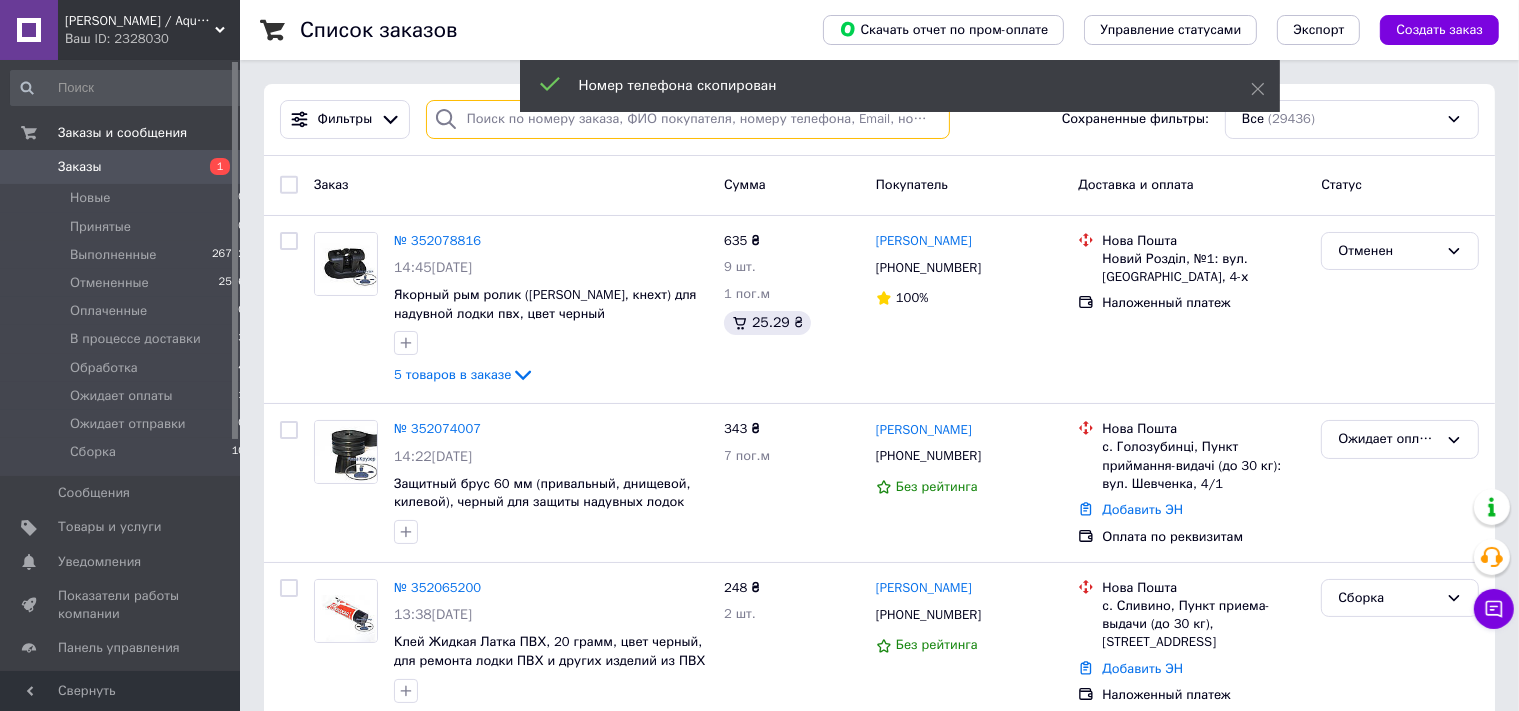 click at bounding box center (688, 119) 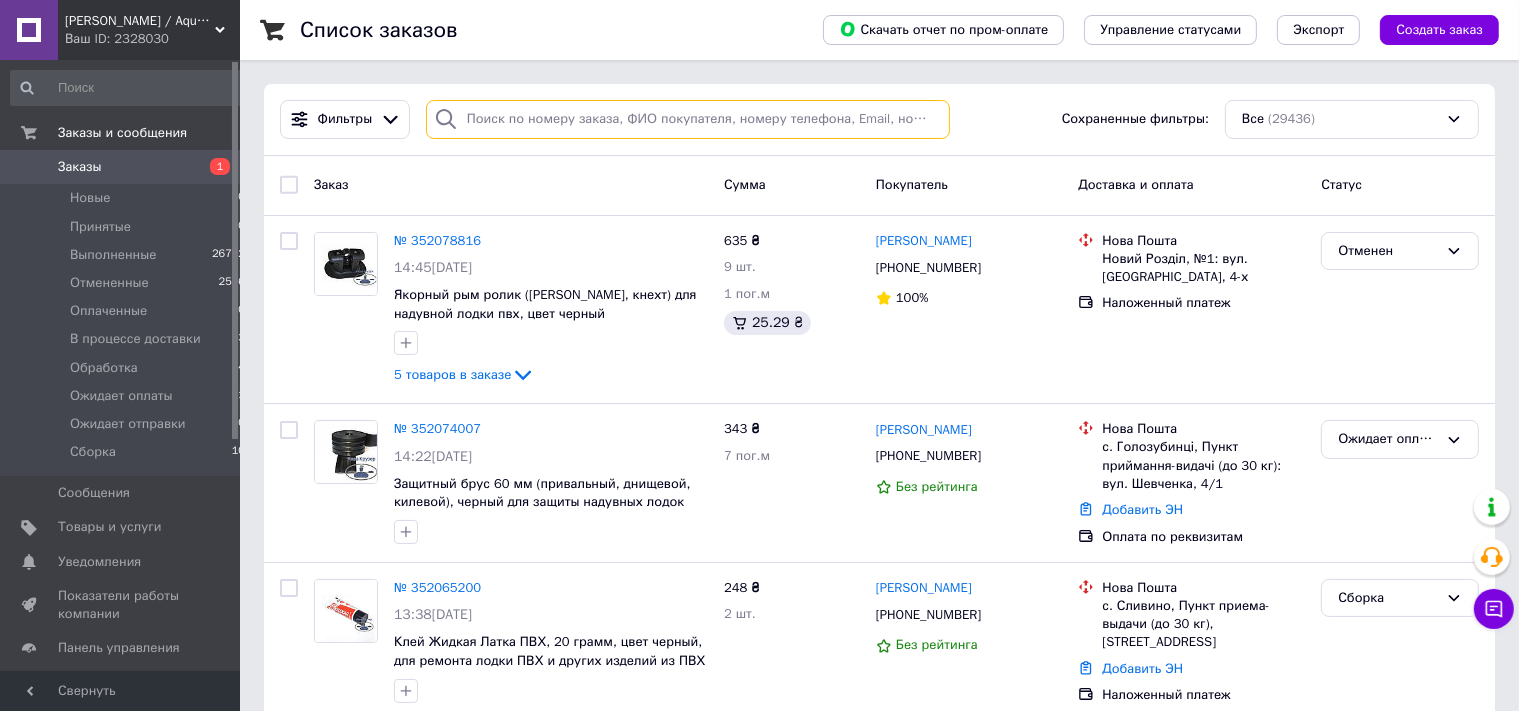paste on "[PHONE_NUMBER]" 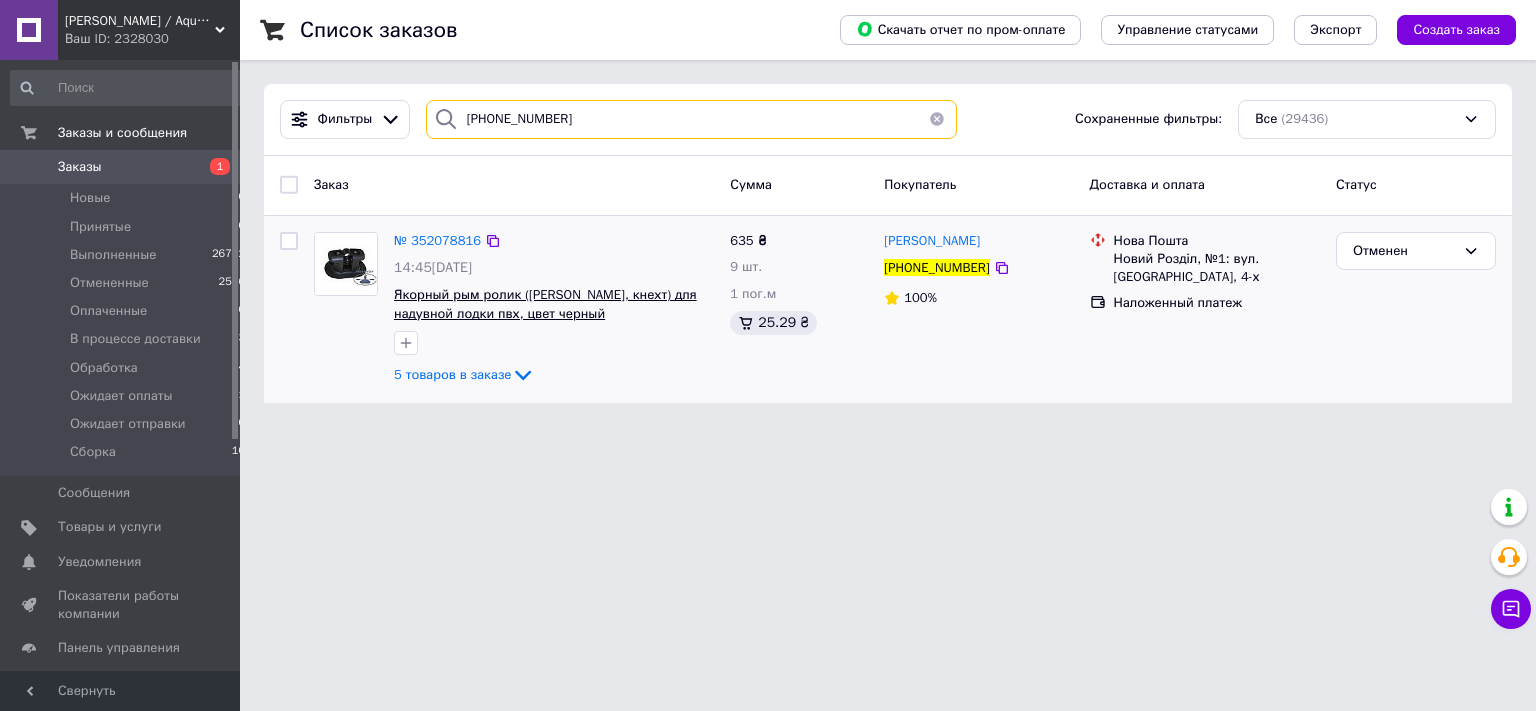 type on "[PHONE_NUMBER]" 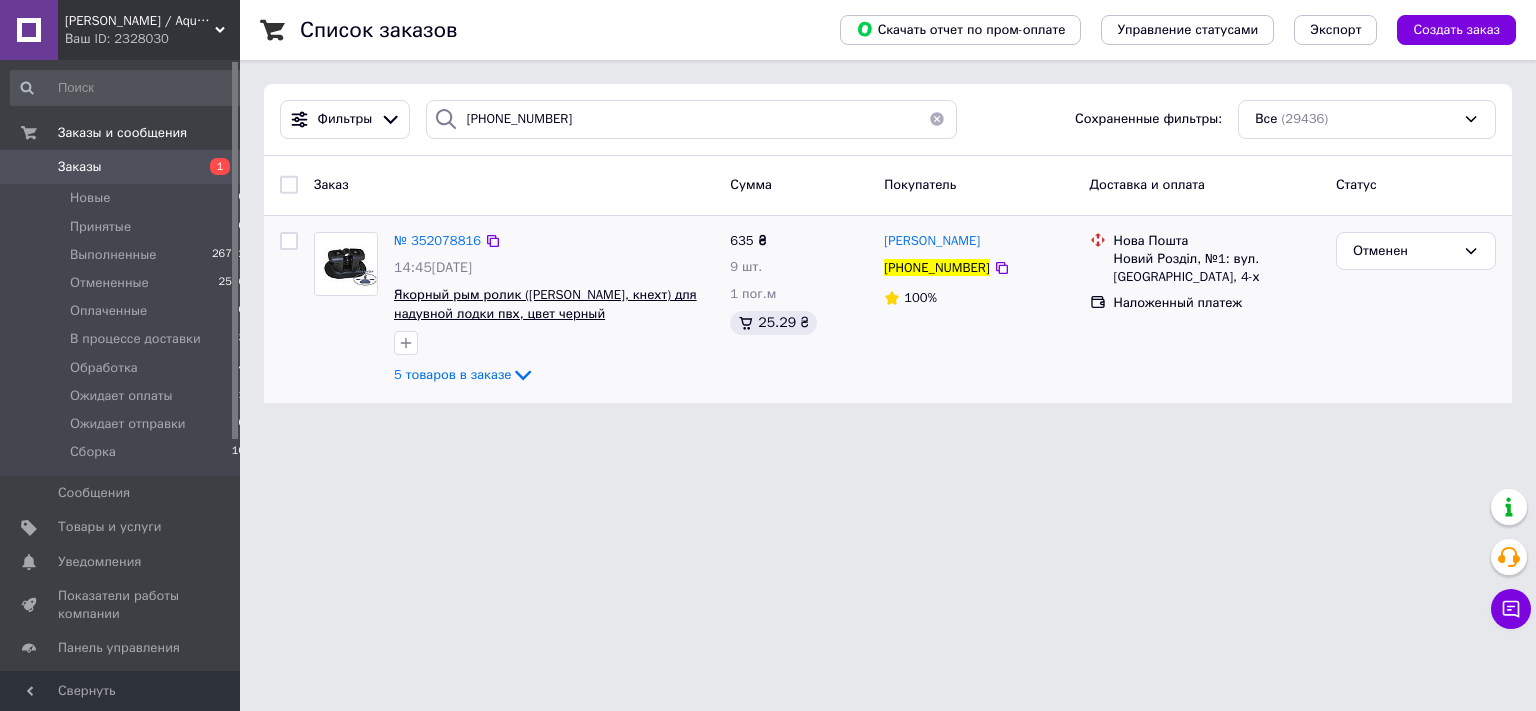 click on "Якорный рым ролик ([PERSON_NAME], кнехт) для надувной лодки пвх, цвет черный" at bounding box center [545, 304] 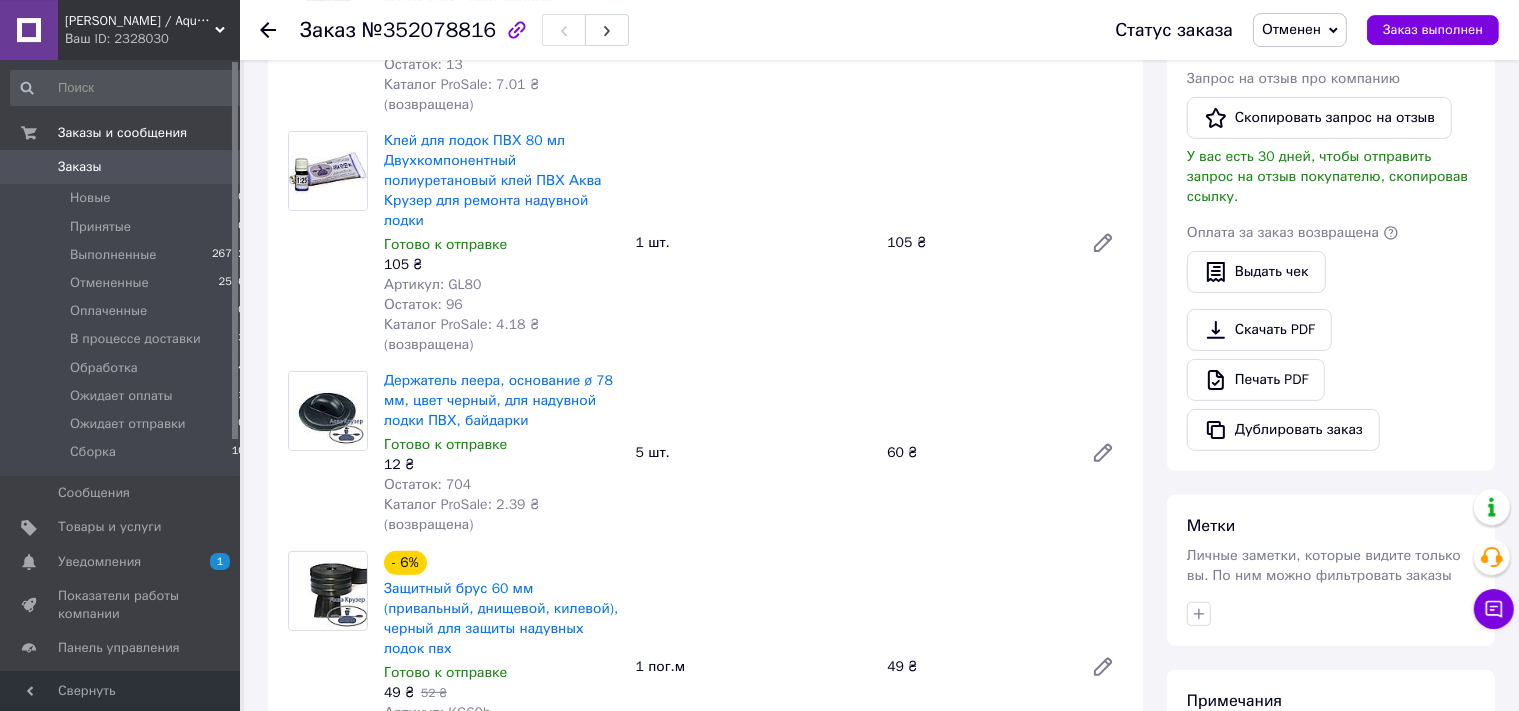 scroll, scrollTop: 633, scrollLeft: 0, axis: vertical 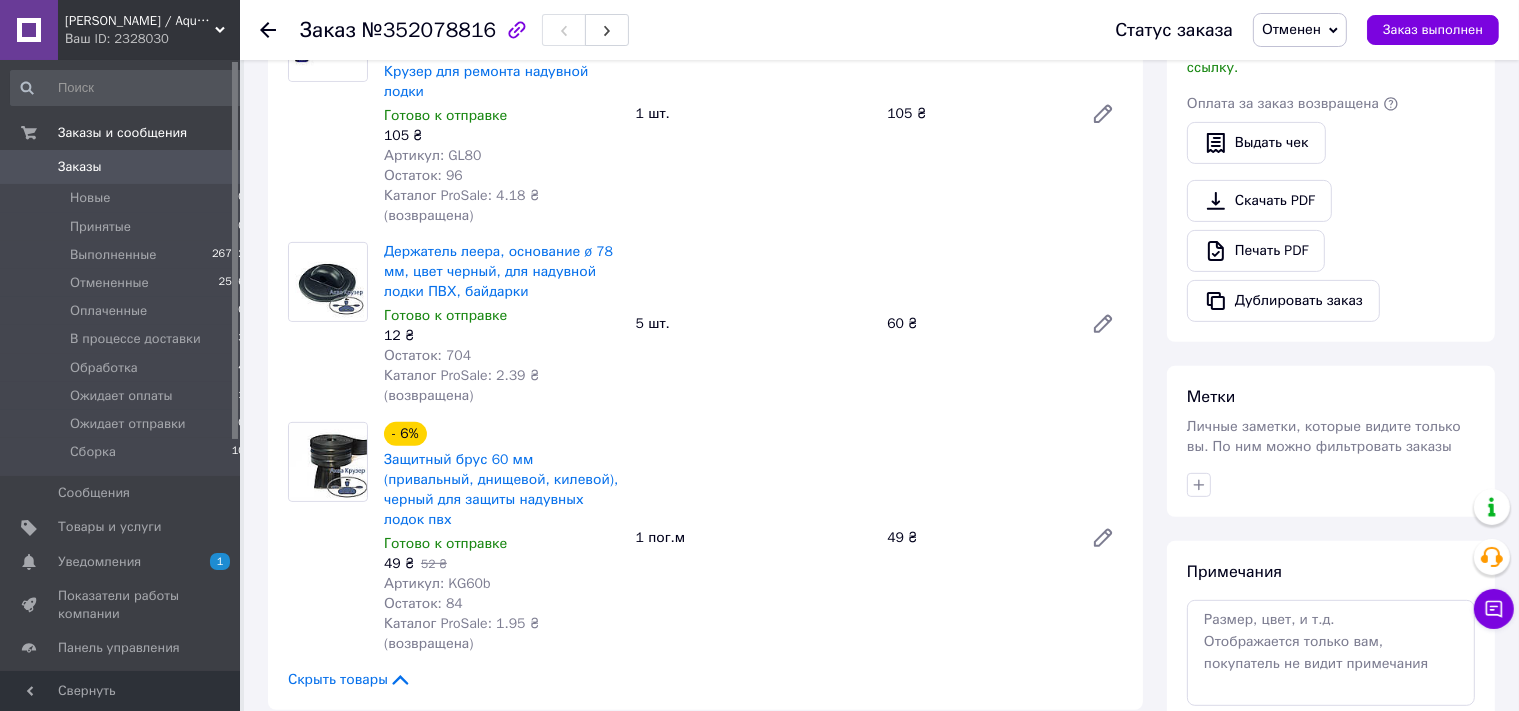 click on "Заказы" at bounding box center [80, 167] 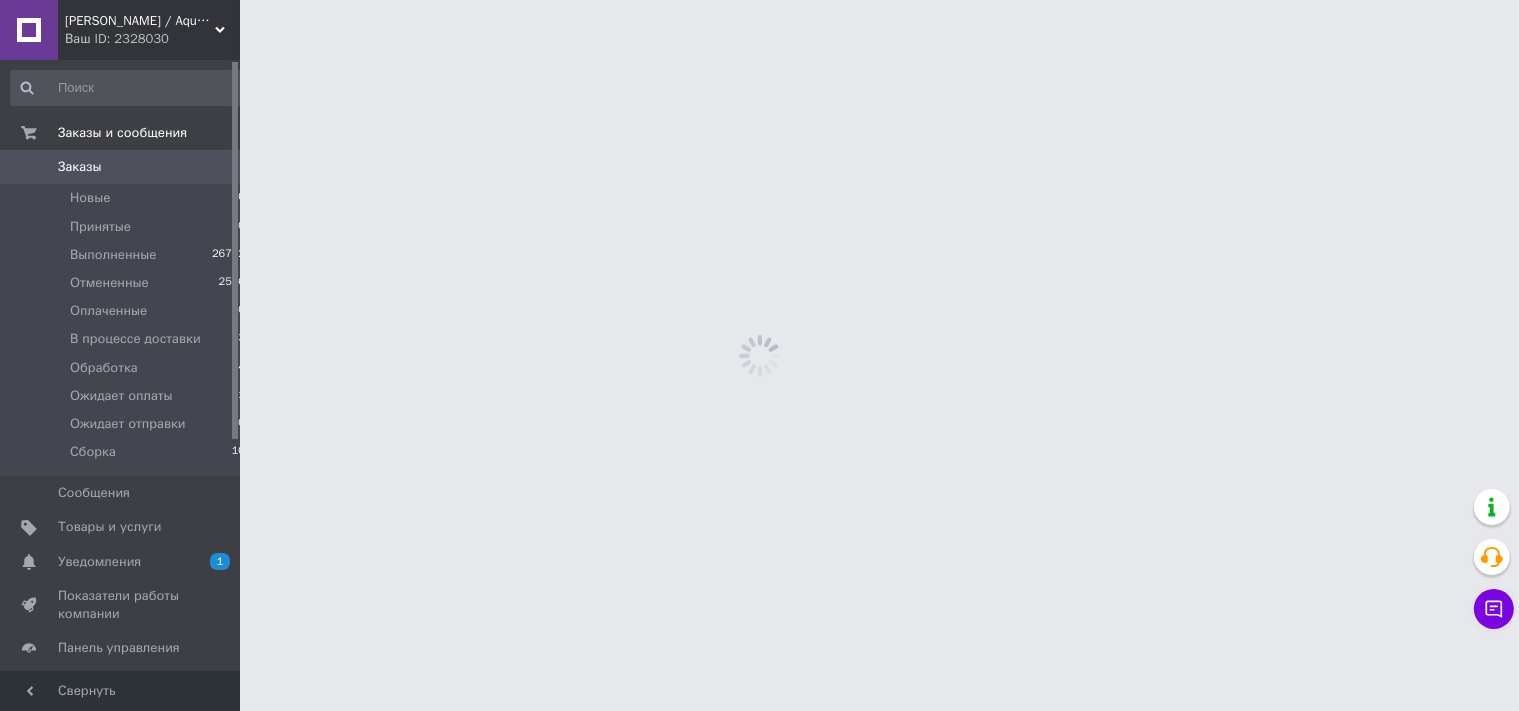 scroll, scrollTop: 0, scrollLeft: 0, axis: both 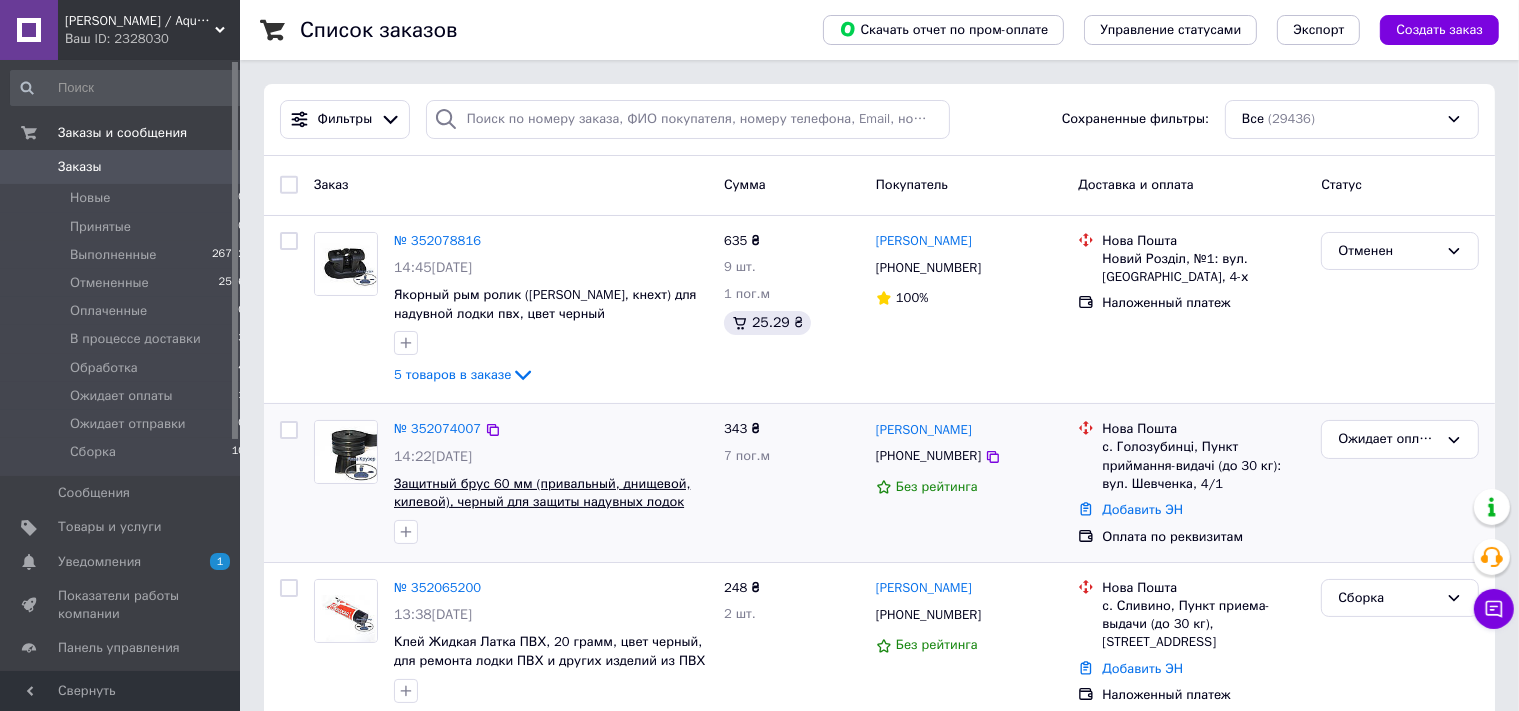 click on "Защитный брус 60 мм (привальный, днищевой, килевой), черный для защиты надувных лодок пвх" at bounding box center (542, 502) 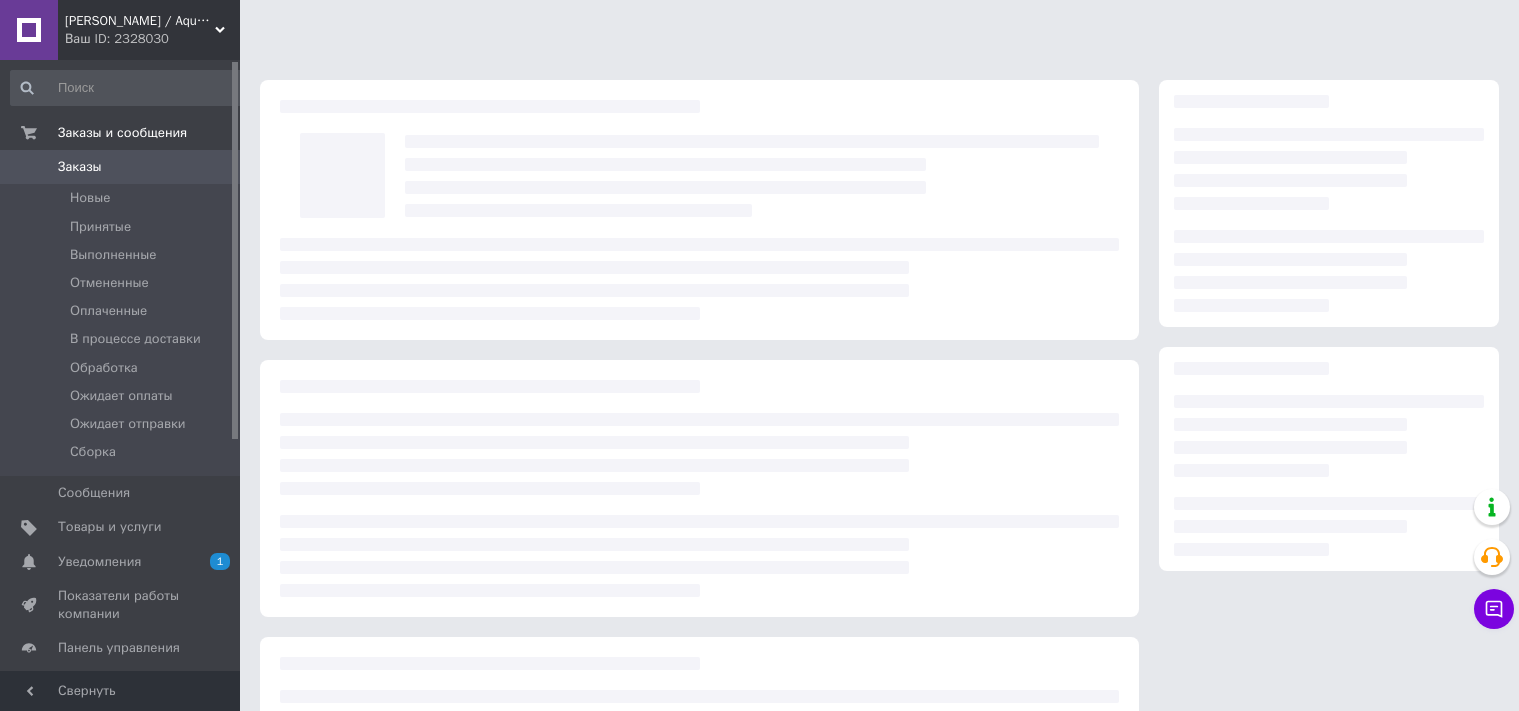 scroll, scrollTop: 0, scrollLeft: 0, axis: both 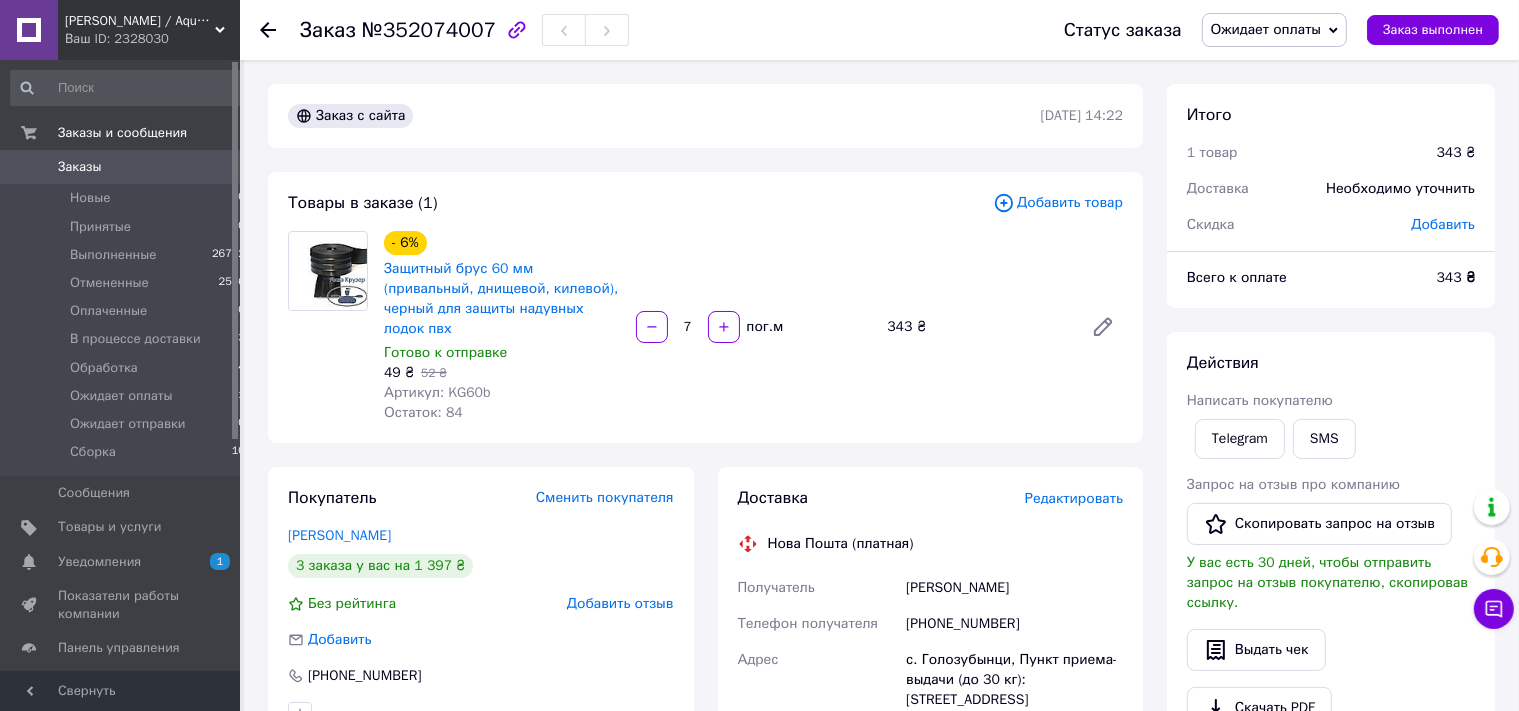 click on "Добавить товар" at bounding box center (1058, 203) 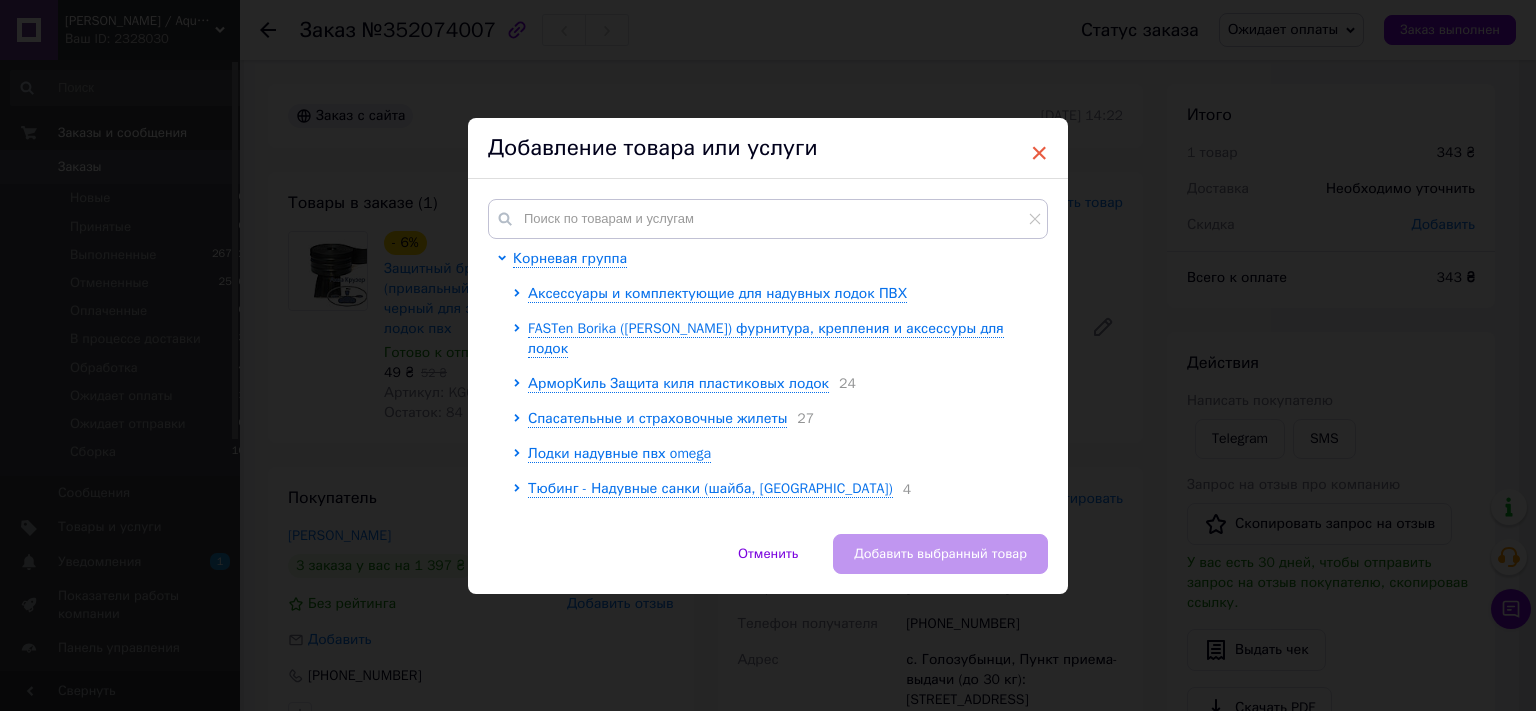 click on "×" at bounding box center (1039, 153) 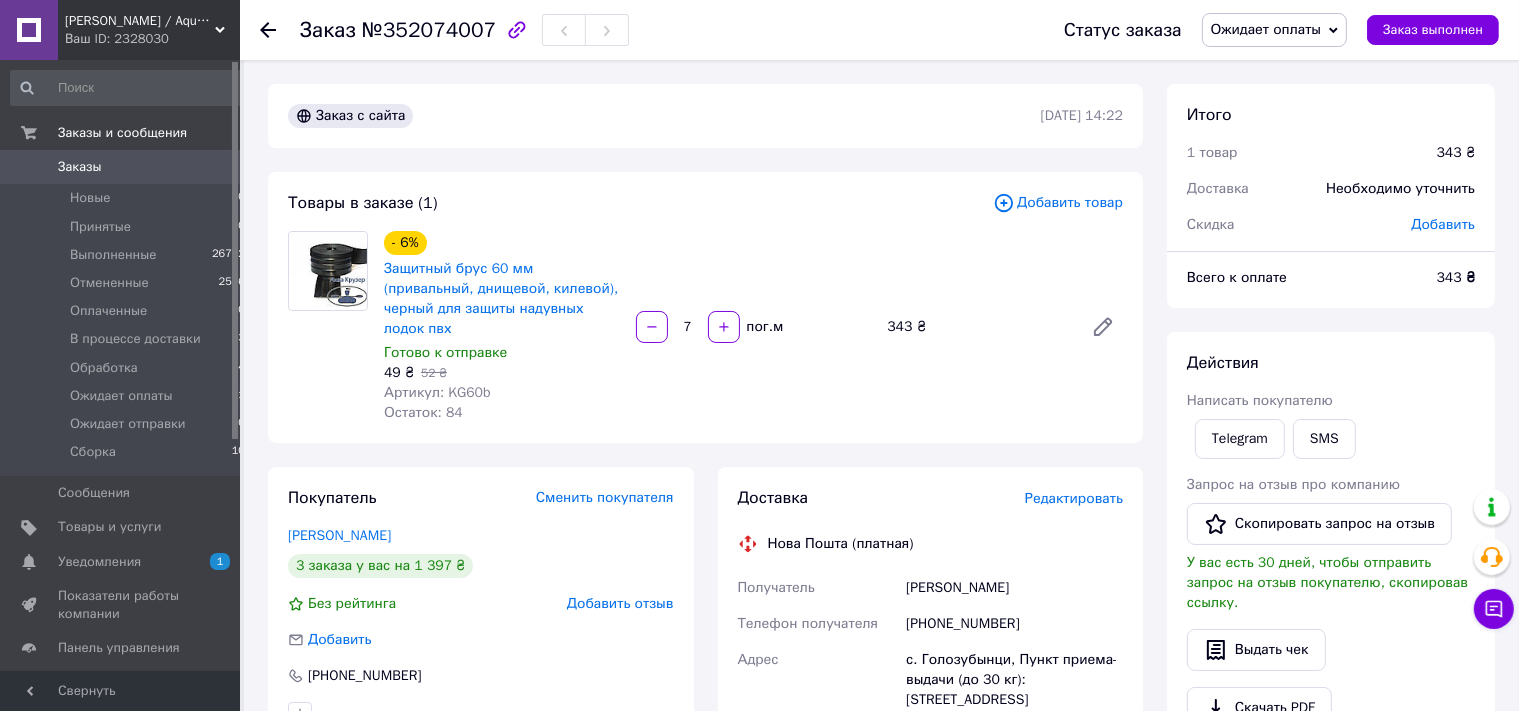 click on "Ожидает оплаты" at bounding box center (1275, 30) 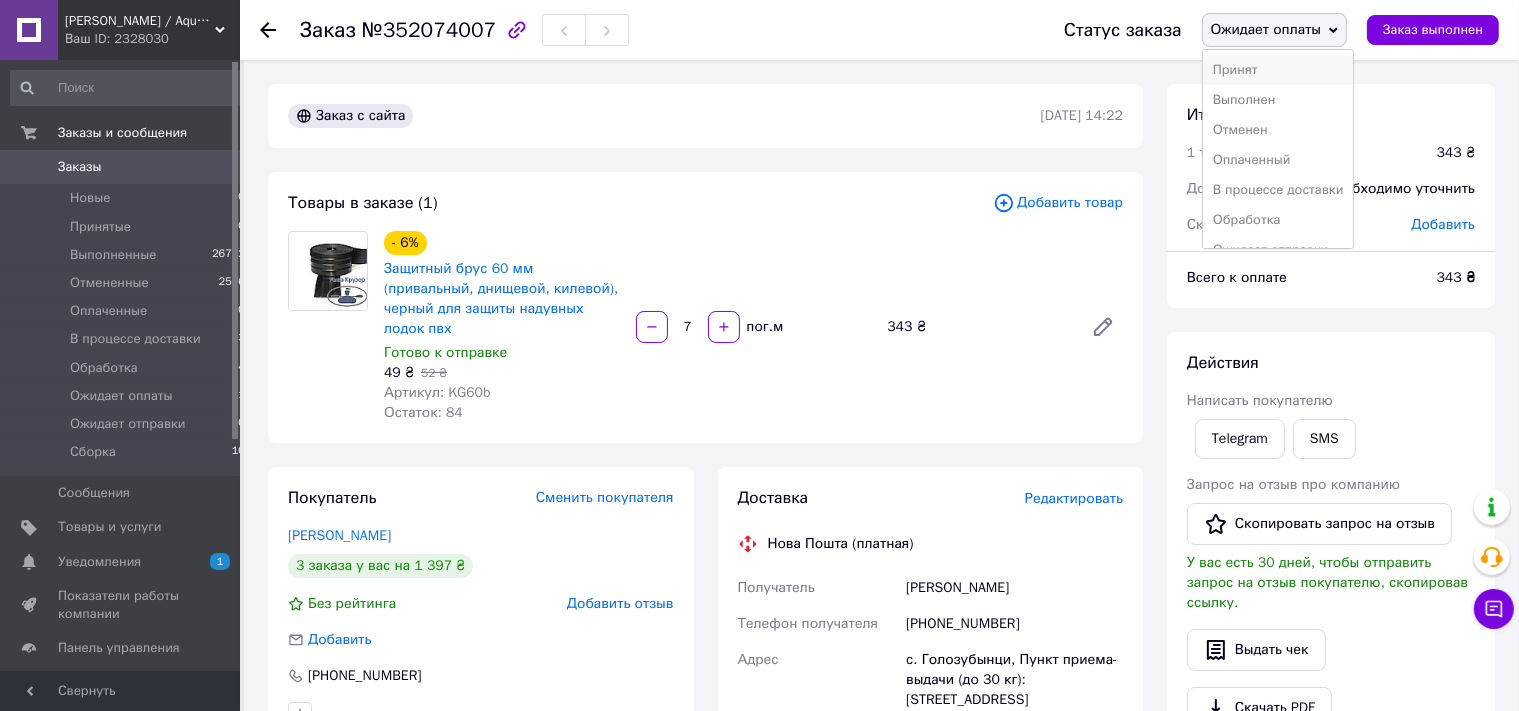 click on "Принят" at bounding box center [1278, 70] 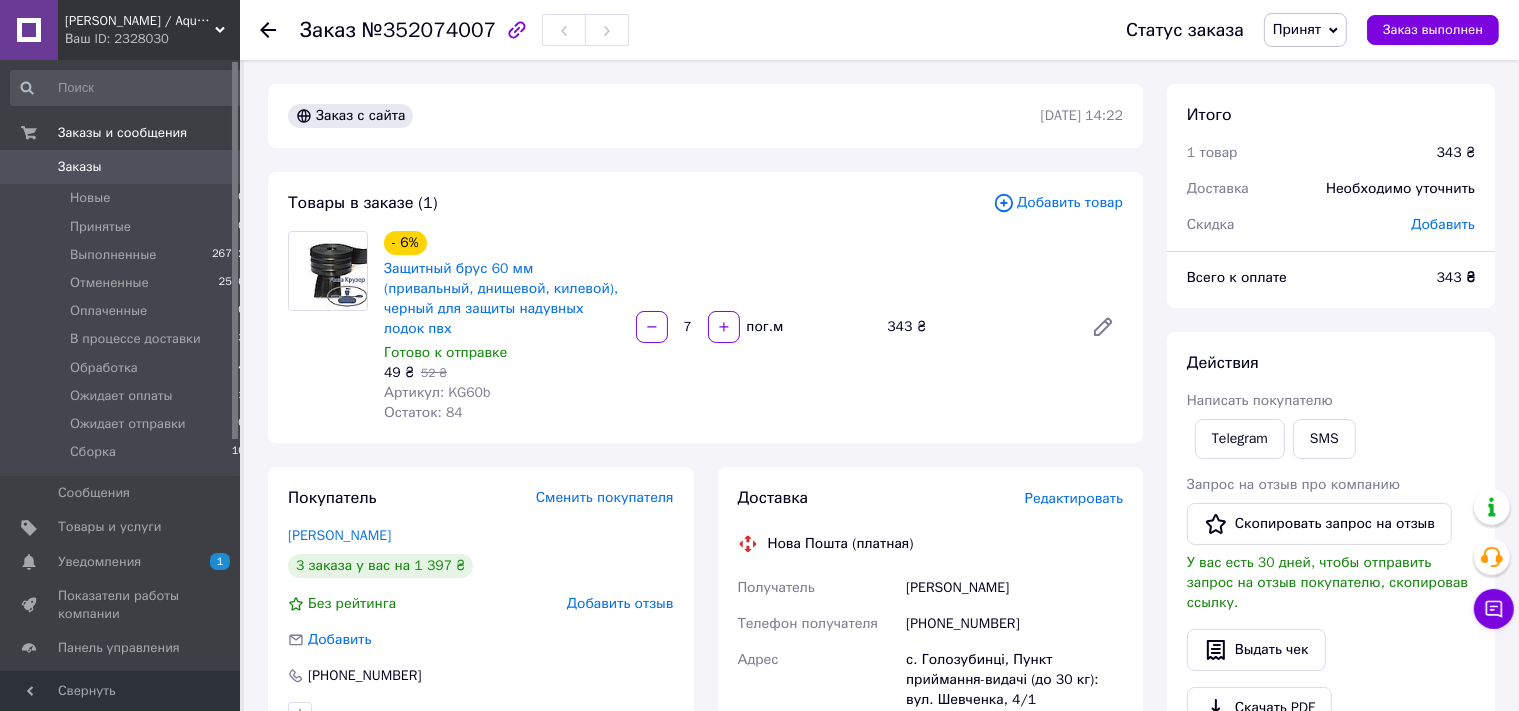 click on "Заказы" at bounding box center (80, 167) 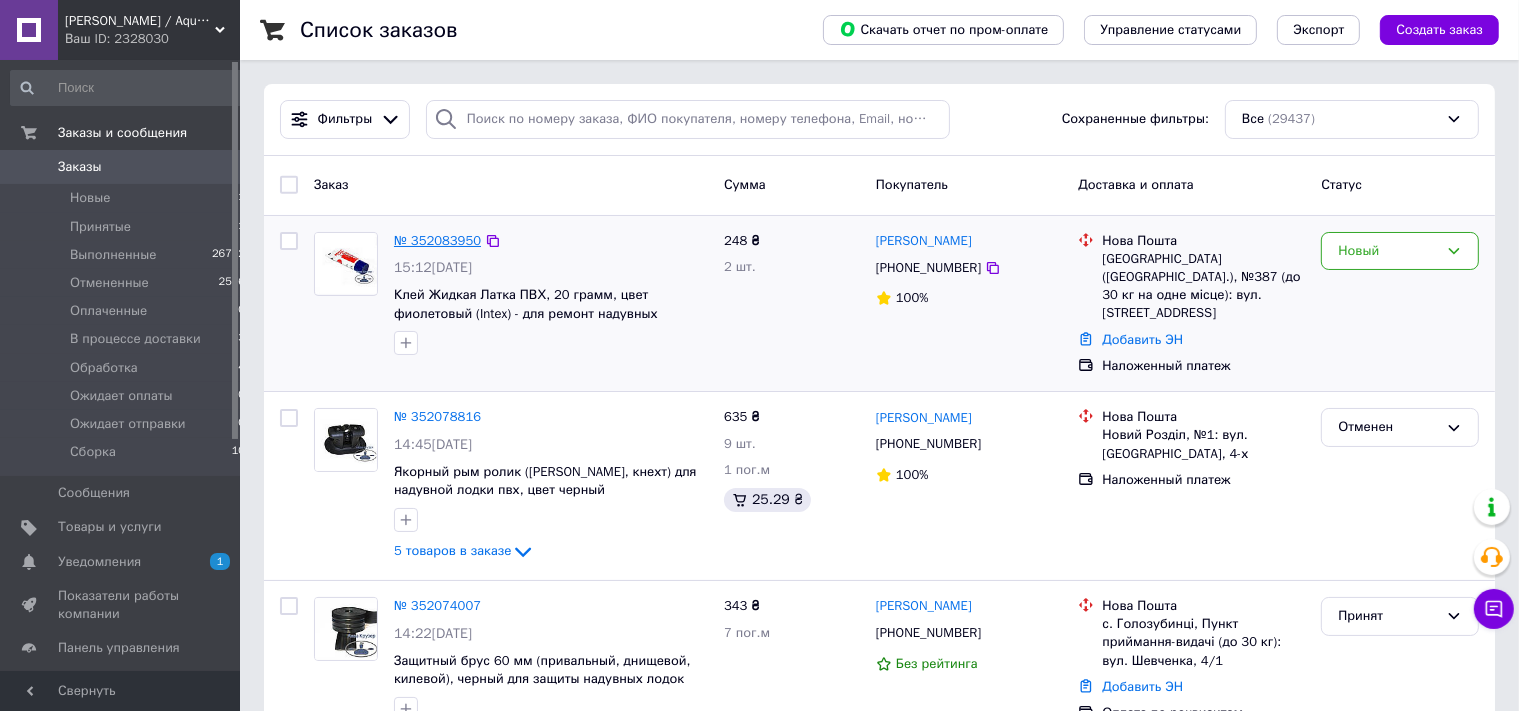 click on "№ 352083950" at bounding box center [437, 240] 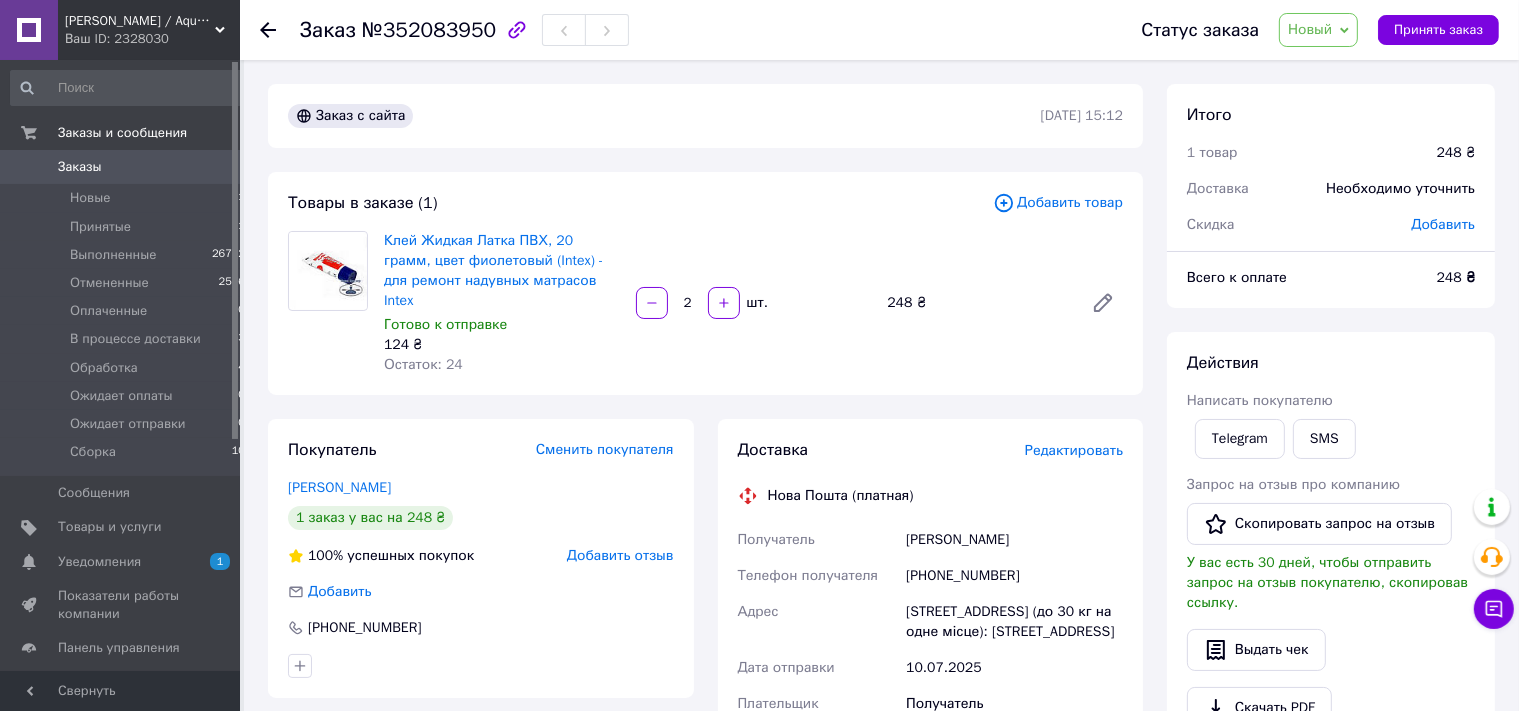 click on "Заказы" at bounding box center (80, 167) 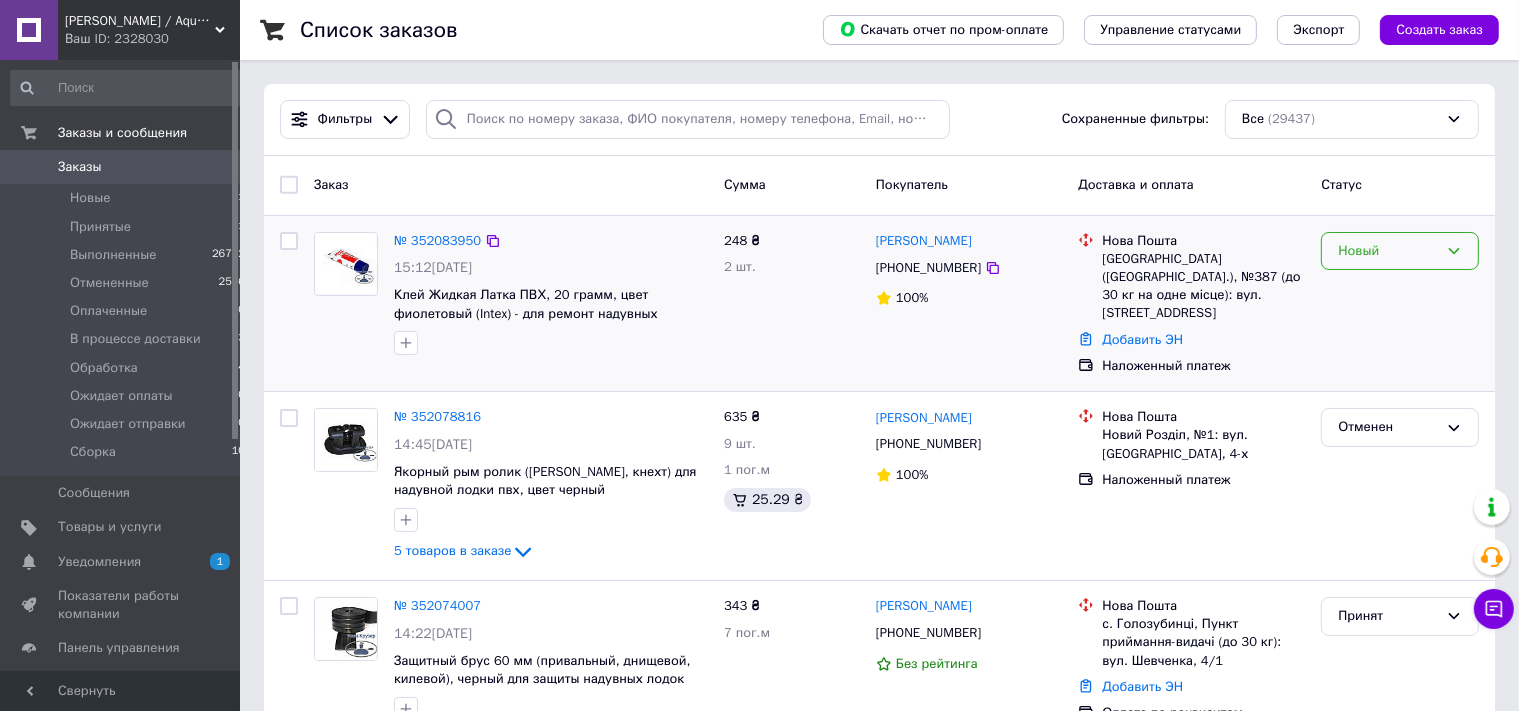 click on "Новый" at bounding box center (1388, 251) 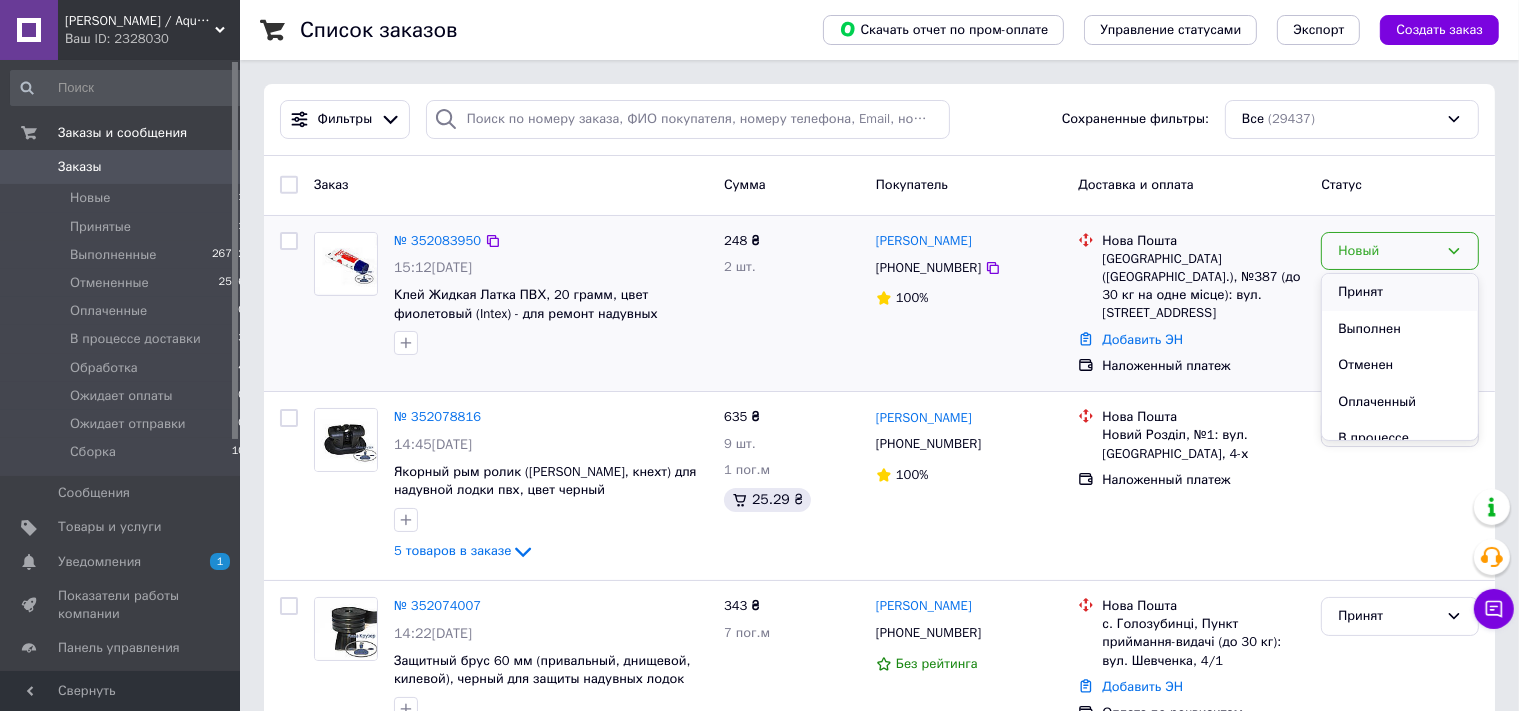click on "Принят" at bounding box center [1400, 292] 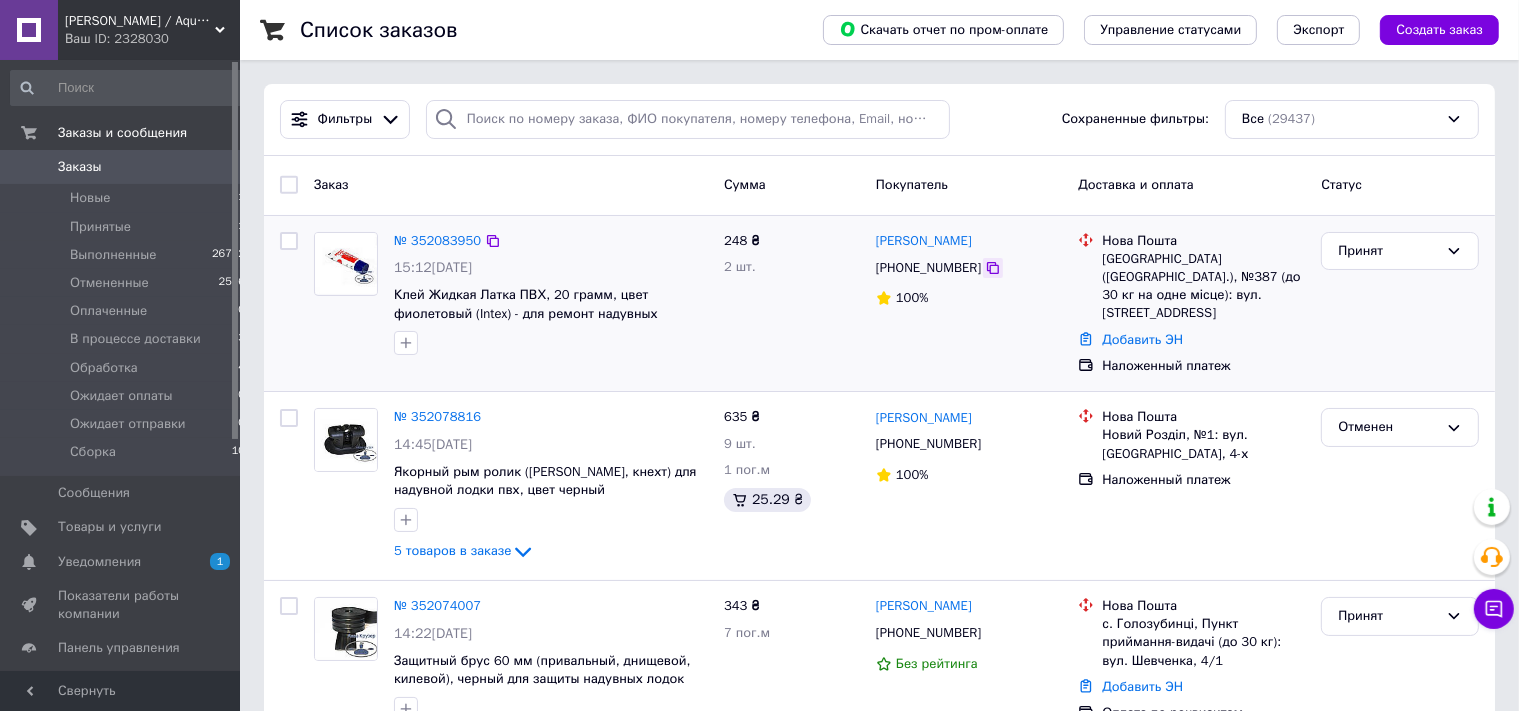 click 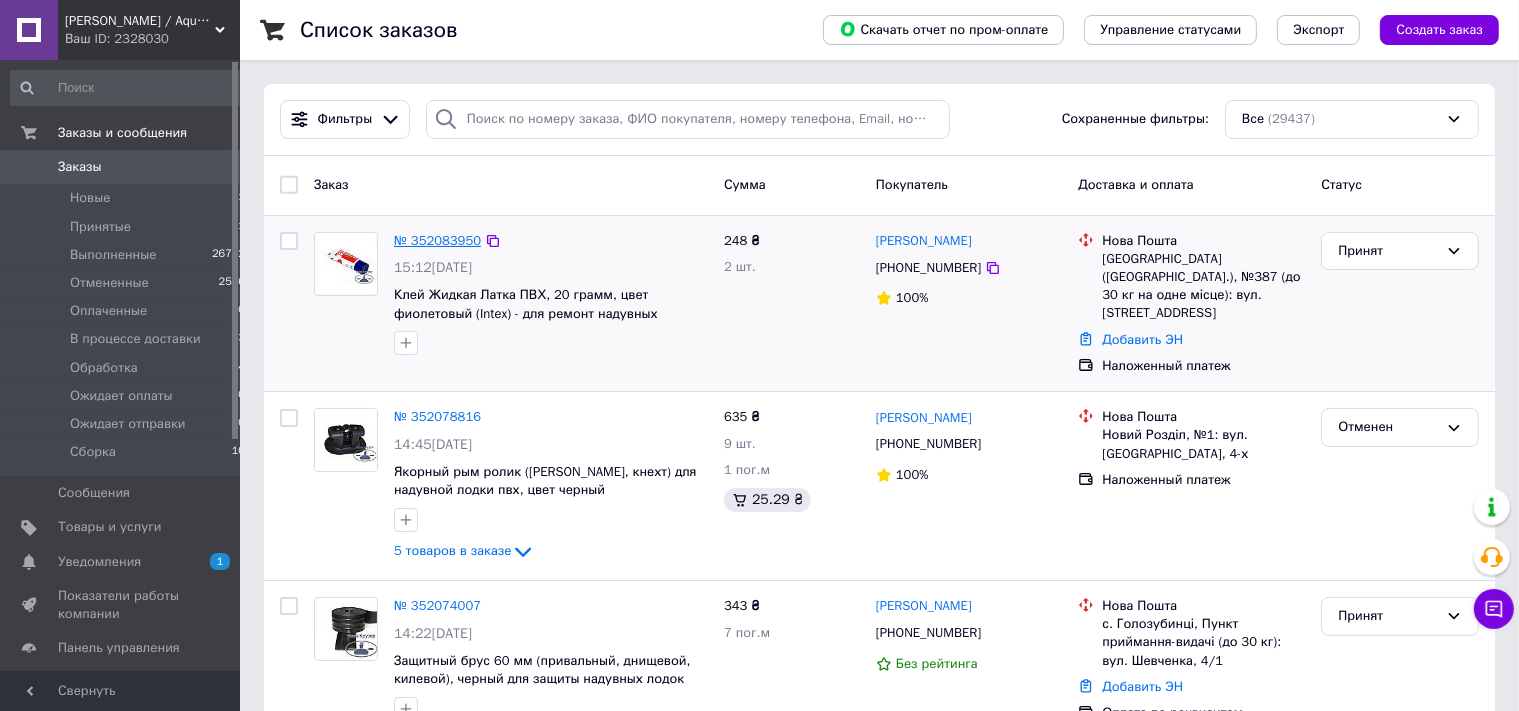 click on "№ 352083950" at bounding box center (437, 240) 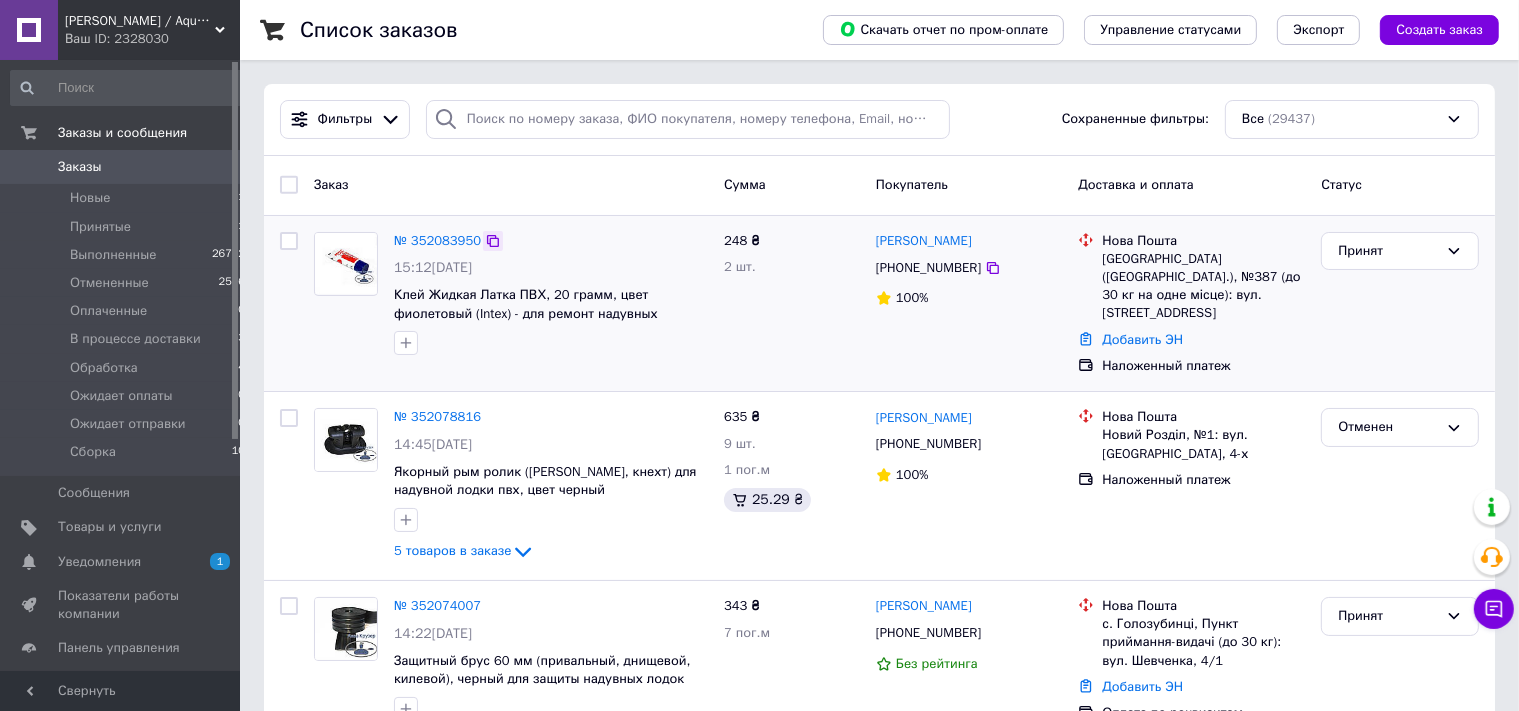 click 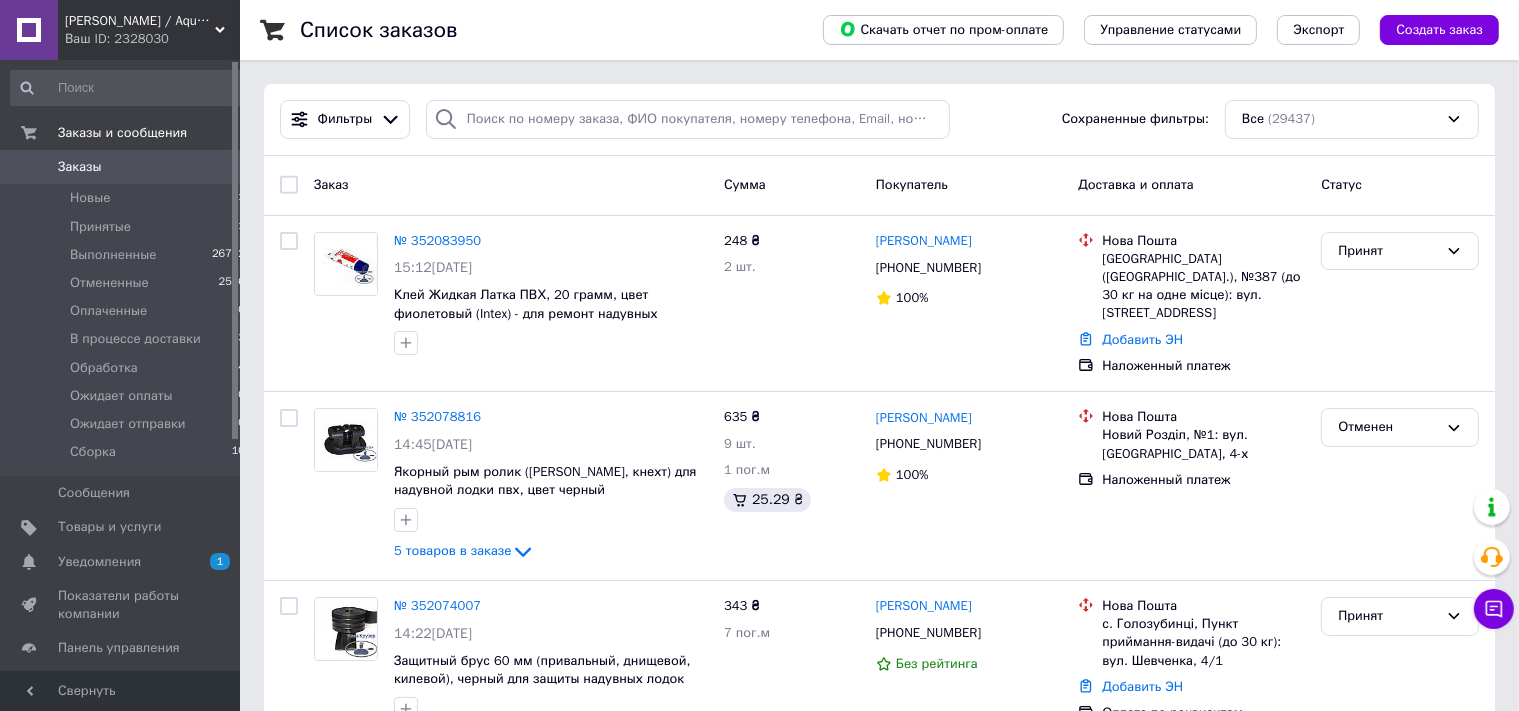 click on "Список заказов   Скачать отчет по пром-оплате Управление статусами Экспорт Создать заказ Фильтры Сохраненные фильтры: Все (29437) Заказ Сумма Покупатель Доставка и оплата Статус № 352083950 15:12, 10.07.2025 Клей Жидкая Латка ПВХ, 20 грамм, цвет фиолетовый (Intex) - для ремонт надувных матрасов Intex 248 ₴ 2 шт. Валентин Бахир +380967254747 100% Нова Пошта Київ (Київська обл.), №387 (до 30 кг на одне місце): вул. Алматинська, 103/1 Добавить ЭН Наложенный платеж Принят № 352078816 14:45, 10.07.2025 Якорный рым ролик (роульс, кнехт) для надувной лодки пвх, цвет черный 5 товаров в заказе 635 ₴ 9 шт. 1 пог.м 25.29 ₴ 100% 100%" at bounding box center (879, 1963) 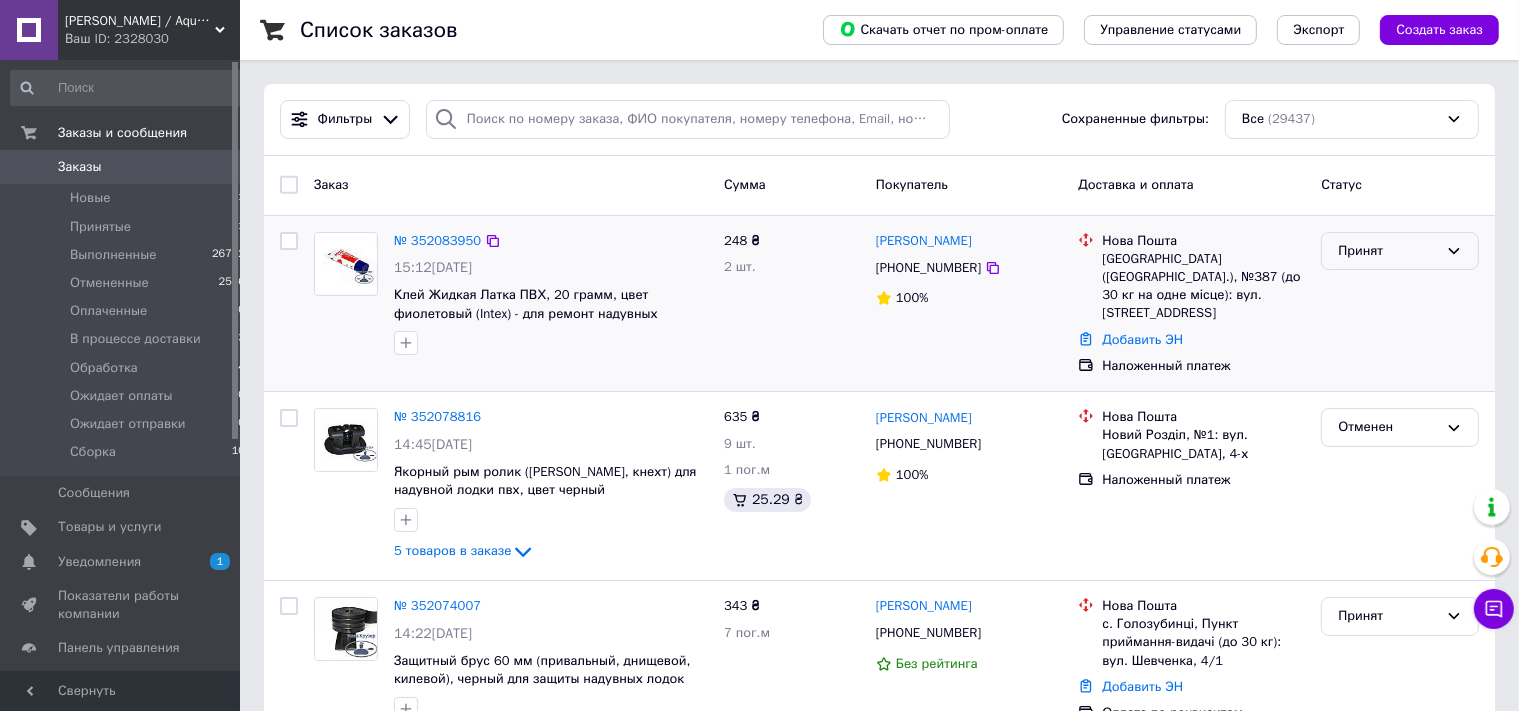 click on "Принят" at bounding box center [1388, 251] 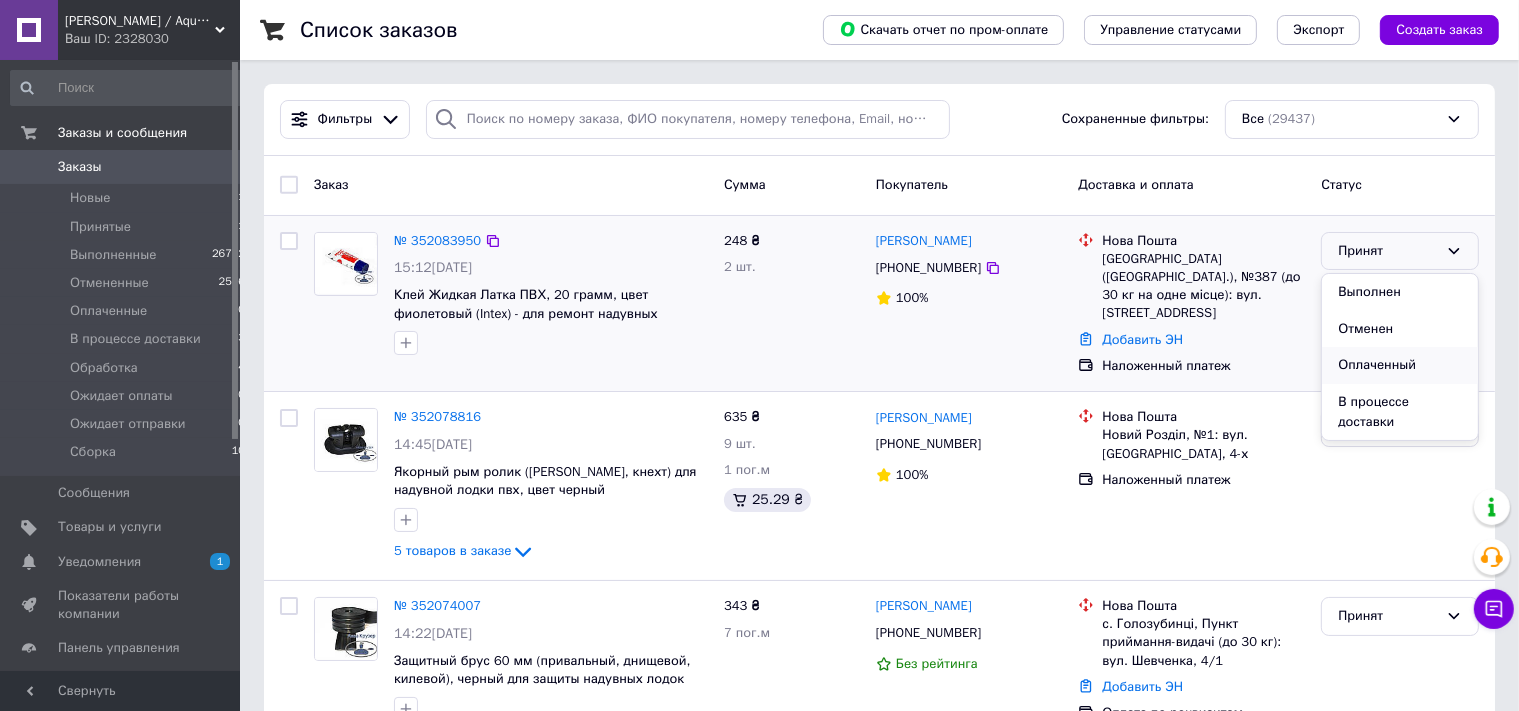 scroll, scrollTop: 168, scrollLeft: 0, axis: vertical 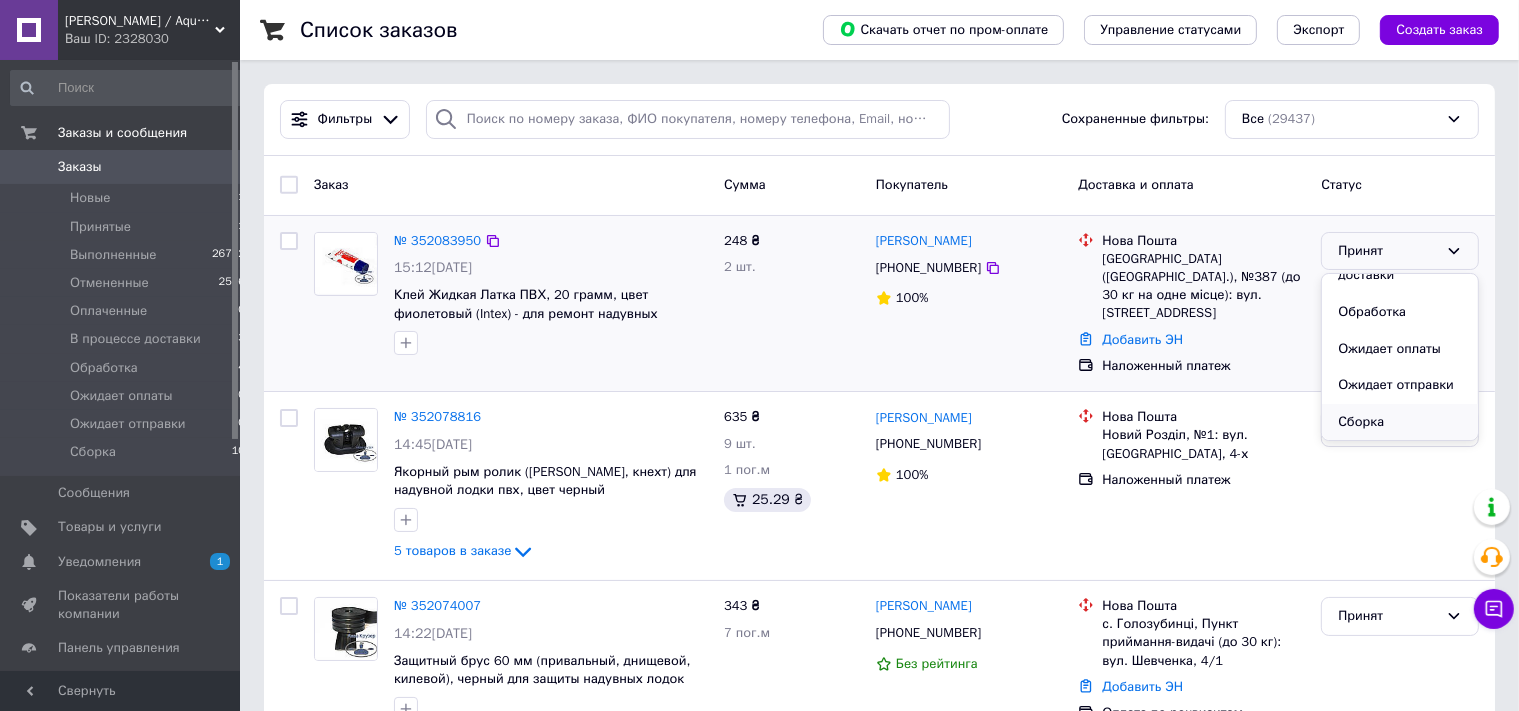 click on "Сборка" at bounding box center [1400, 422] 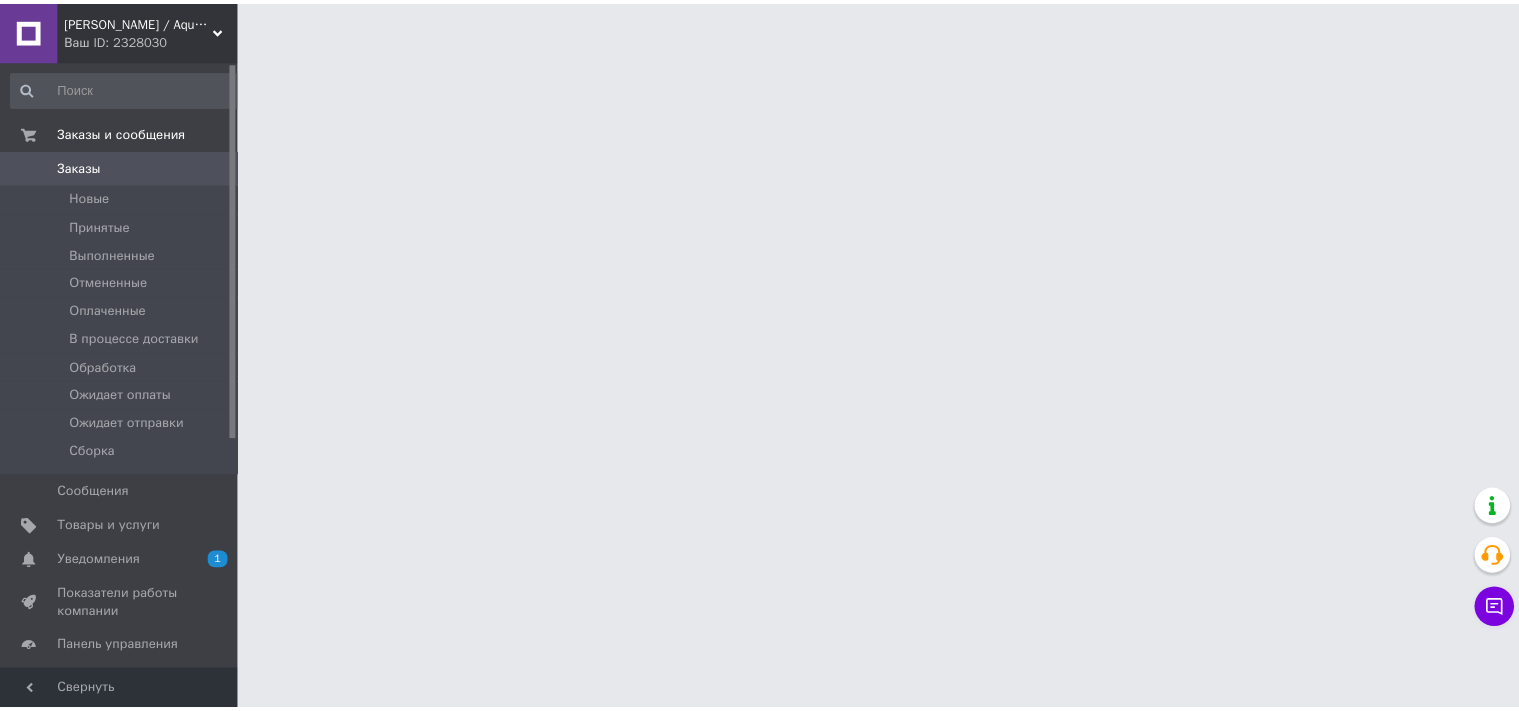 scroll, scrollTop: 0, scrollLeft: 0, axis: both 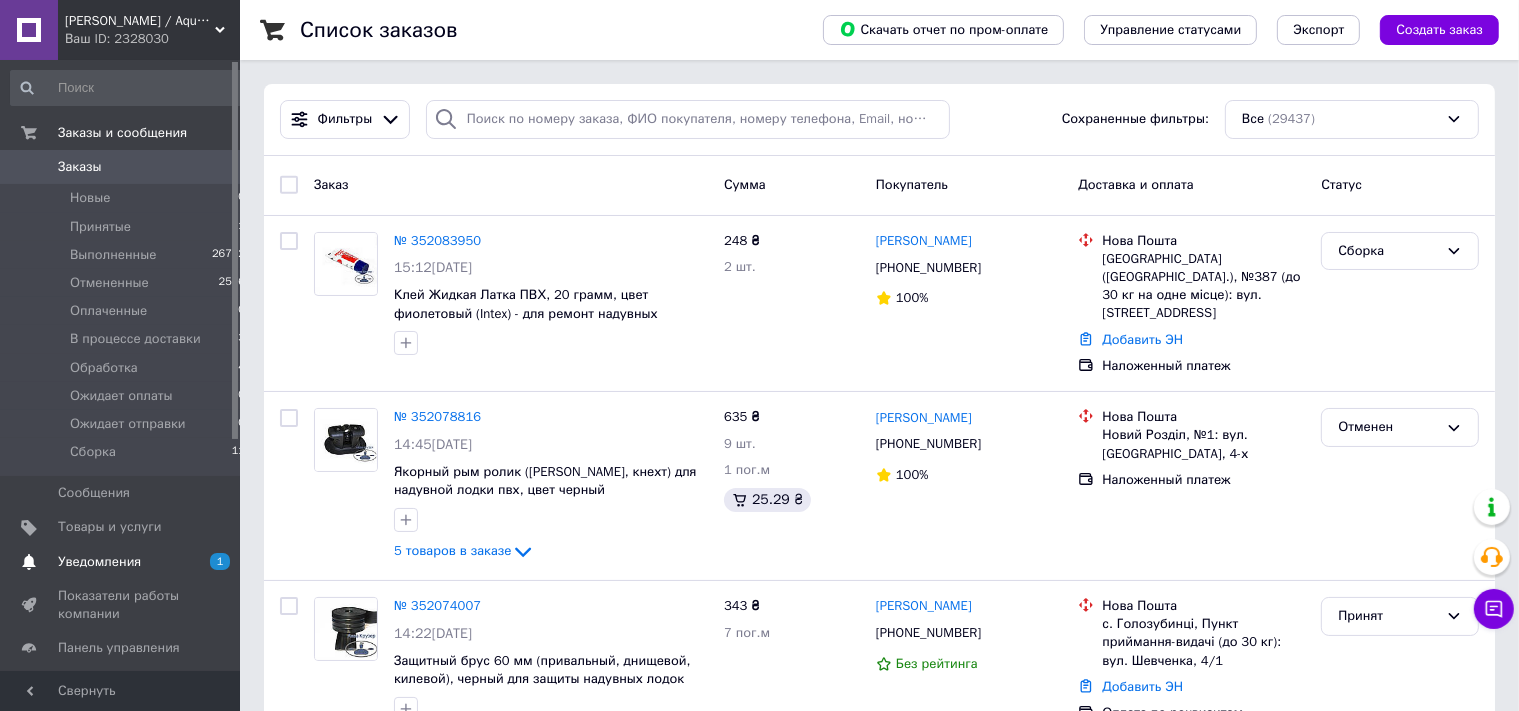 click on "Уведомления 1 0" at bounding box center (128, 562) 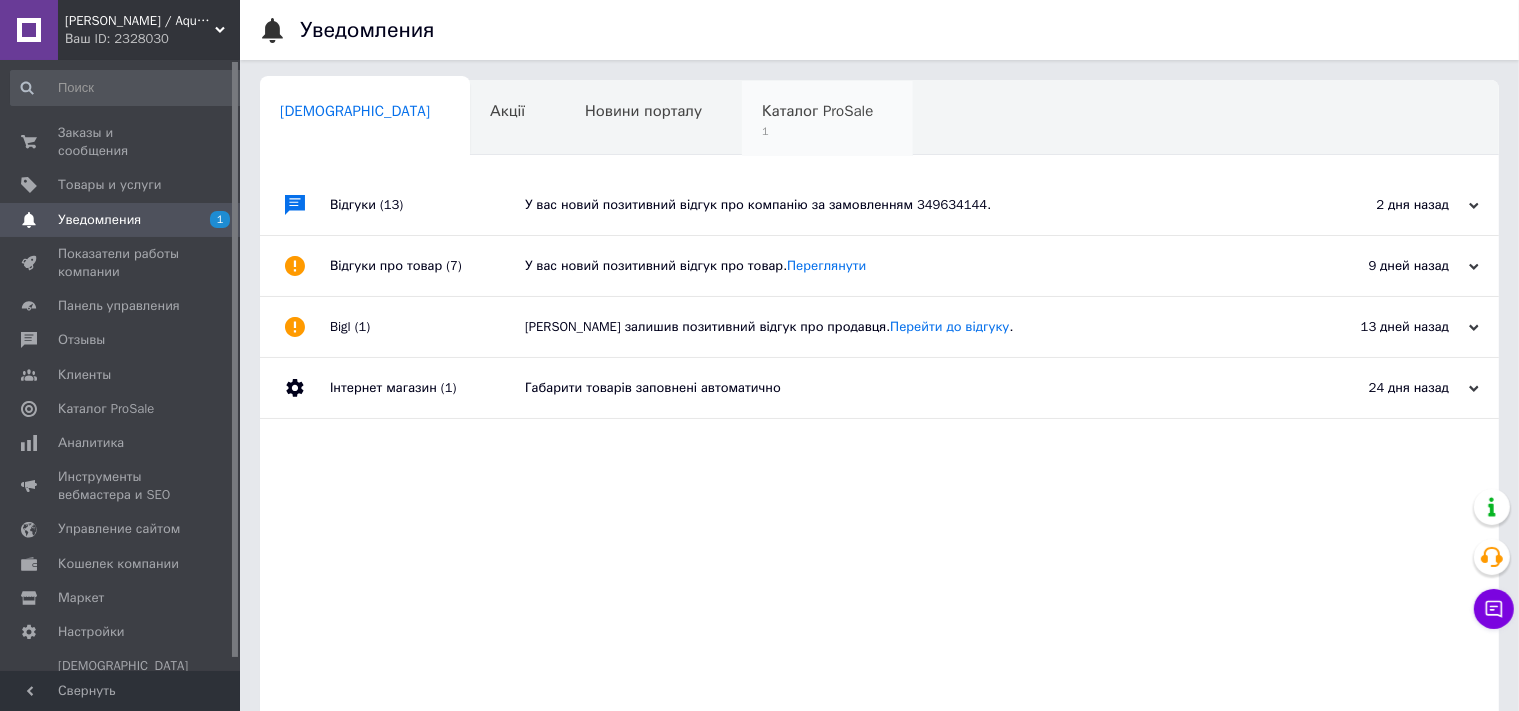 click on "1" at bounding box center [817, 131] 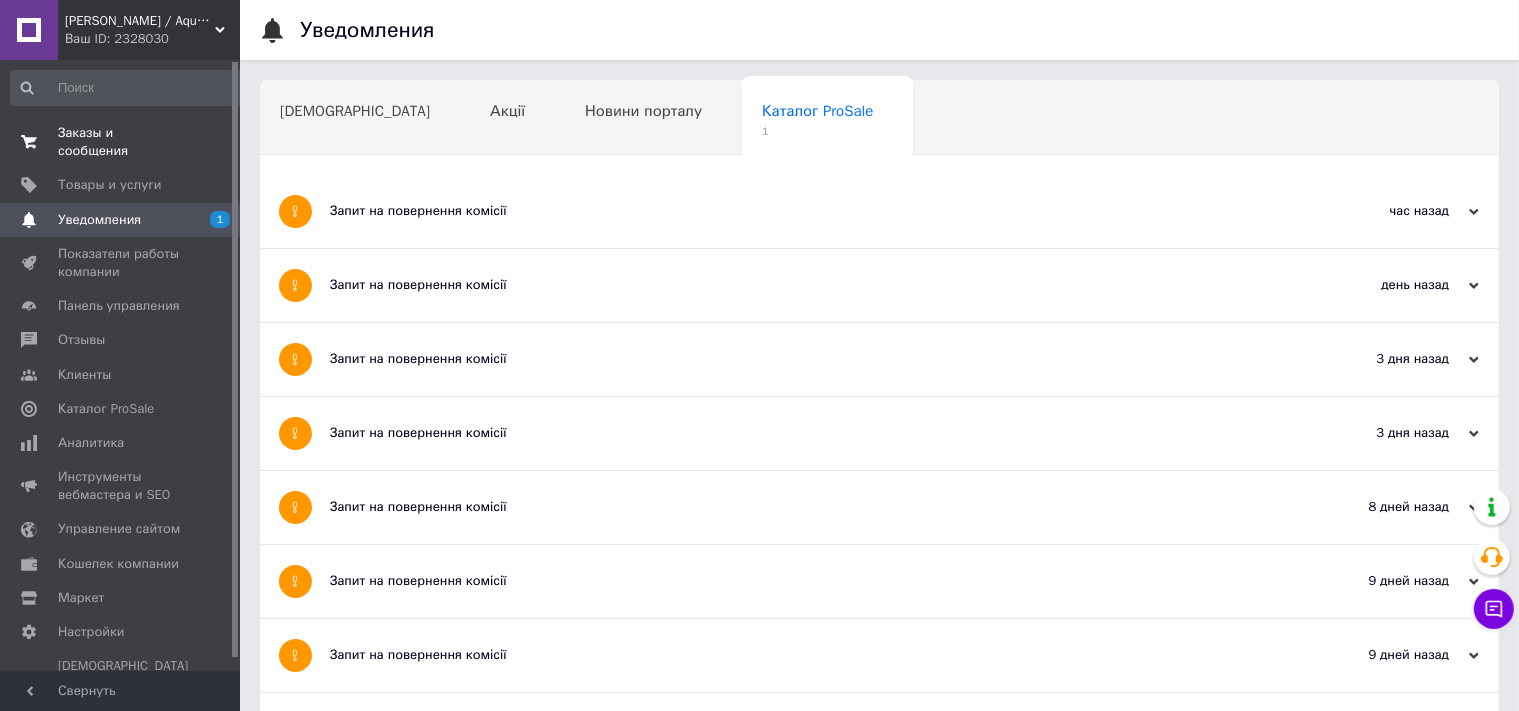 click on "Заказы и сообщения" at bounding box center [121, 142] 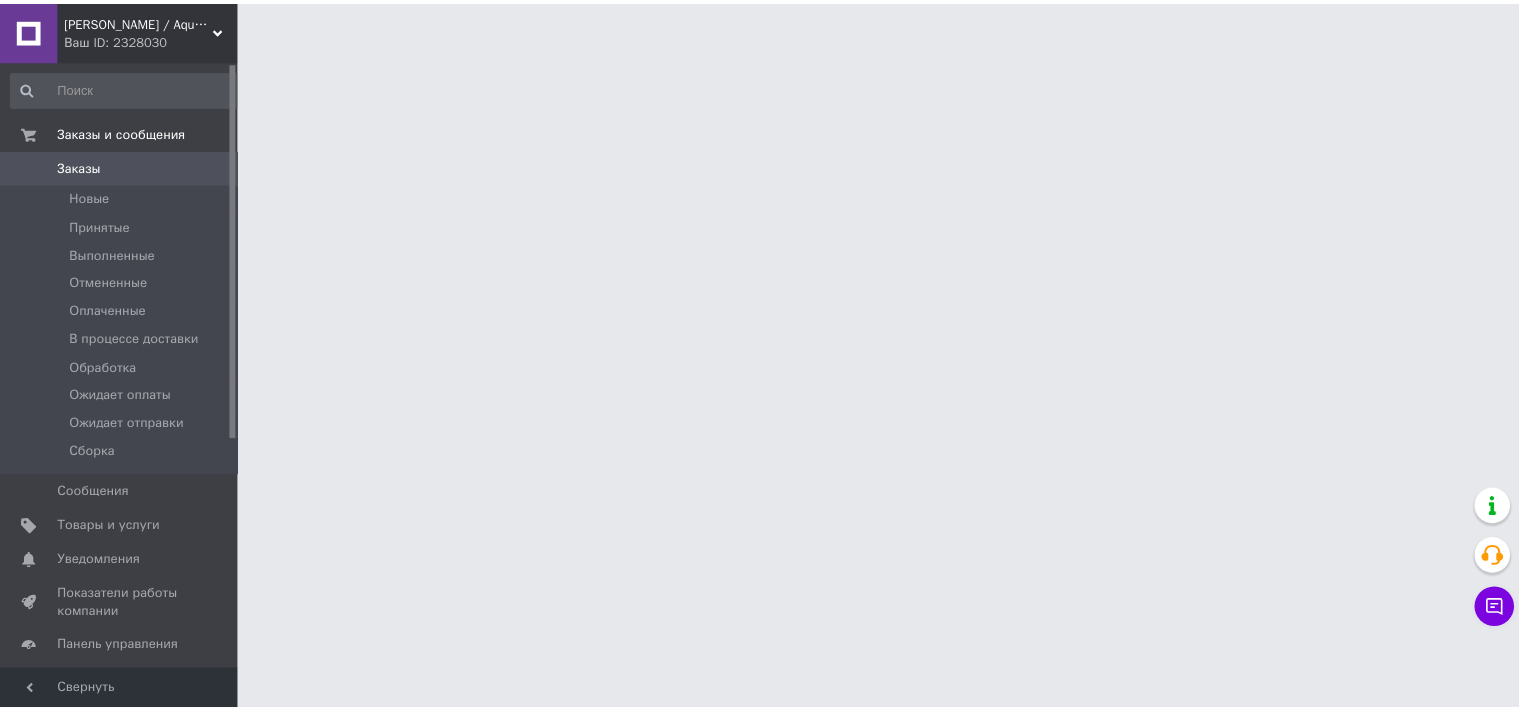 scroll, scrollTop: 0, scrollLeft: 0, axis: both 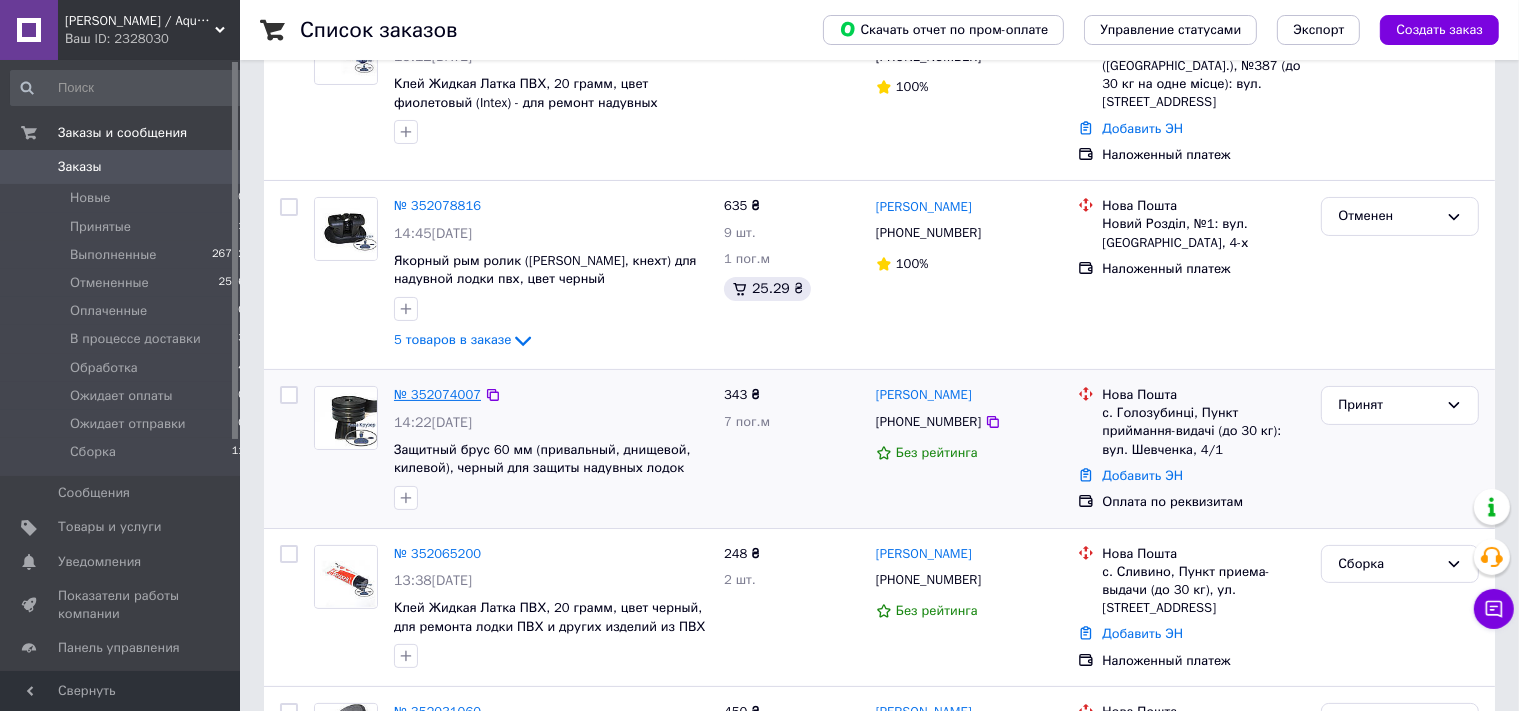click on "№ 352074007" at bounding box center [437, 394] 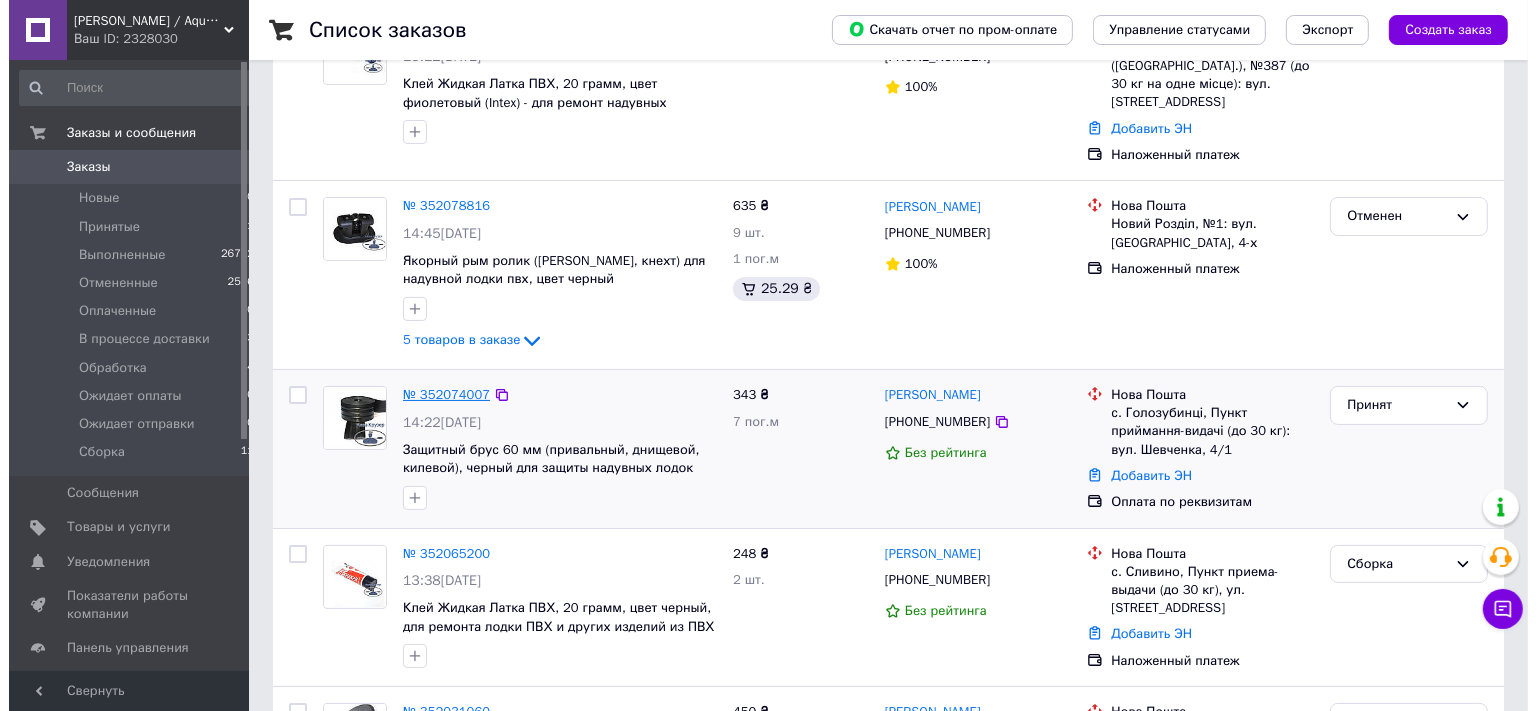 scroll, scrollTop: 0, scrollLeft: 0, axis: both 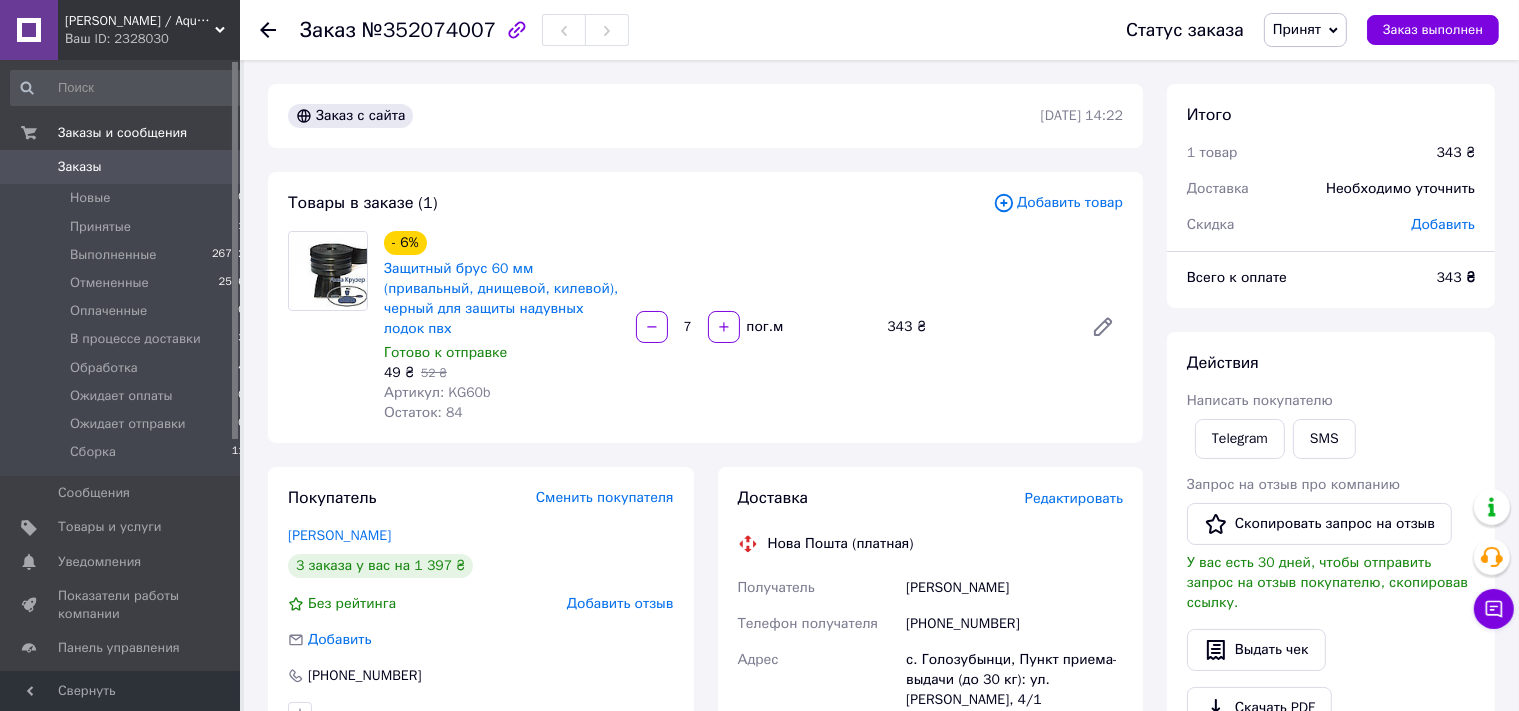click on "Добавить товар" at bounding box center [1058, 203] 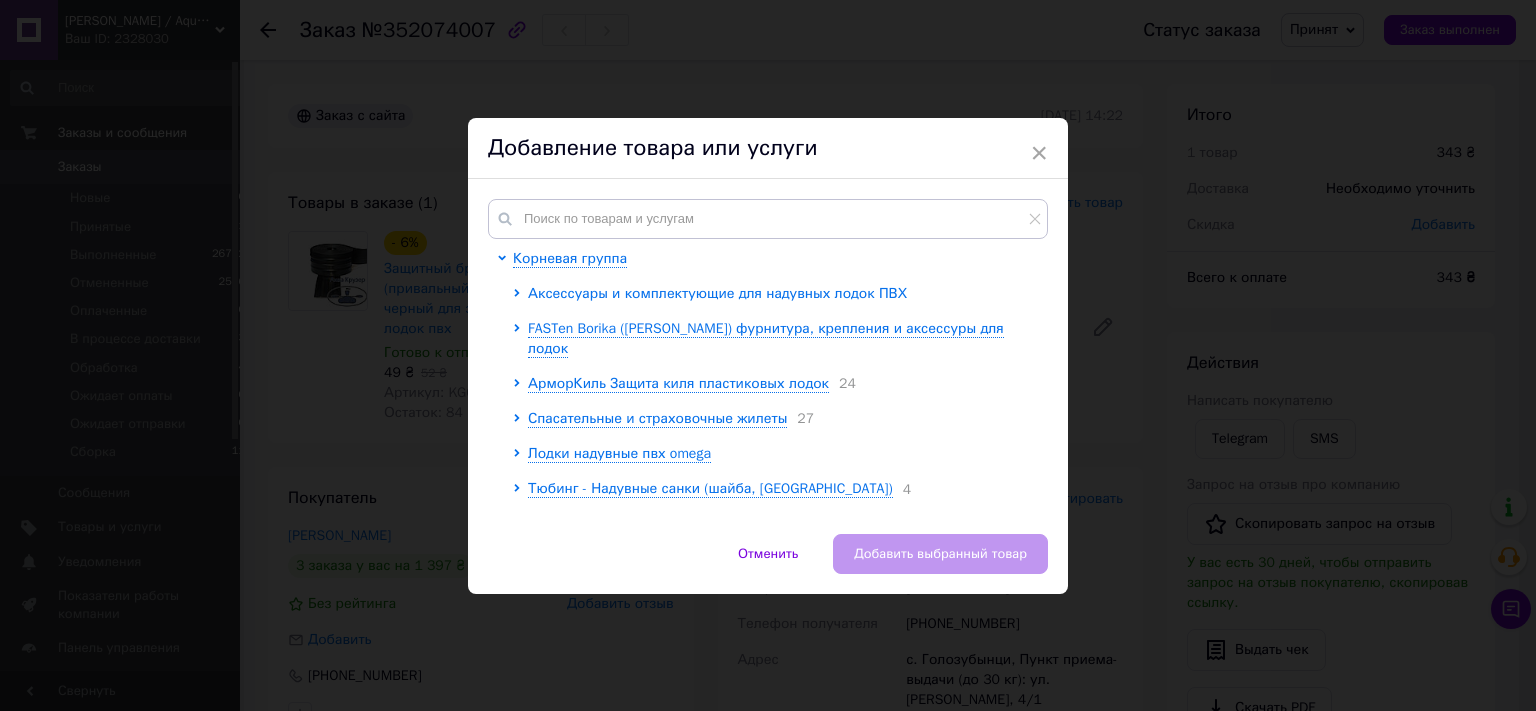 click 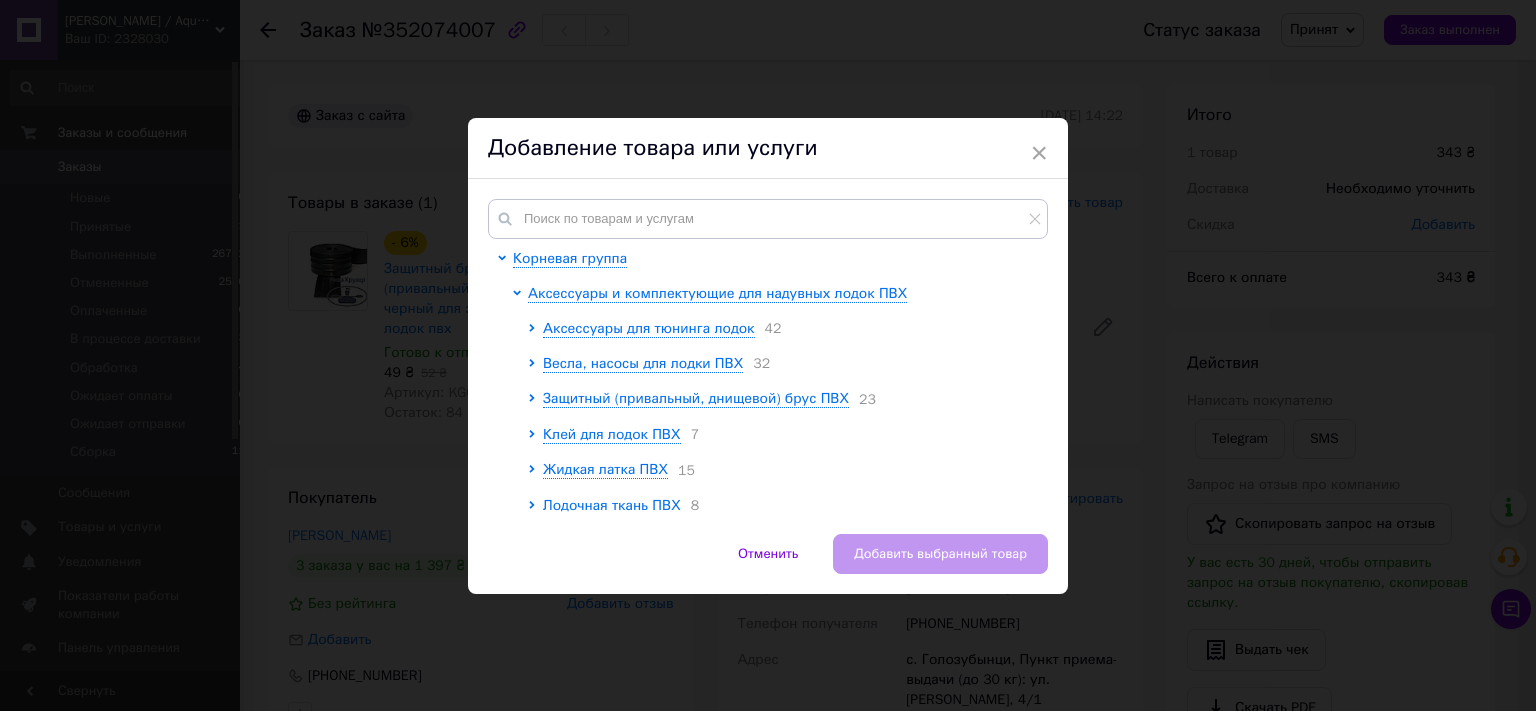 click on "Клей для лодок ПВХ 7" at bounding box center [782, 435] 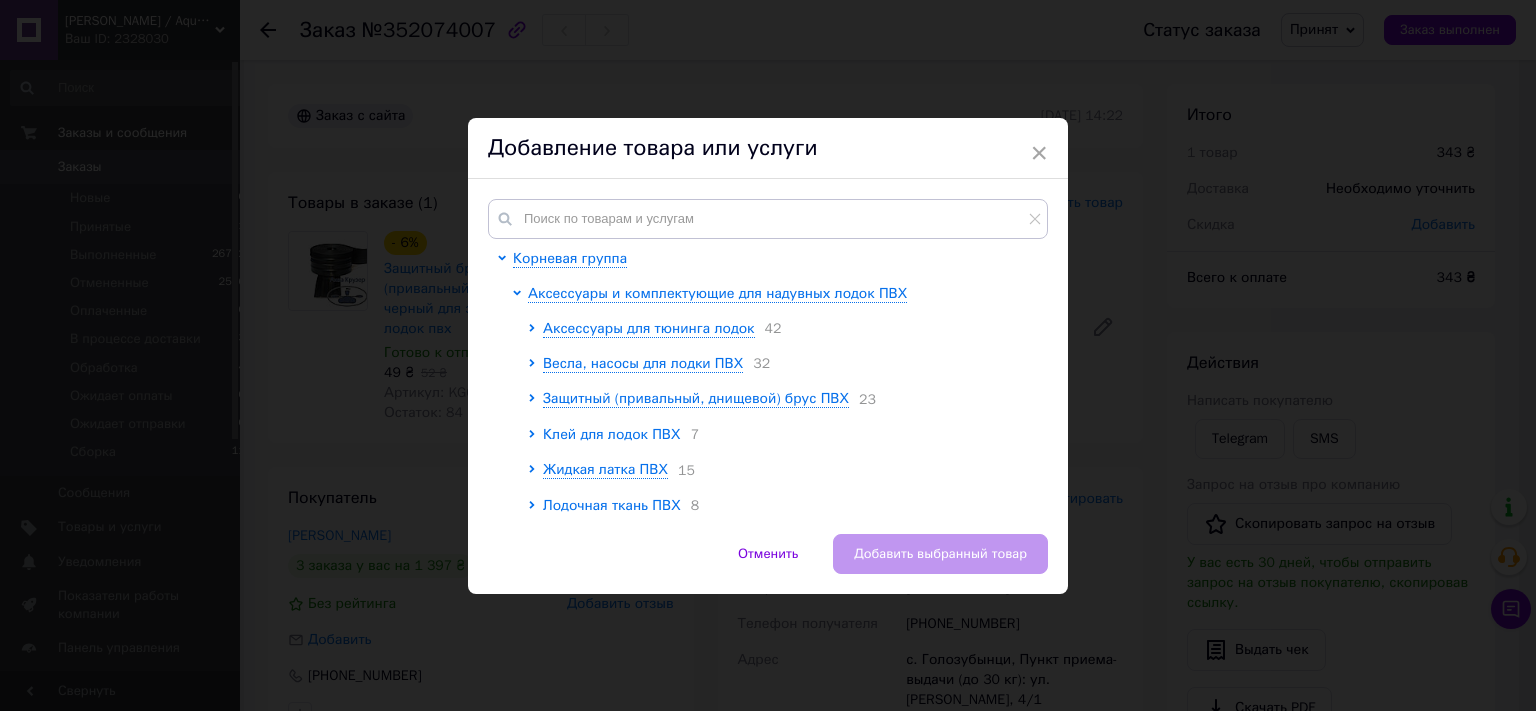 click 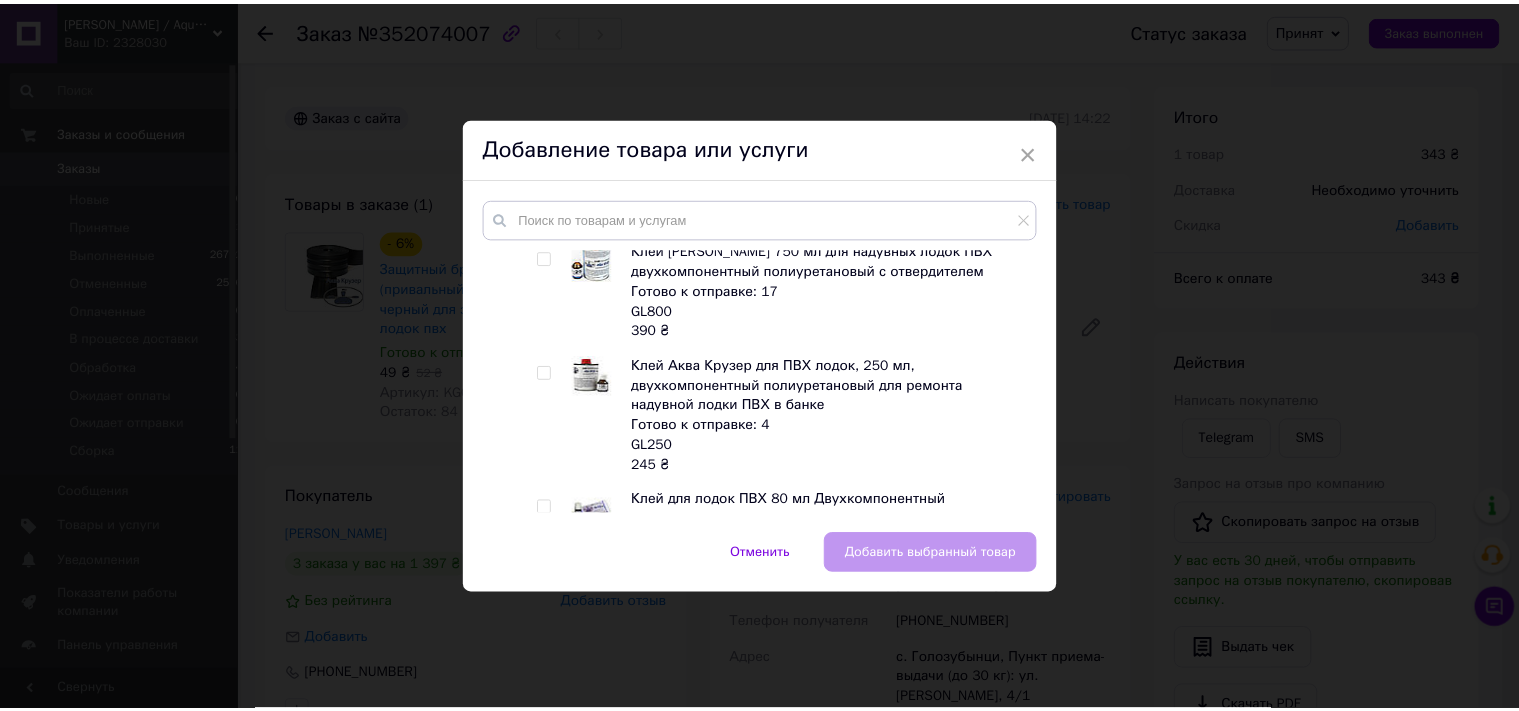 scroll, scrollTop: 221, scrollLeft: 0, axis: vertical 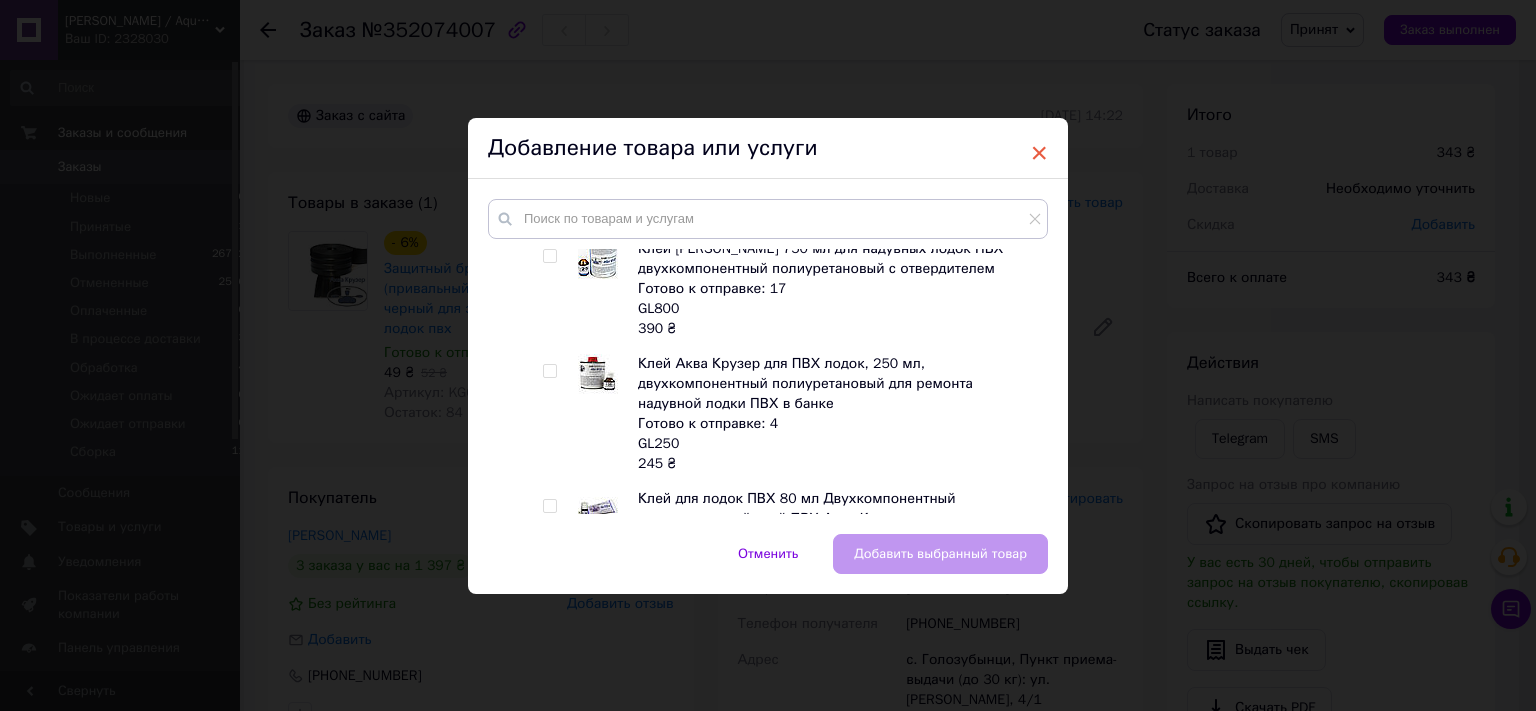 click on "×" at bounding box center (1039, 153) 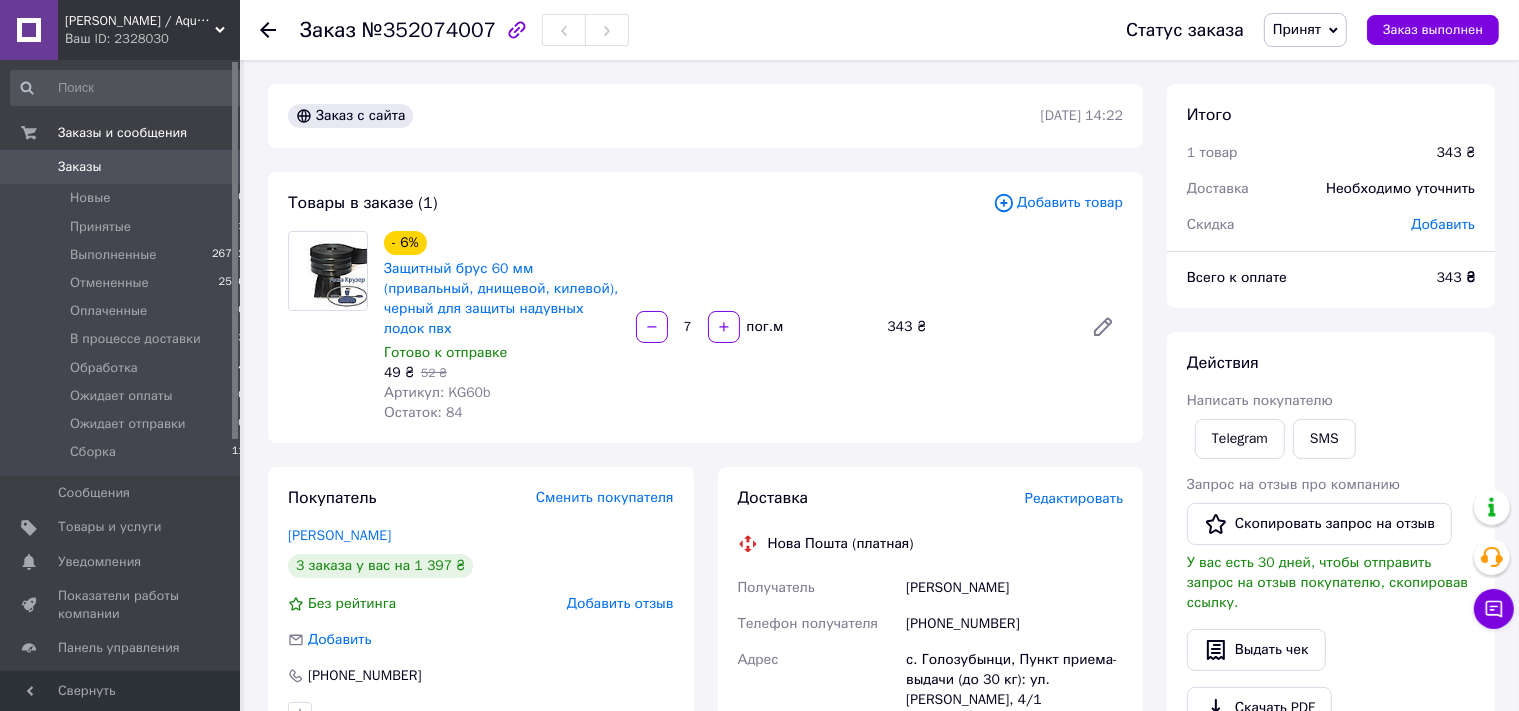 click on "Заказы" at bounding box center (80, 167) 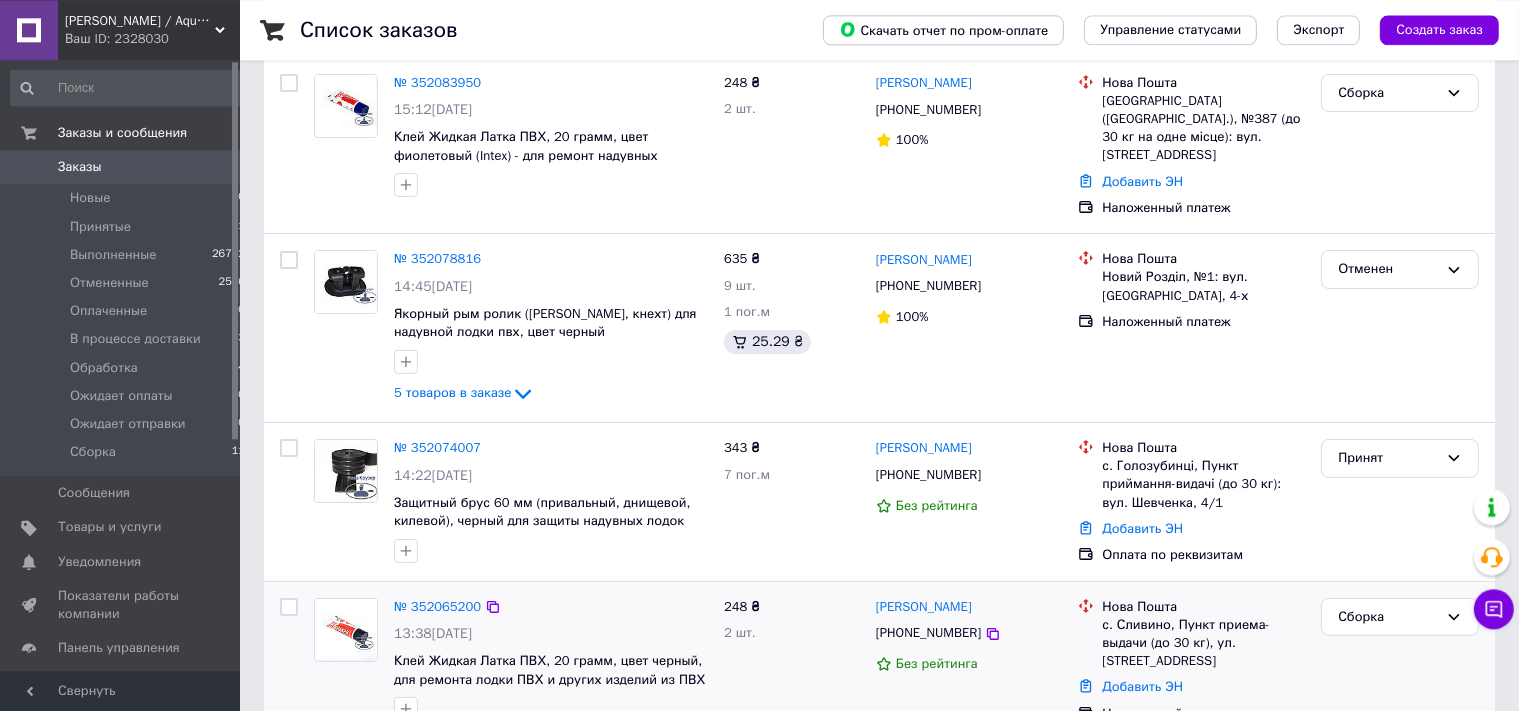 scroll, scrollTop: 105, scrollLeft: 0, axis: vertical 